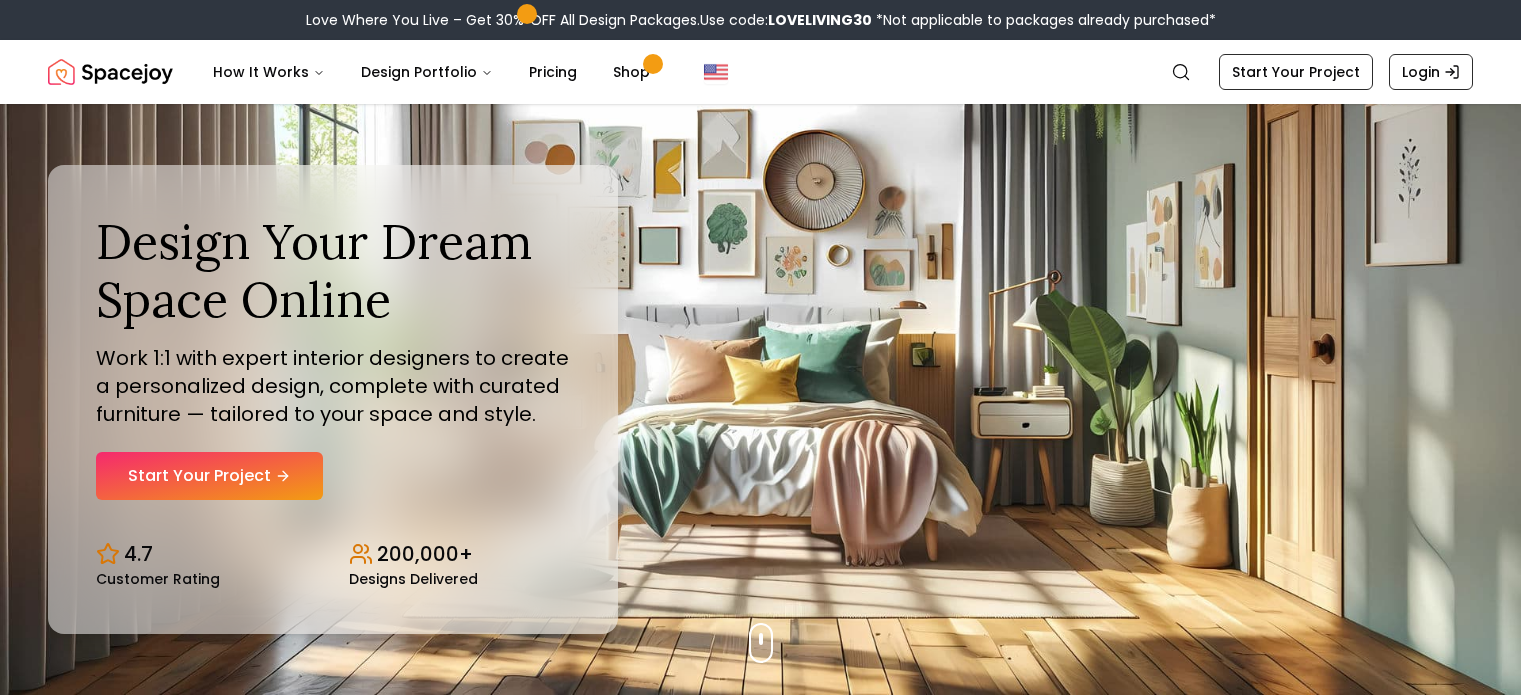 scroll, scrollTop: 0, scrollLeft: 0, axis: both 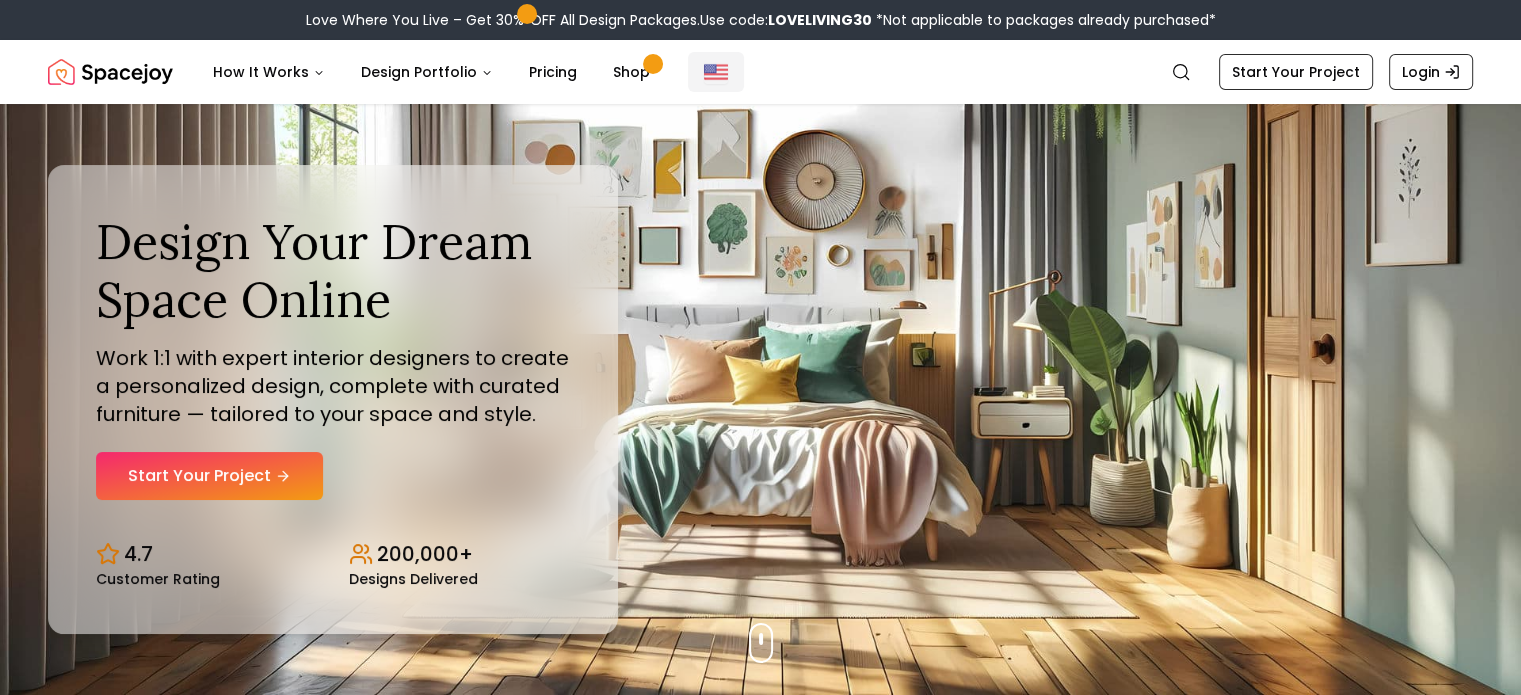 click at bounding box center (716, 72) 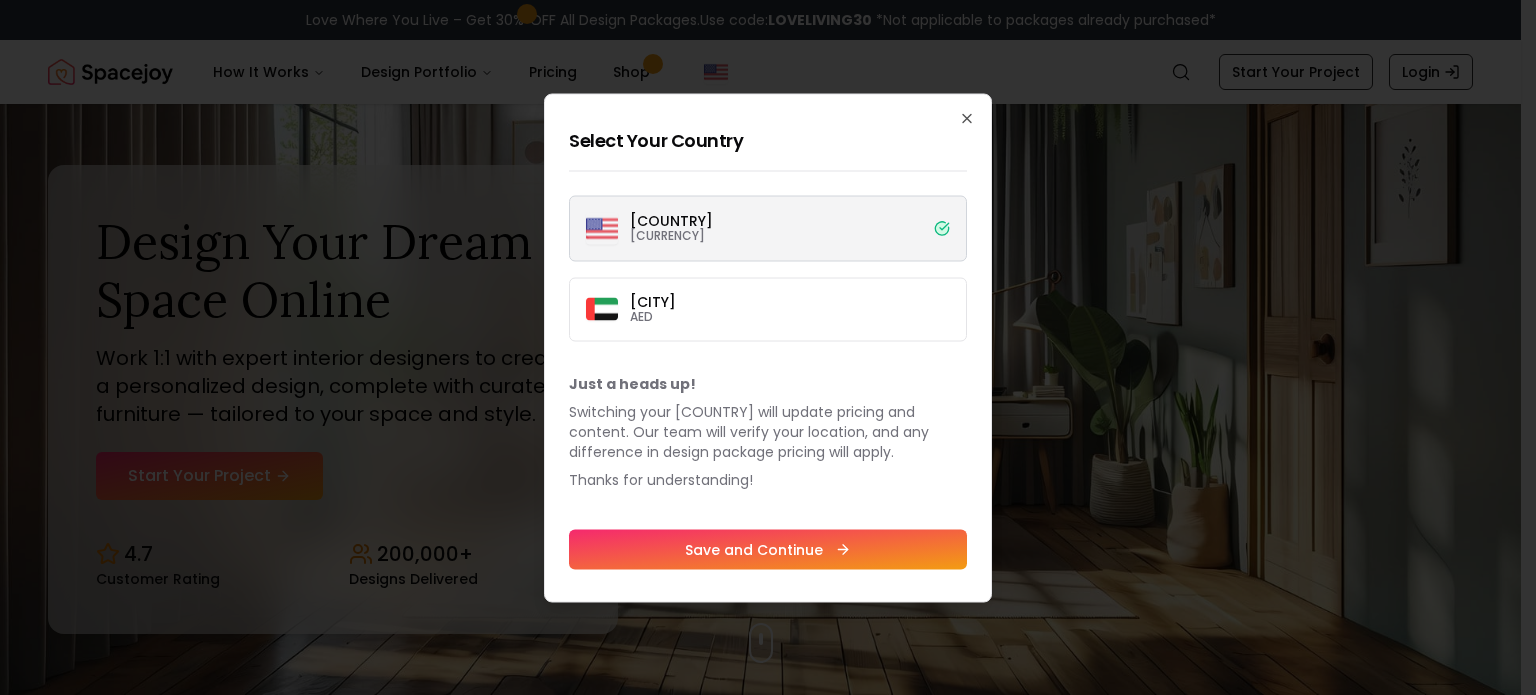click on "United States USD" at bounding box center (768, 228) 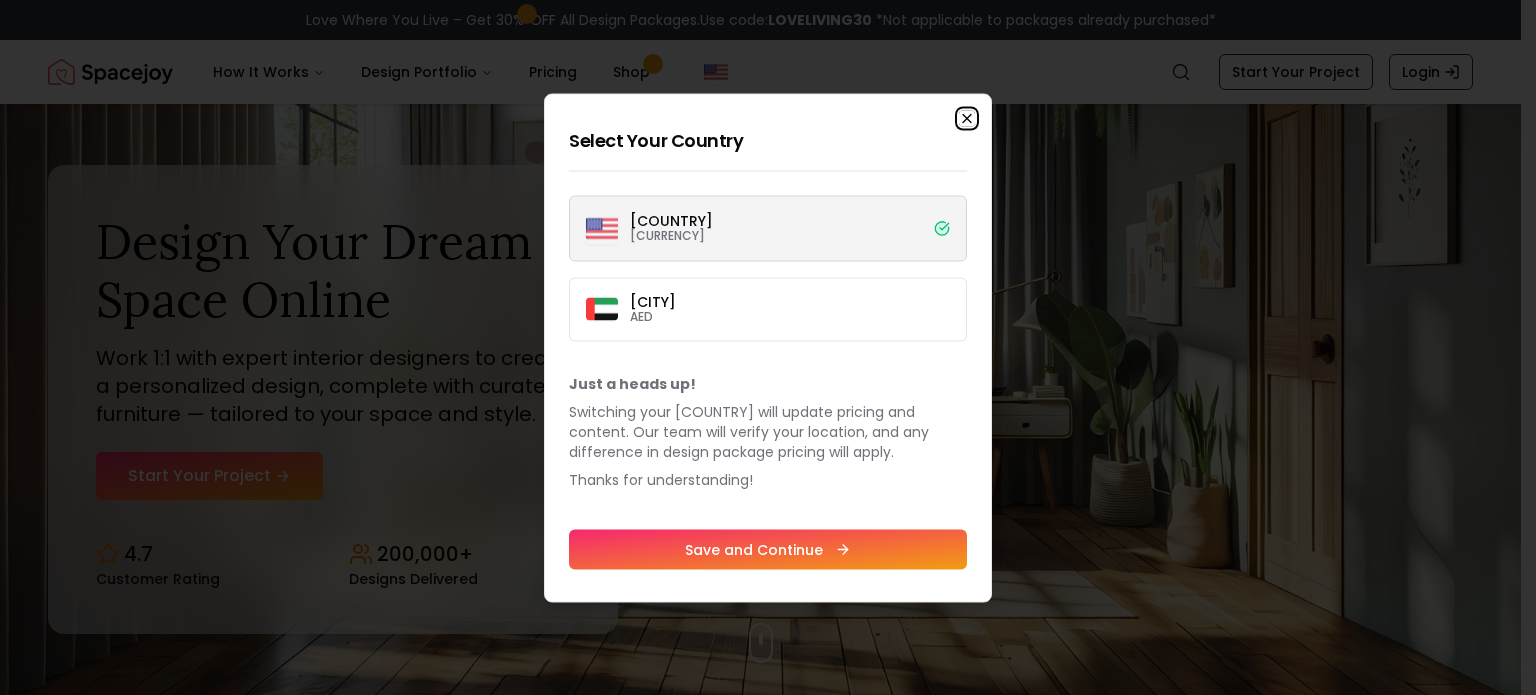 click 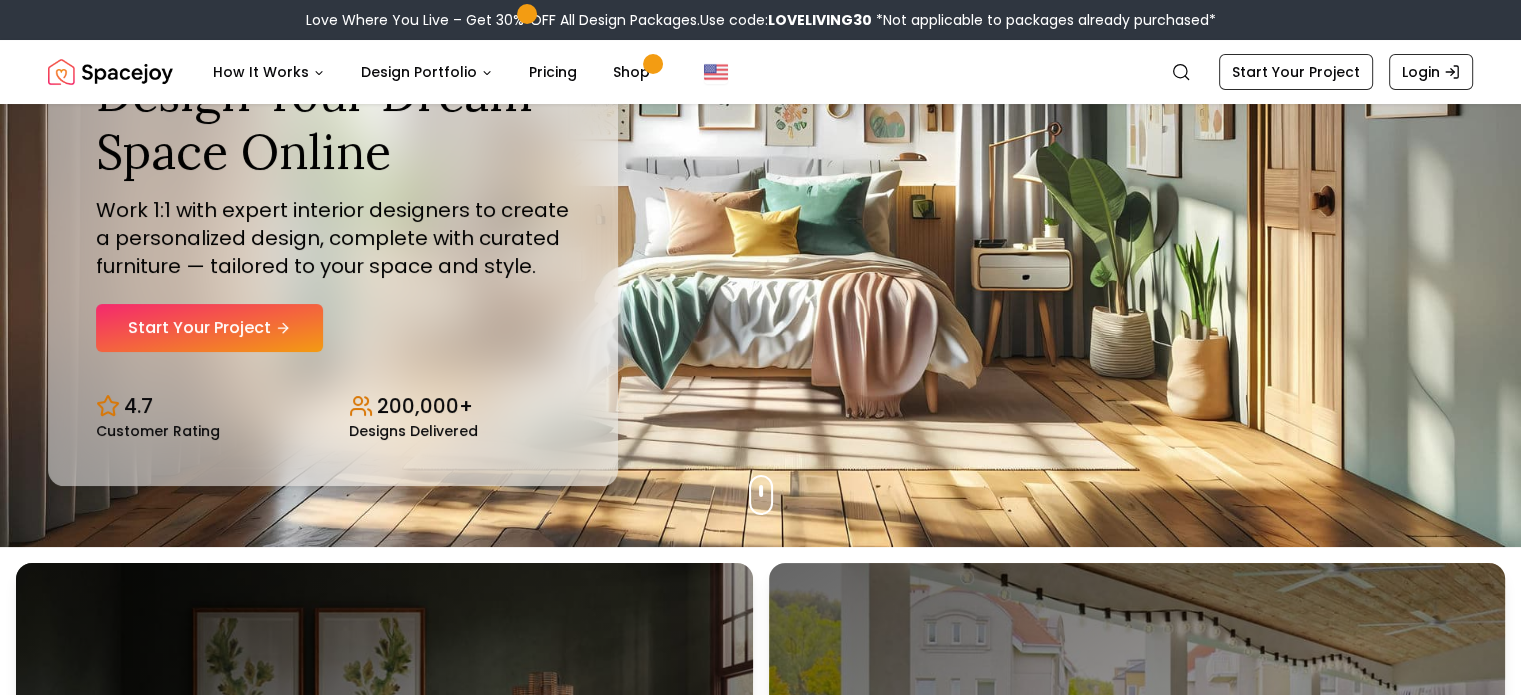 scroll, scrollTop: 172, scrollLeft: 0, axis: vertical 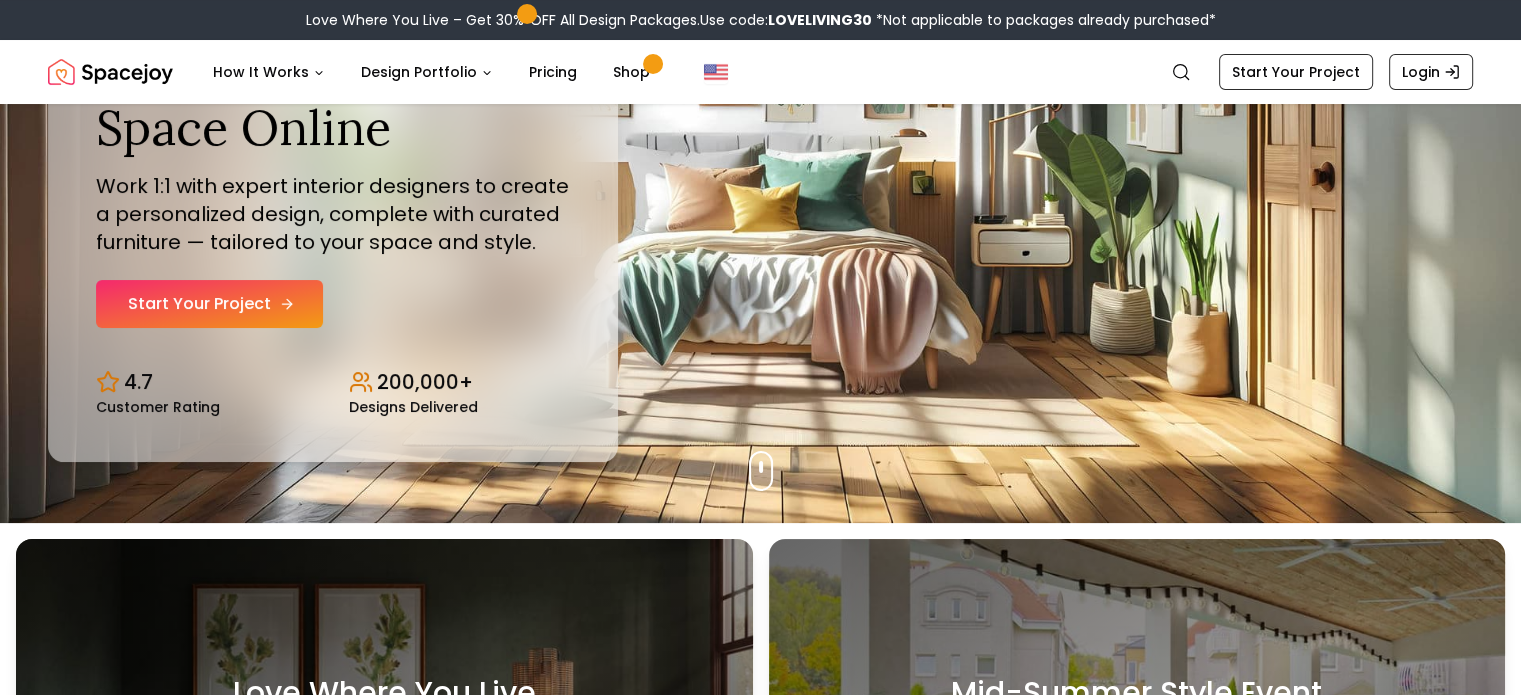 click on "Start Your Project" at bounding box center (209, 304) 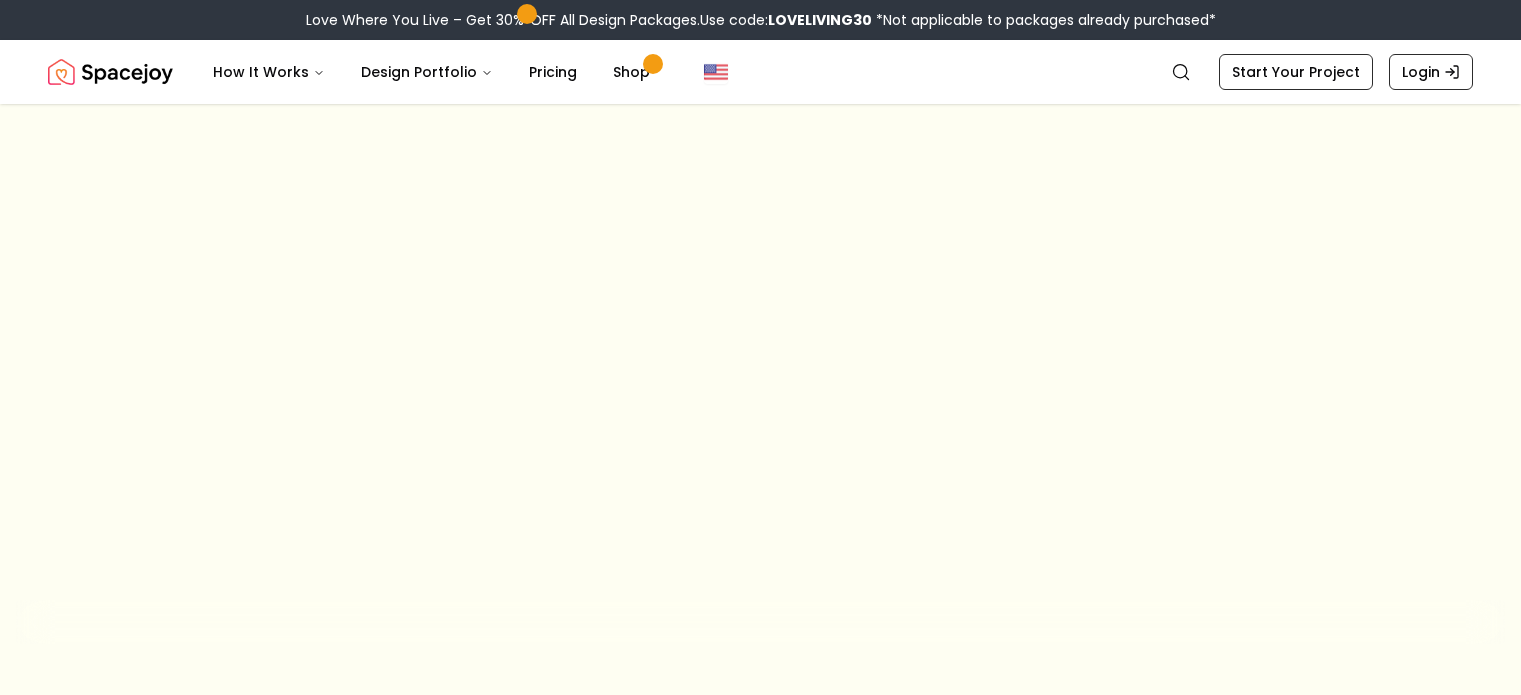 scroll, scrollTop: 0, scrollLeft: 0, axis: both 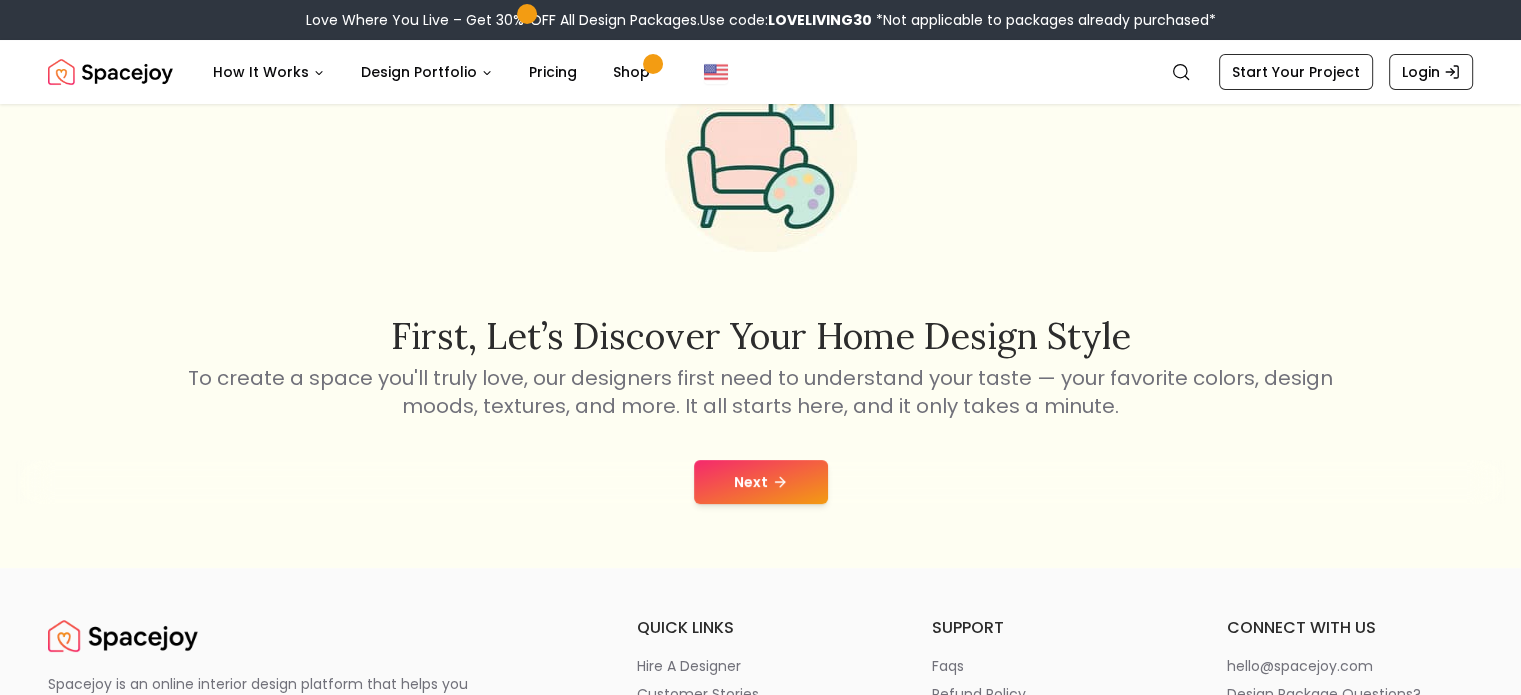 click on "Next" at bounding box center (761, 482) 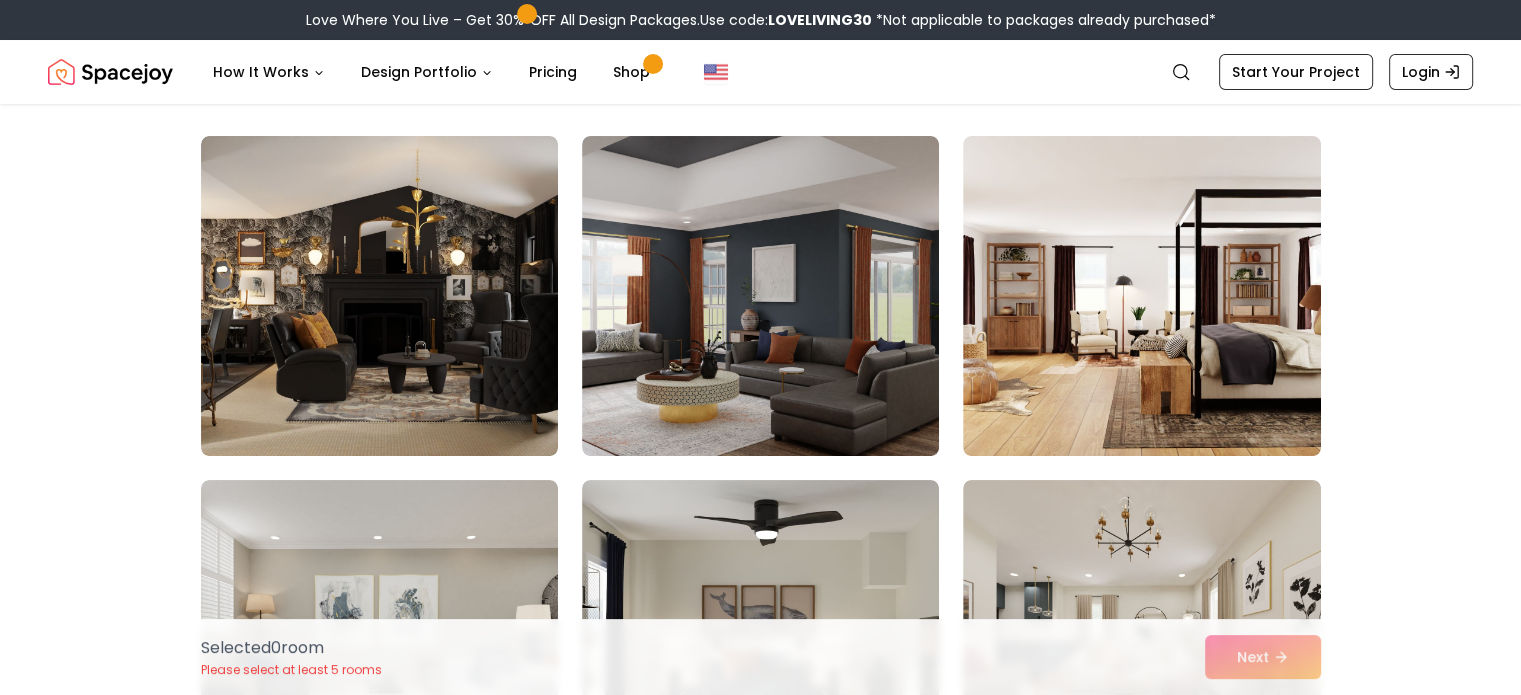scroll, scrollTop: 138, scrollLeft: 0, axis: vertical 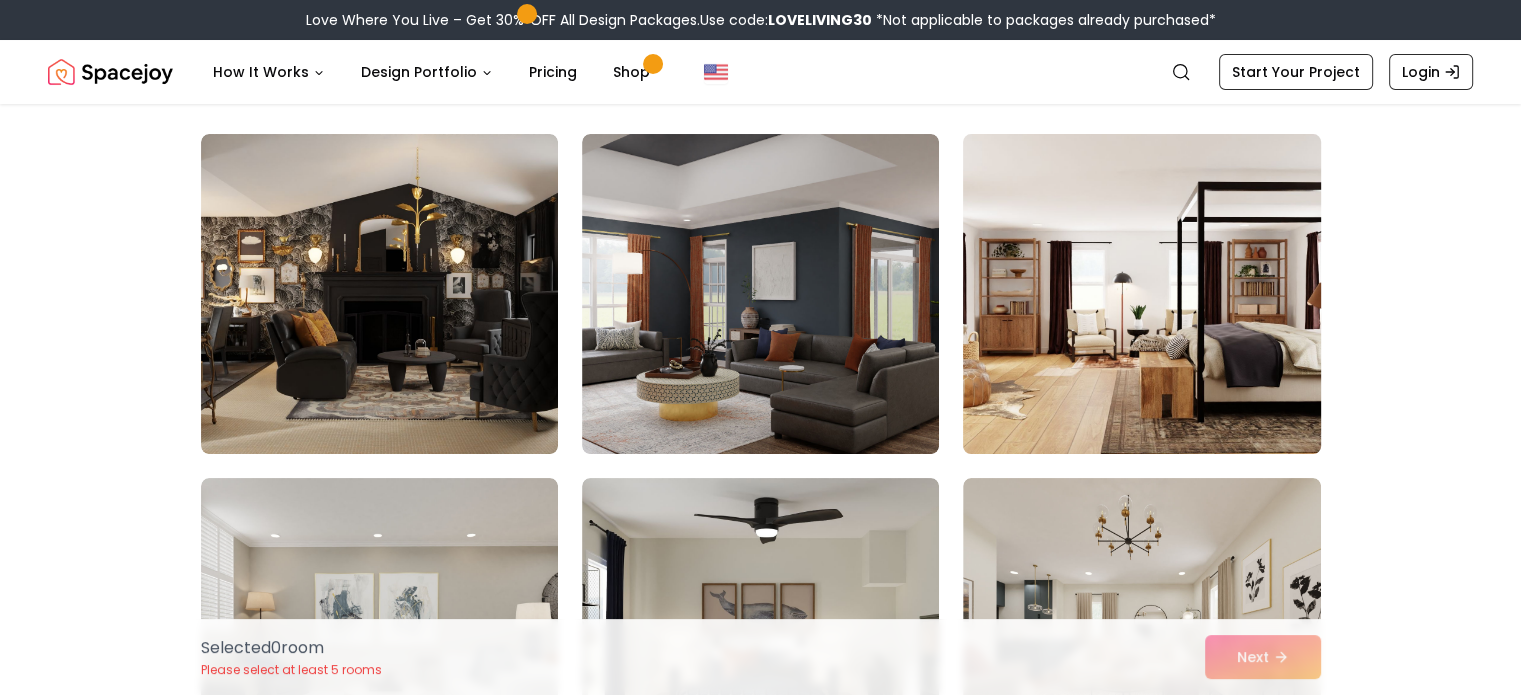 click at bounding box center (1141, 294) 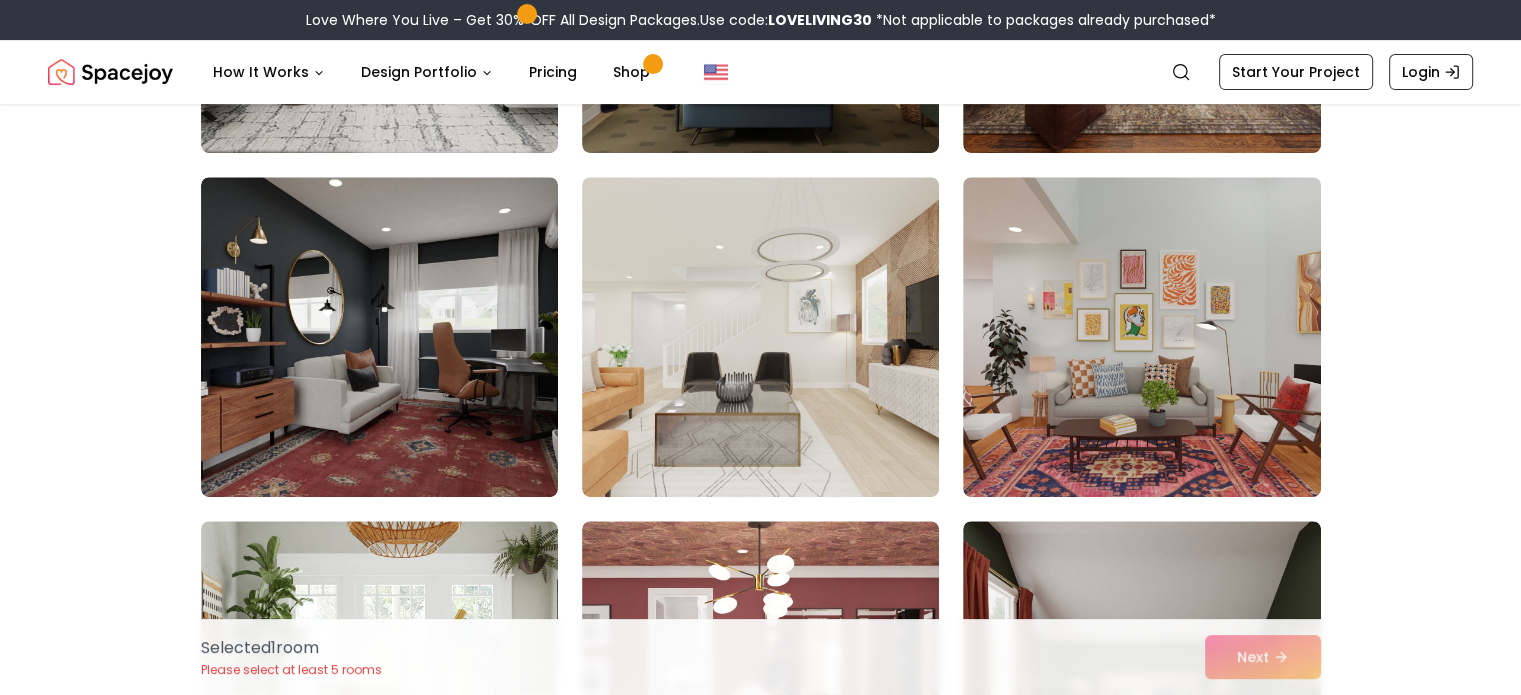 scroll, scrollTop: 784, scrollLeft: 0, axis: vertical 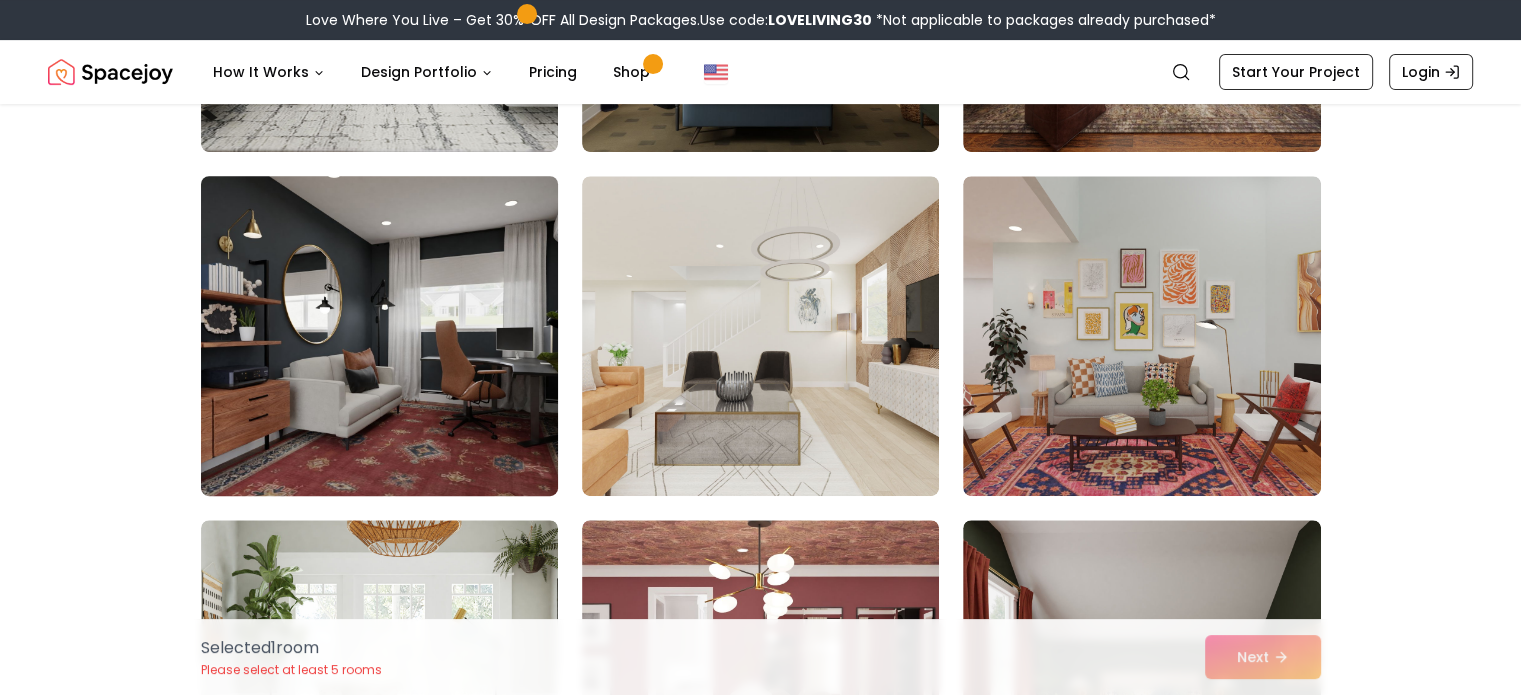 click at bounding box center (379, 336) 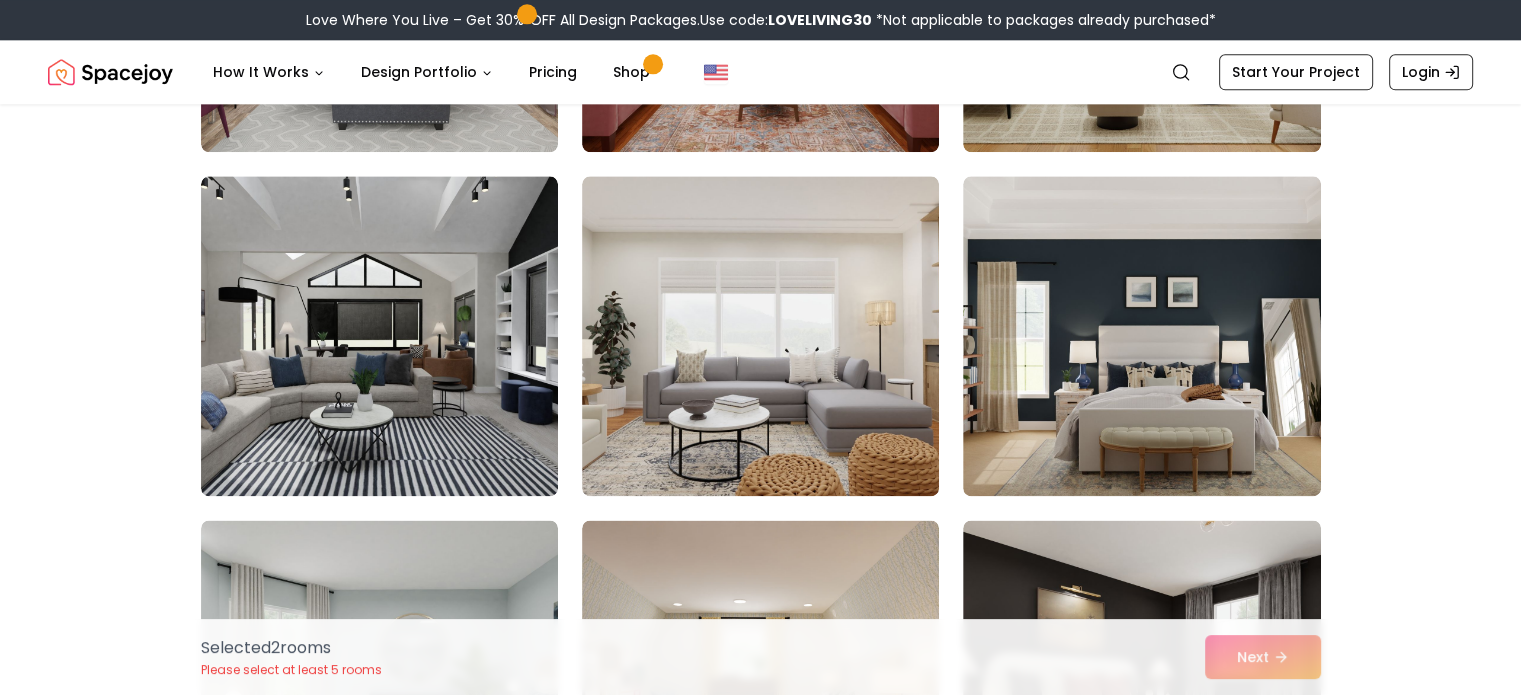 scroll, scrollTop: 2504, scrollLeft: 0, axis: vertical 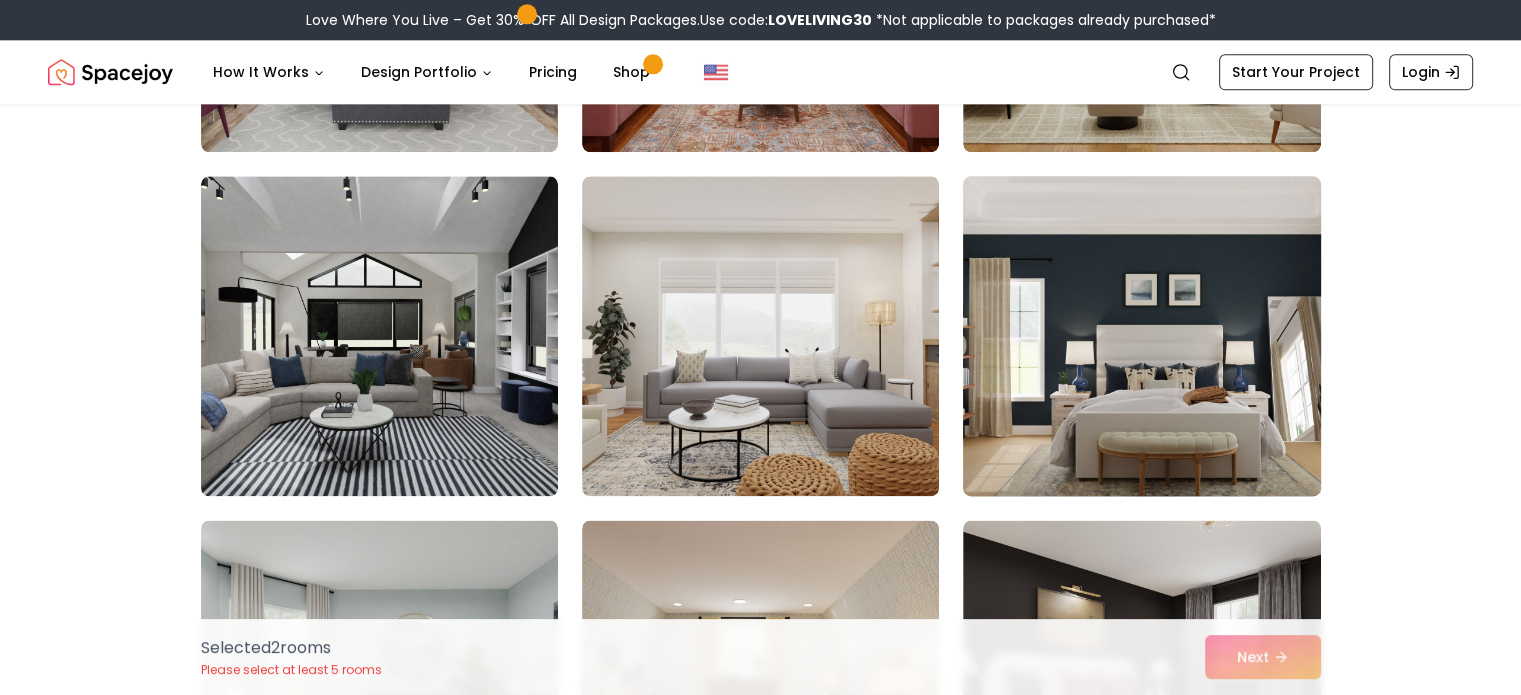 click at bounding box center (1141, 336) 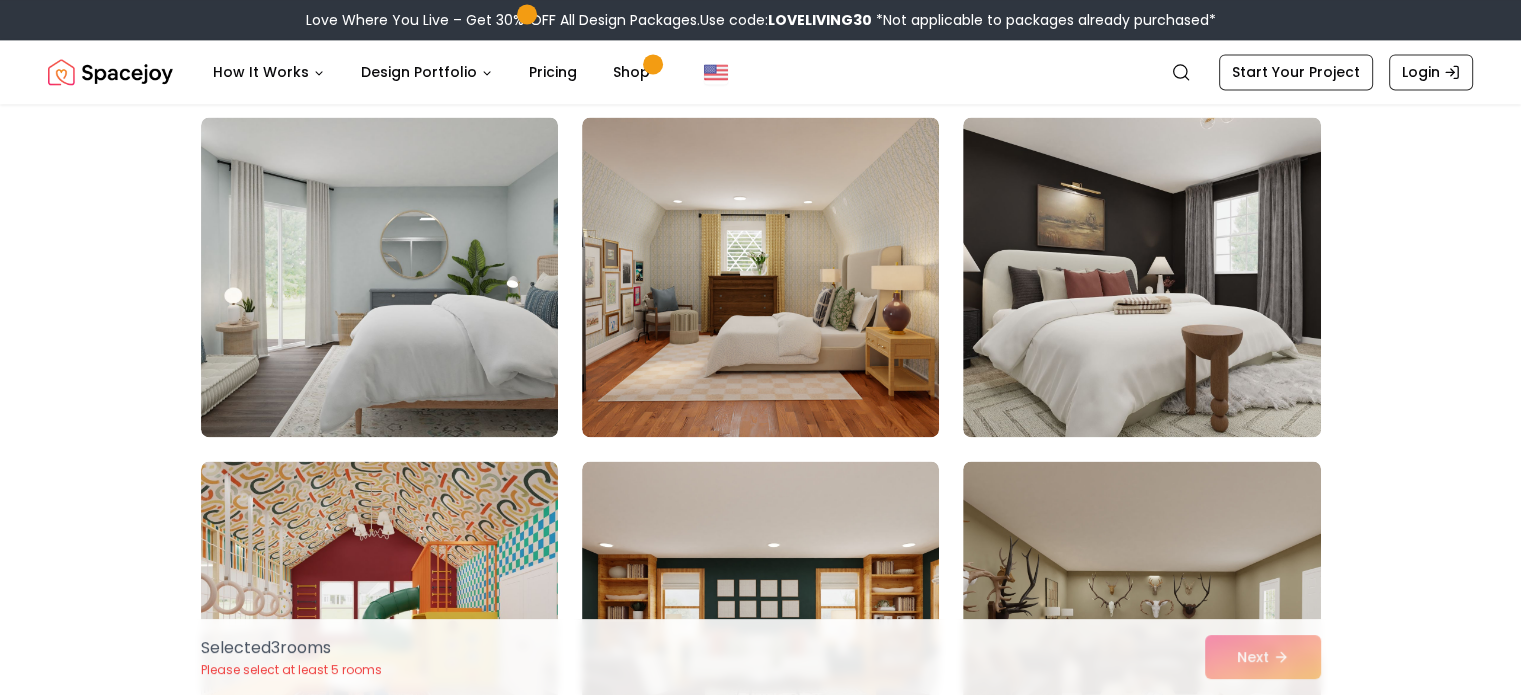 scroll, scrollTop: 2908, scrollLeft: 0, axis: vertical 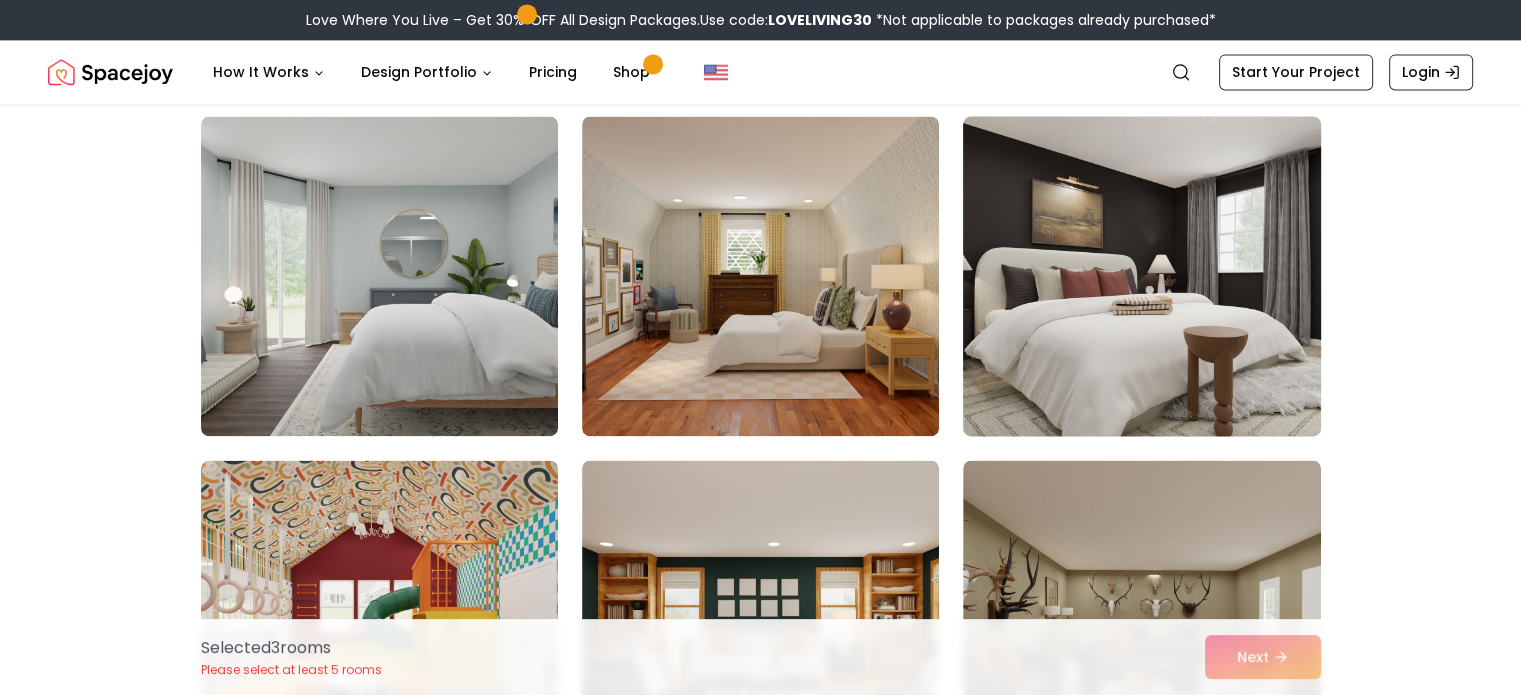 click at bounding box center [1141, 276] 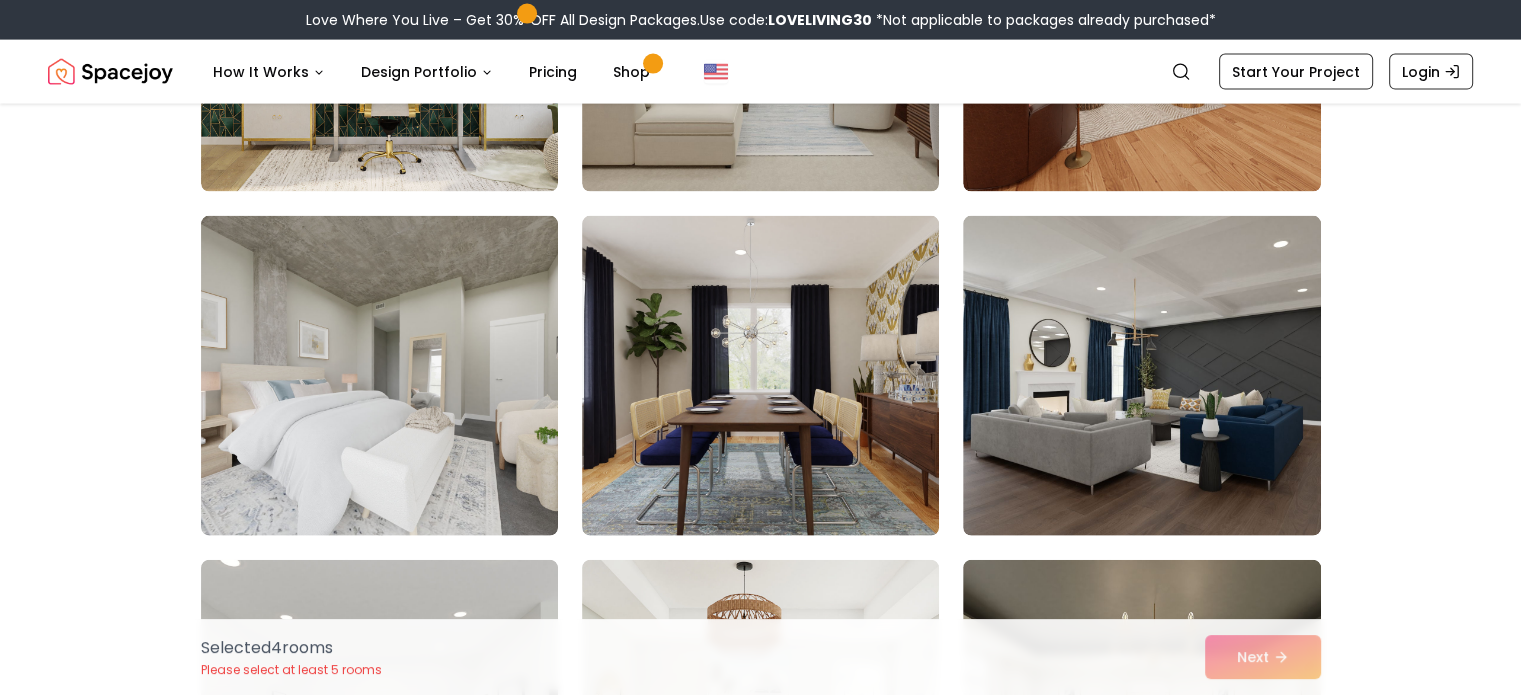 scroll, scrollTop: 4530, scrollLeft: 0, axis: vertical 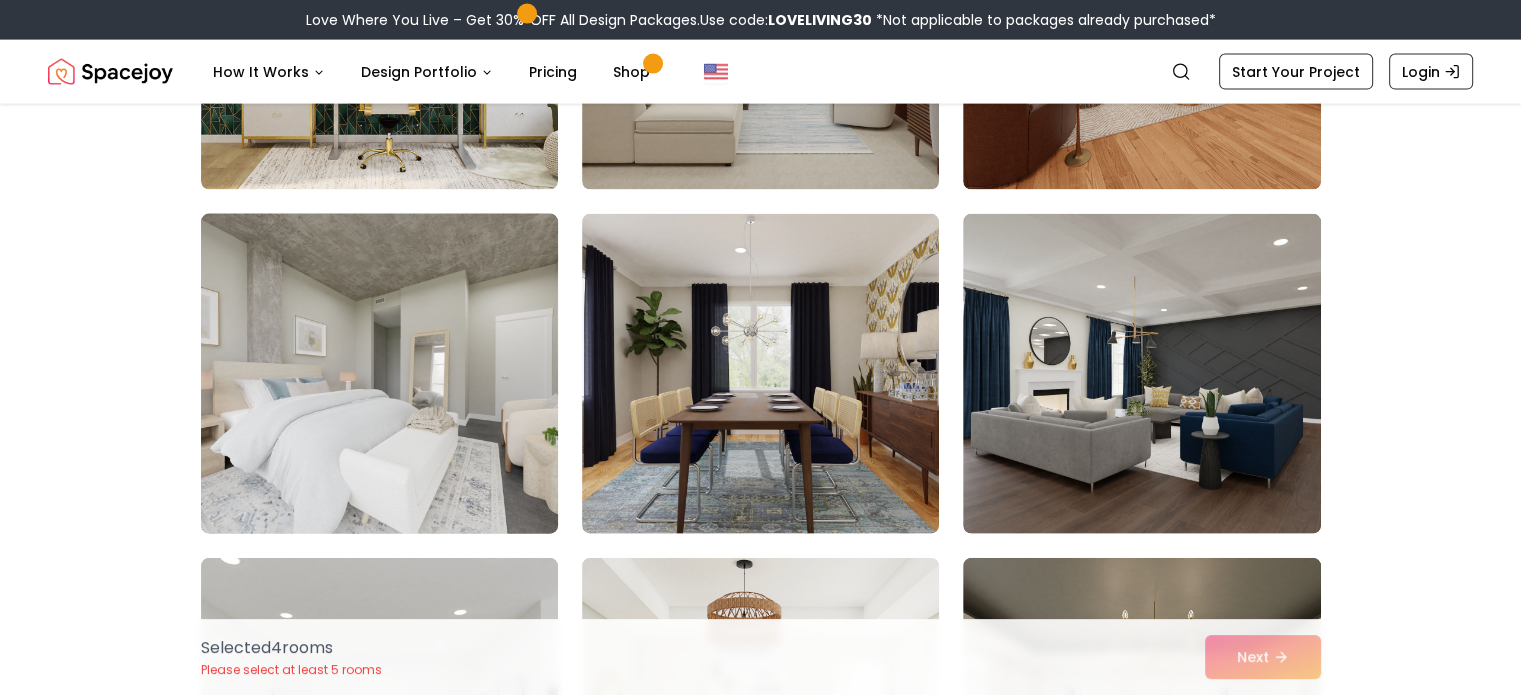 click at bounding box center (379, 374) 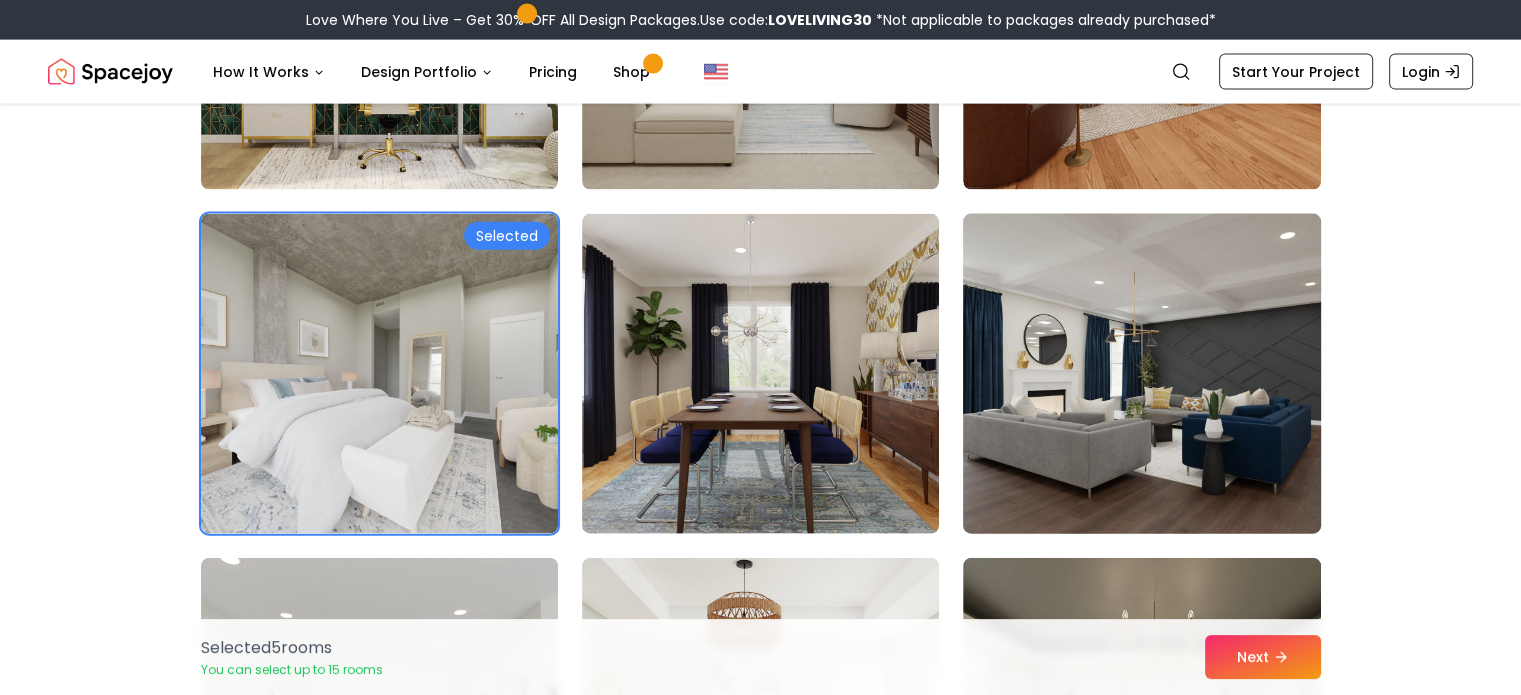 click at bounding box center (1141, 374) 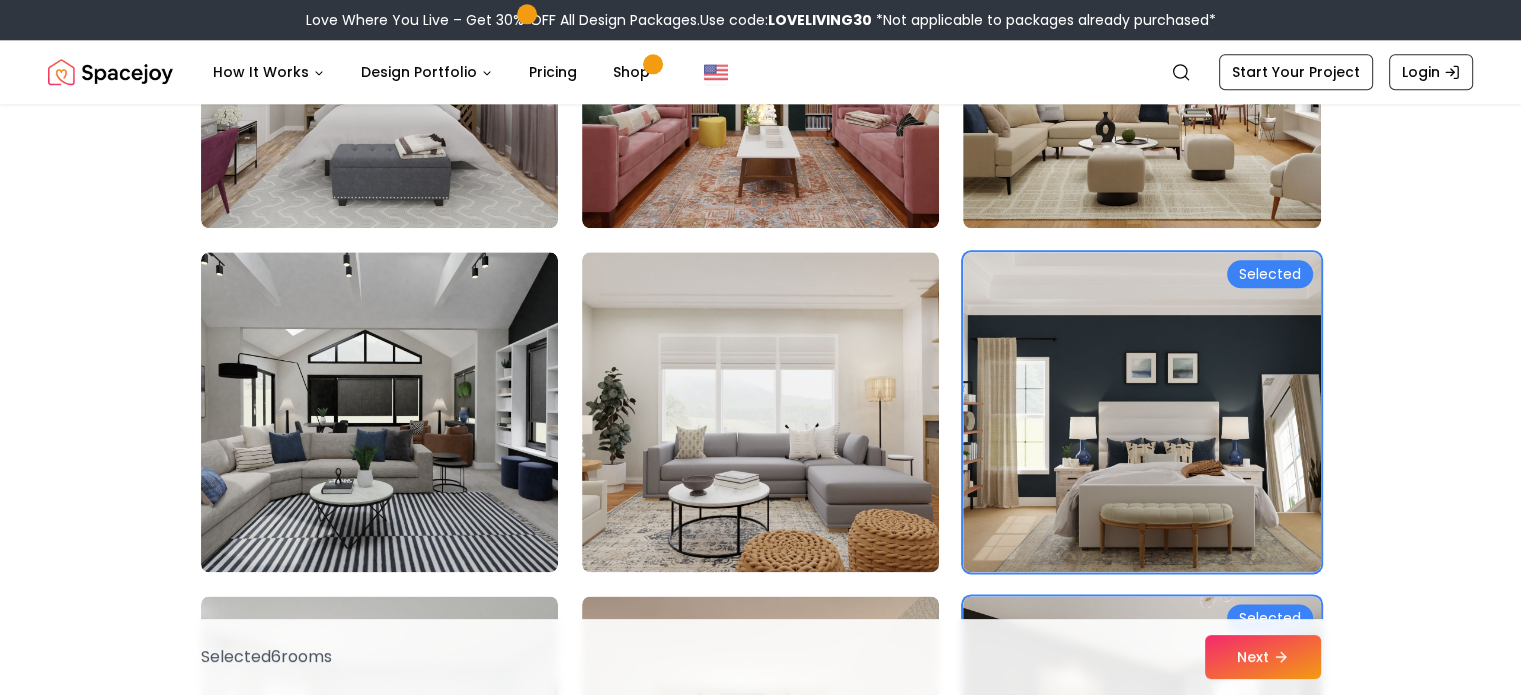 scroll, scrollTop: 2592, scrollLeft: 0, axis: vertical 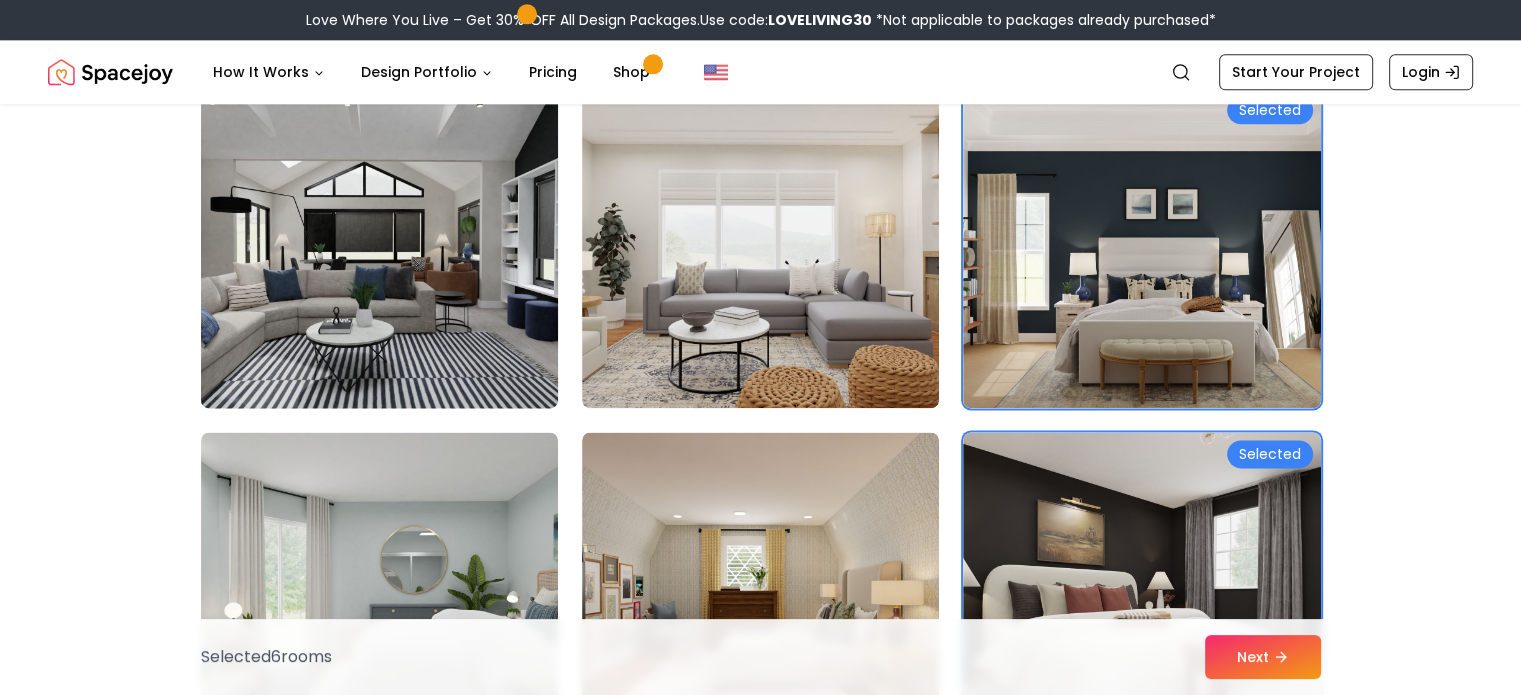 click at bounding box center [379, 248] 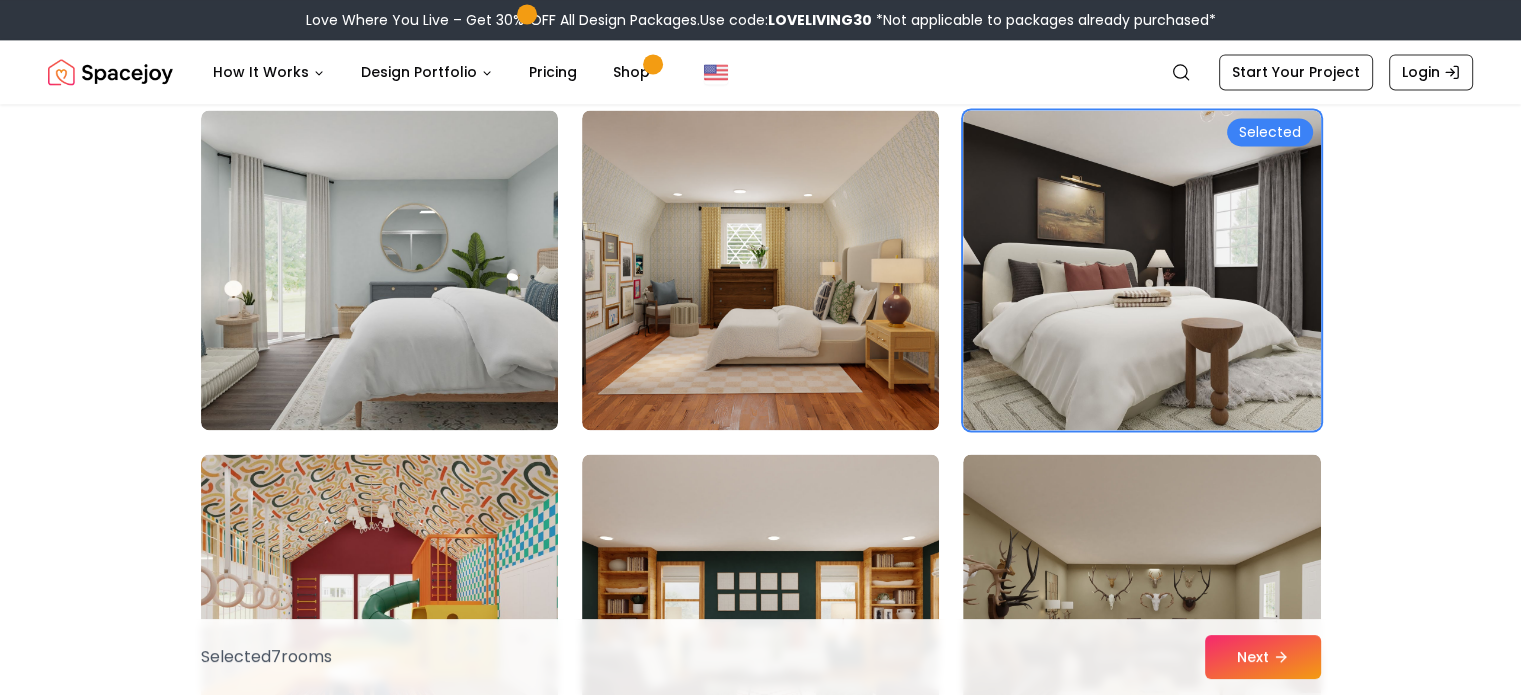scroll, scrollTop: 2912, scrollLeft: 0, axis: vertical 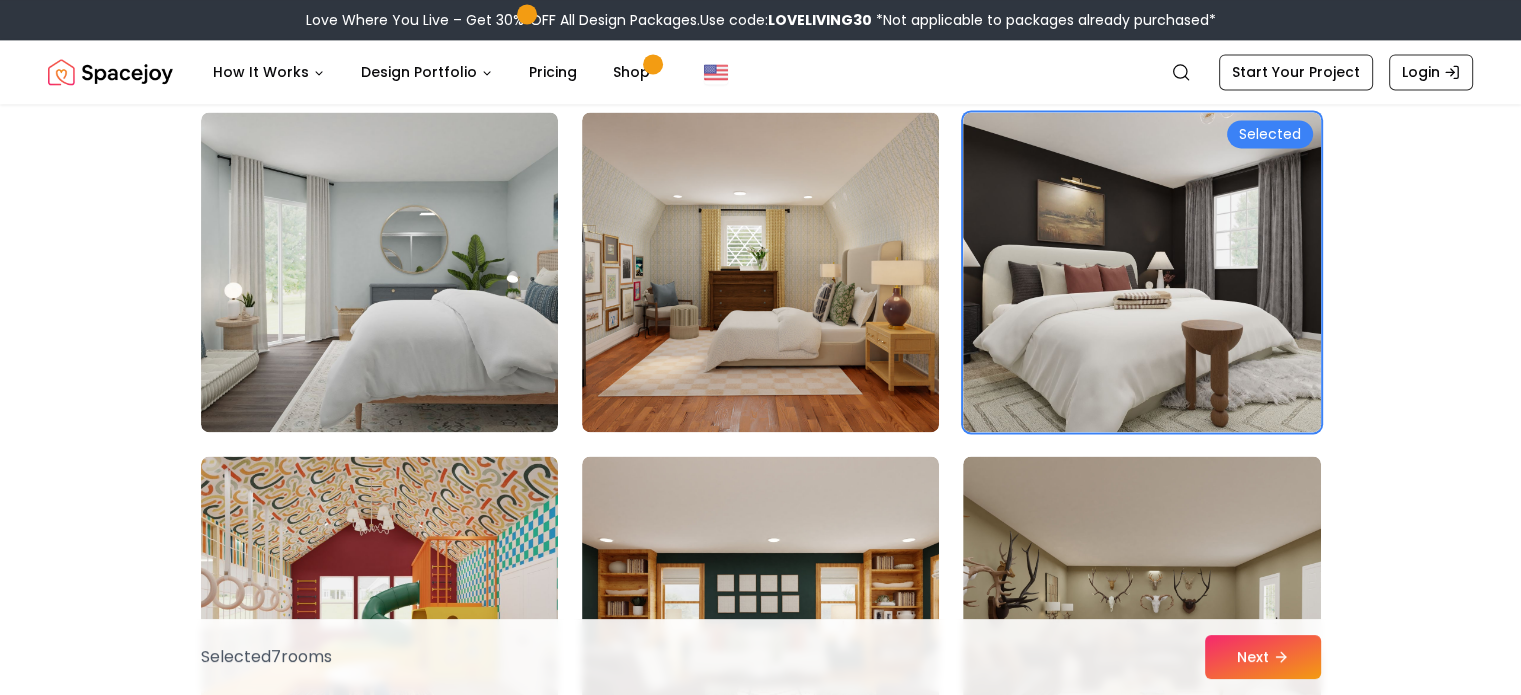 drag, startPoint x: 1427, startPoint y: 498, endPoint x: 1441, endPoint y: 567, distance: 70.40597 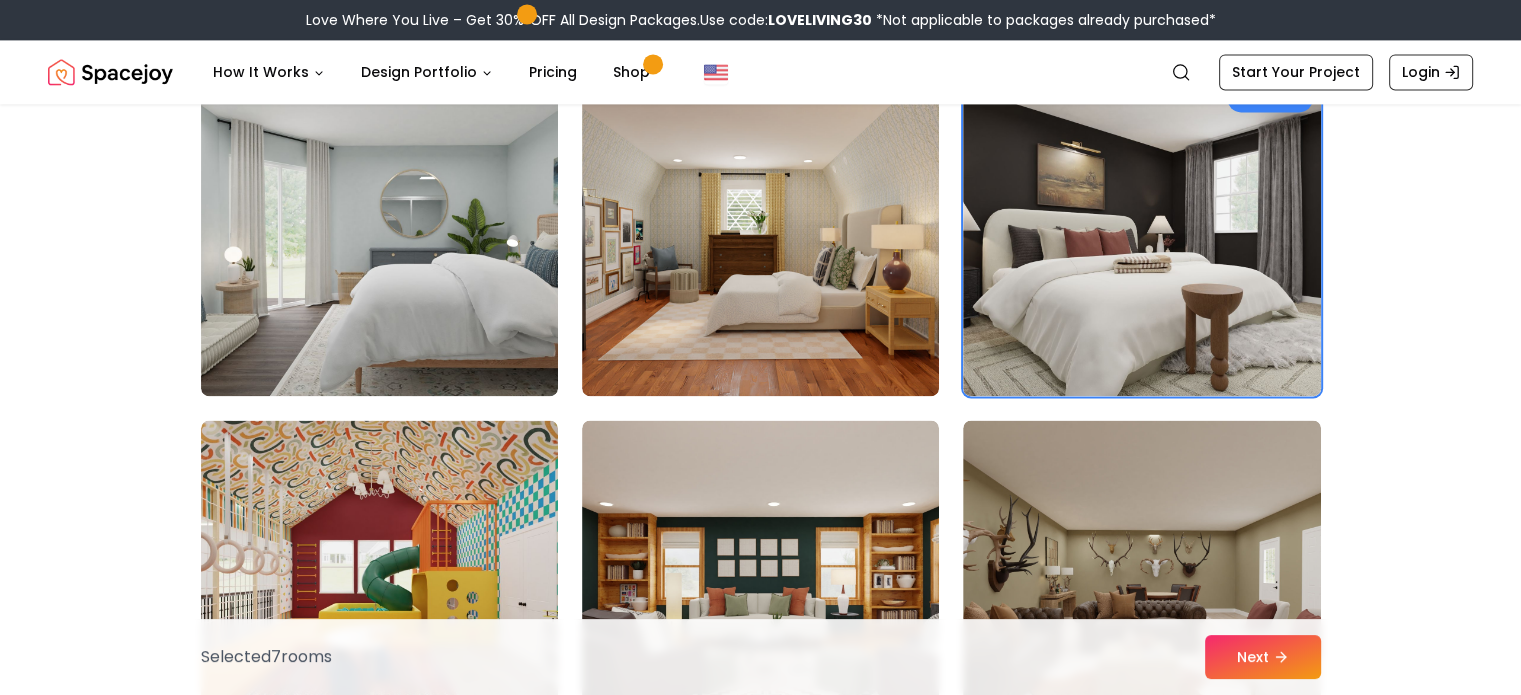 scroll, scrollTop: 2960, scrollLeft: 0, axis: vertical 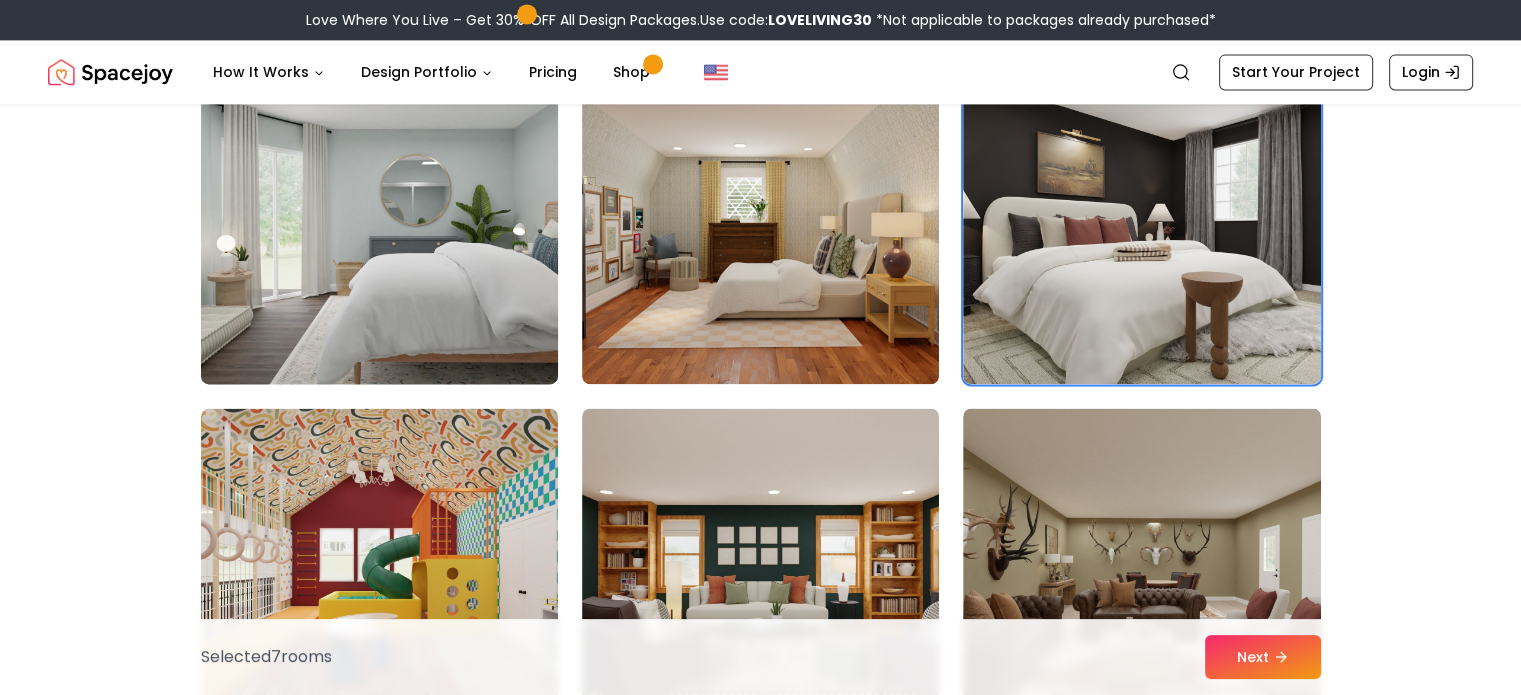 click at bounding box center (379, 224) 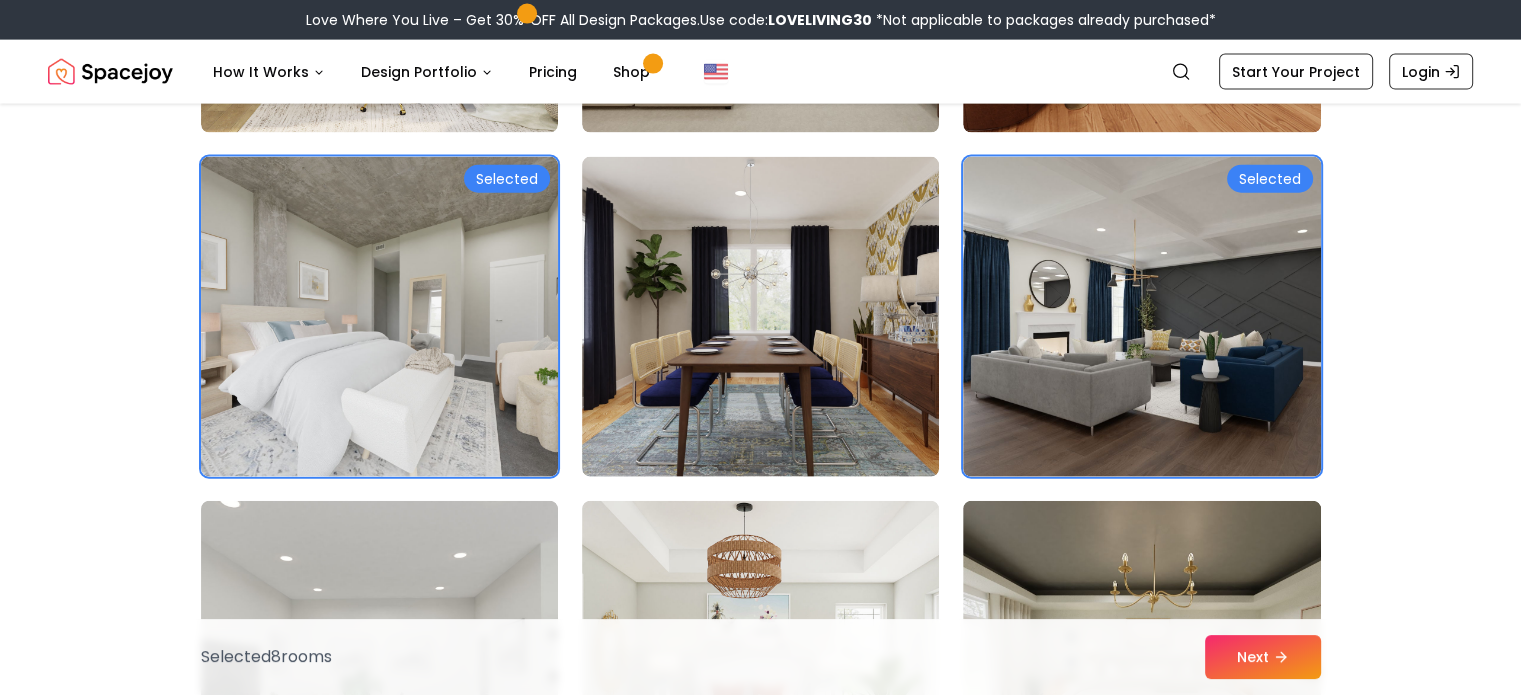 scroll, scrollTop: 4588, scrollLeft: 0, axis: vertical 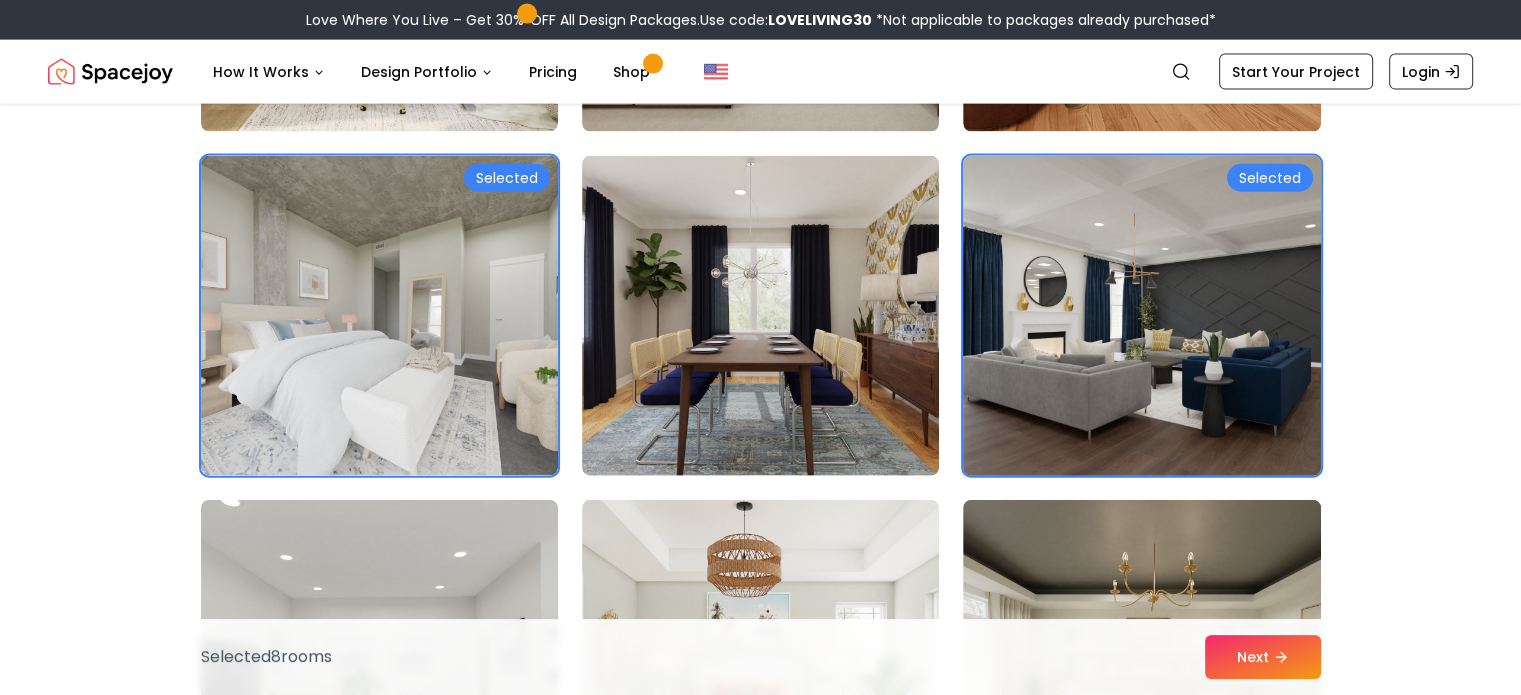 click at bounding box center [1141, 316] 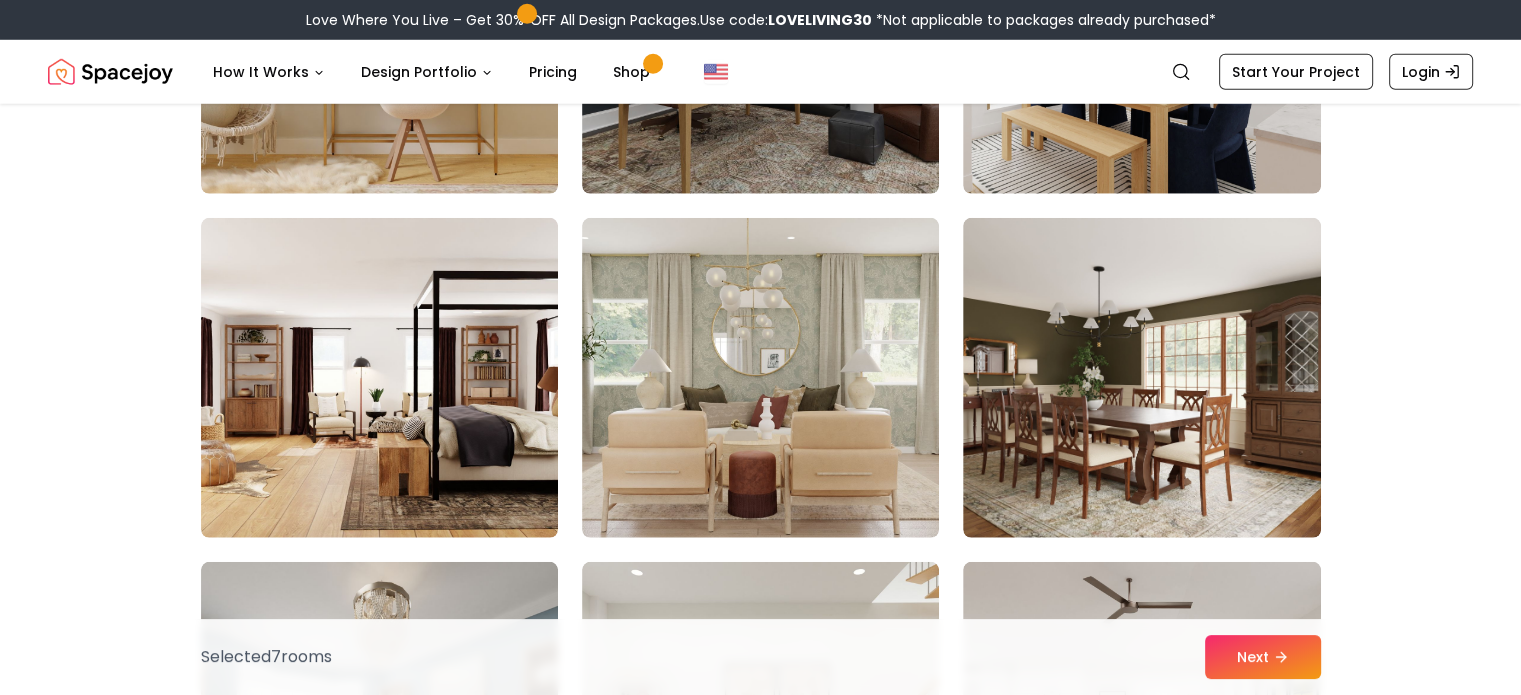 scroll, scrollTop: 6055, scrollLeft: 0, axis: vertical 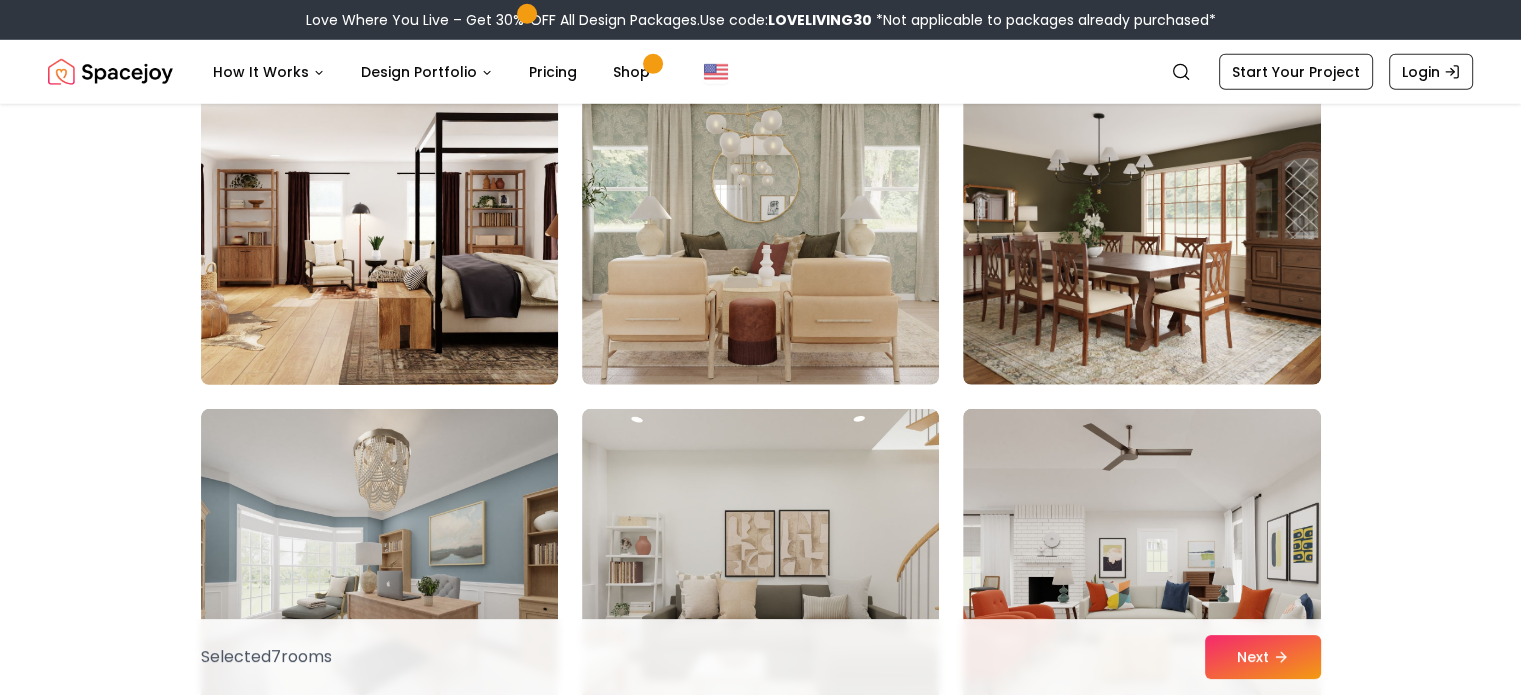 click at bounding box center [379, 225] 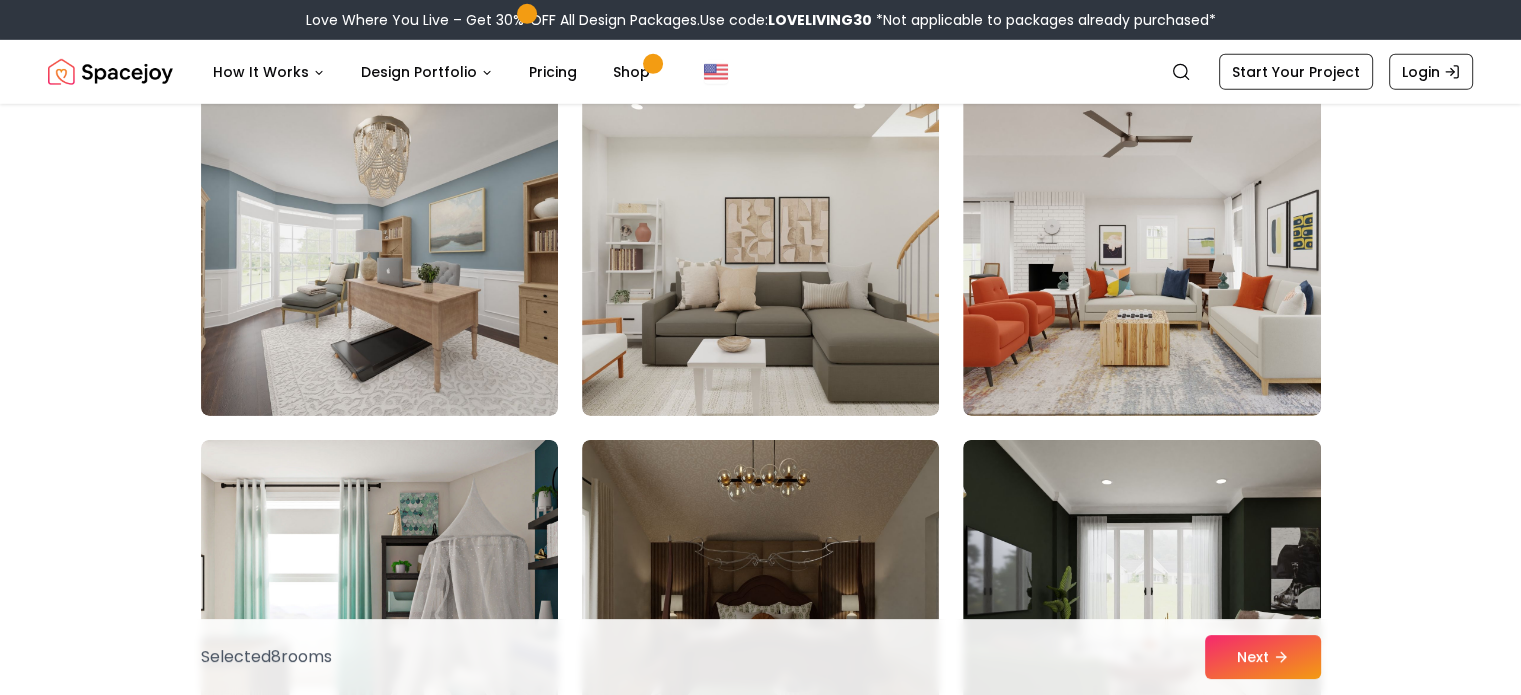scroll, scrollTop: 6370, scrollLeft: 0, axis: vertical 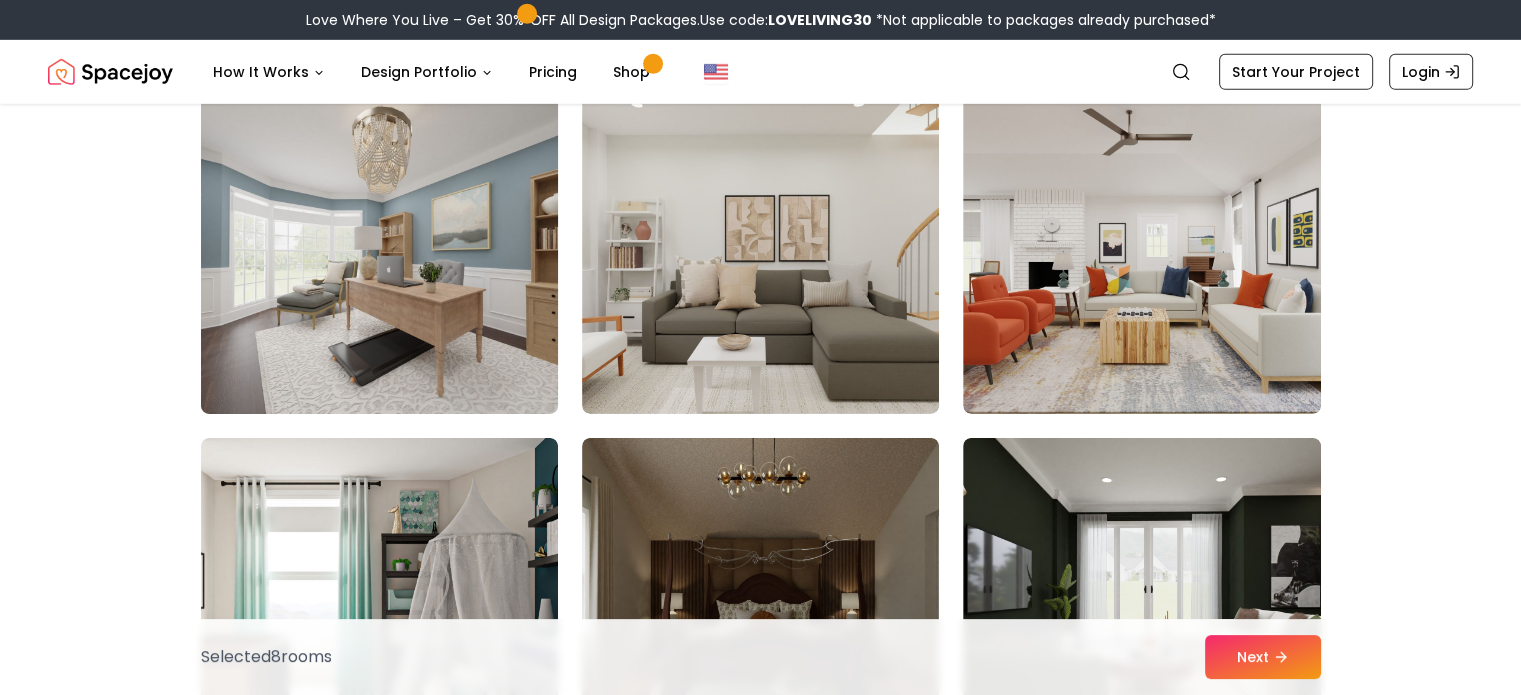 click at bounding box center [379, 254] 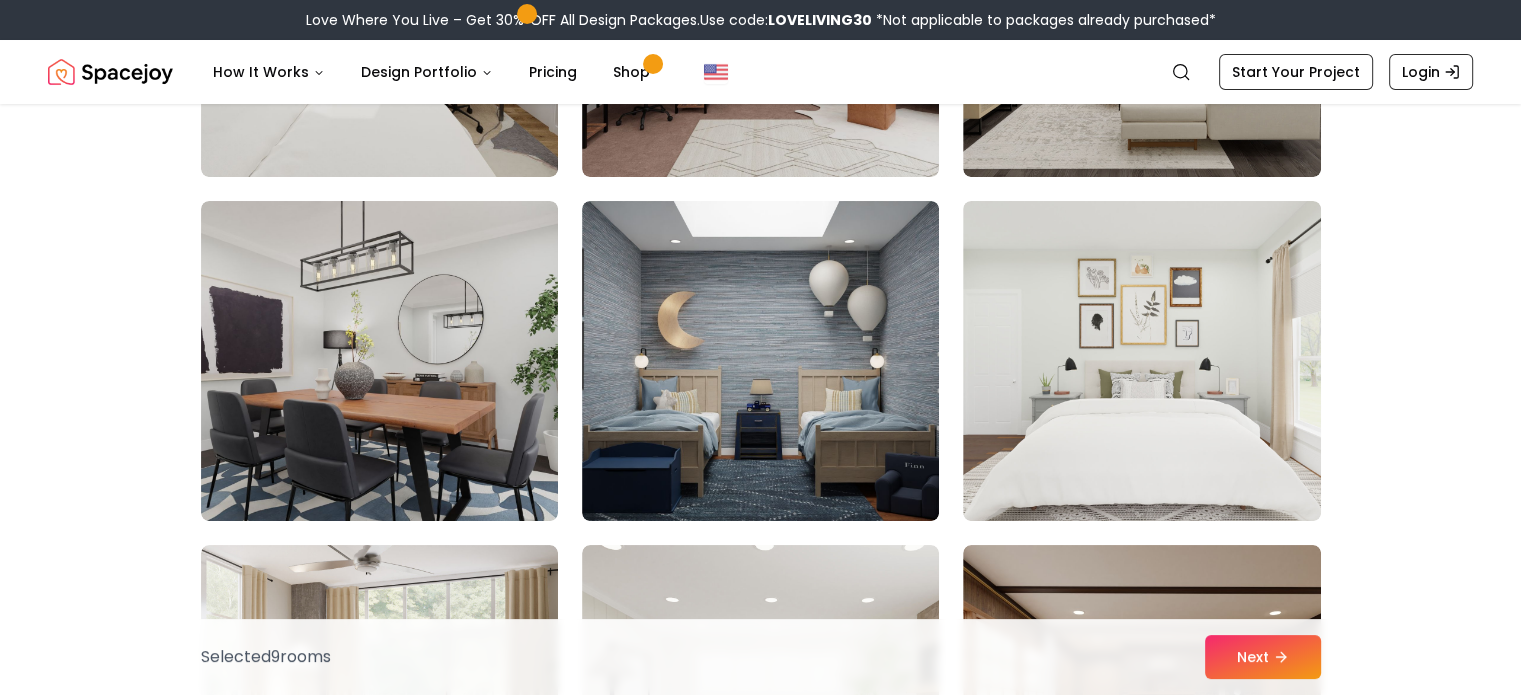 scroll, scrollTop: 7640, scrollLeft: 0, axis: vertical 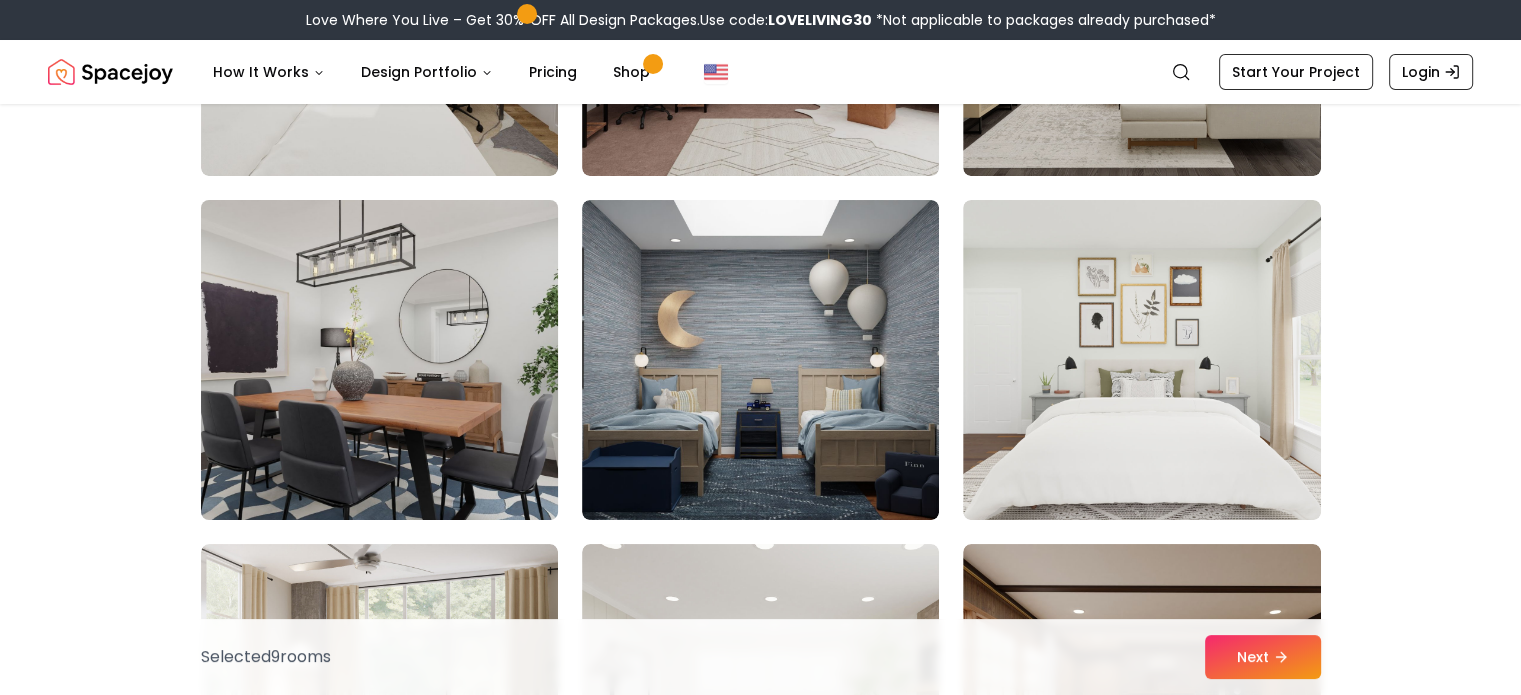 click at bounding box center (379, 360) 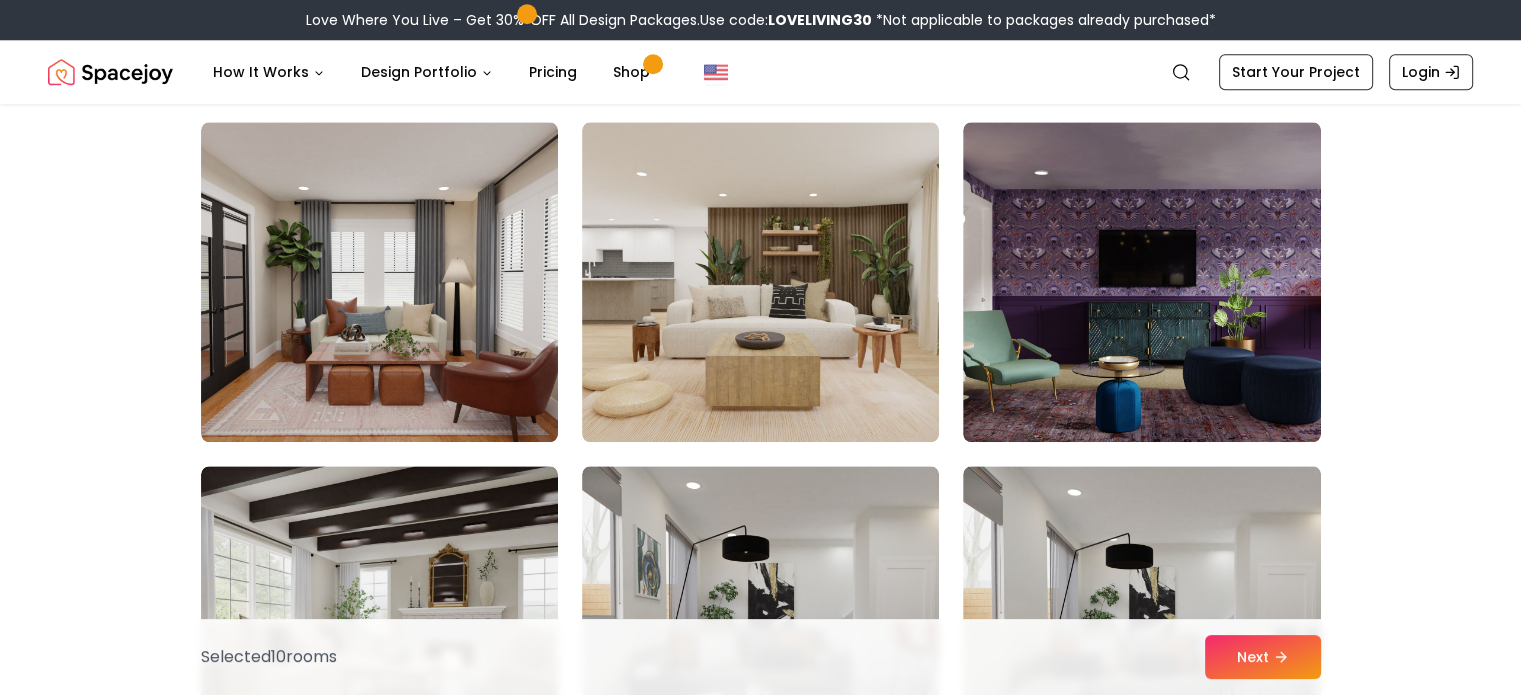 scroll, scrollTop: 9783, scrollLeft: 0, axis: vertical 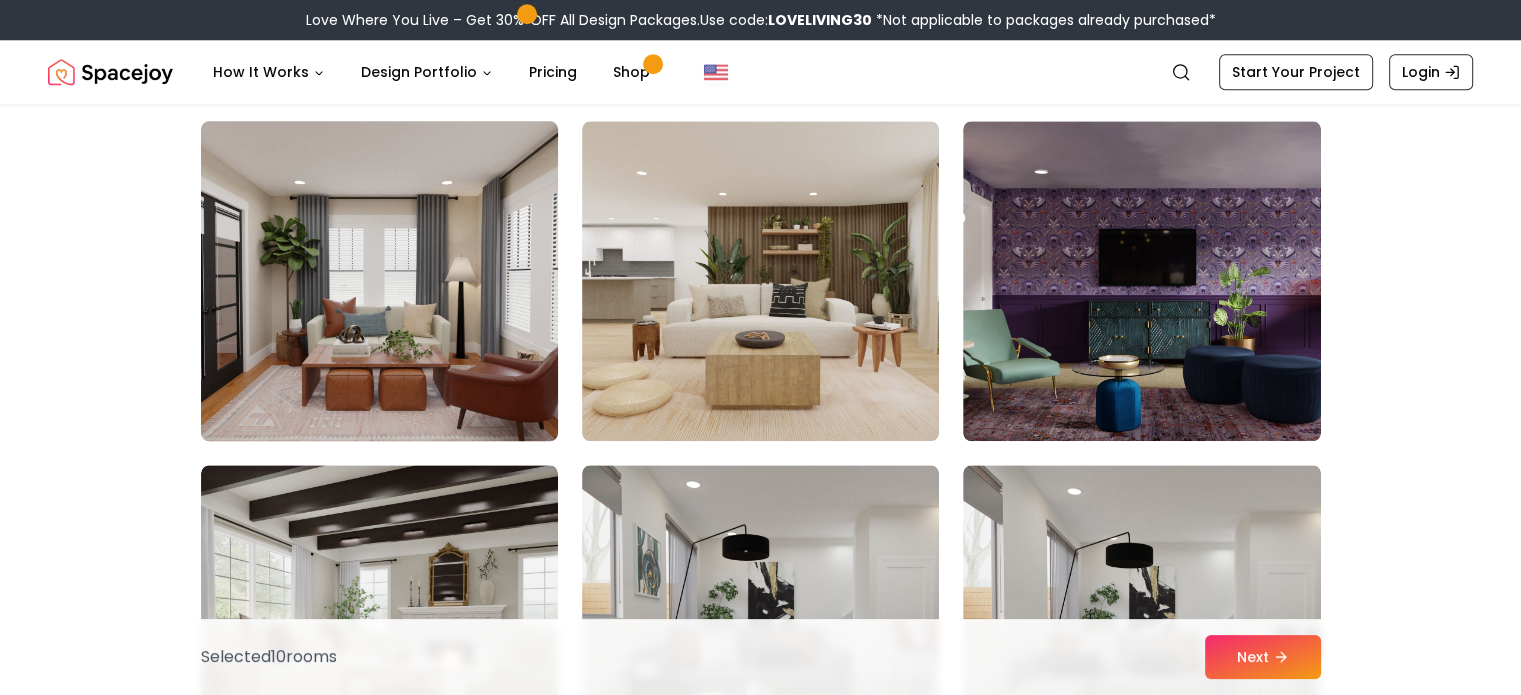 click at bounding box center [379, 281] 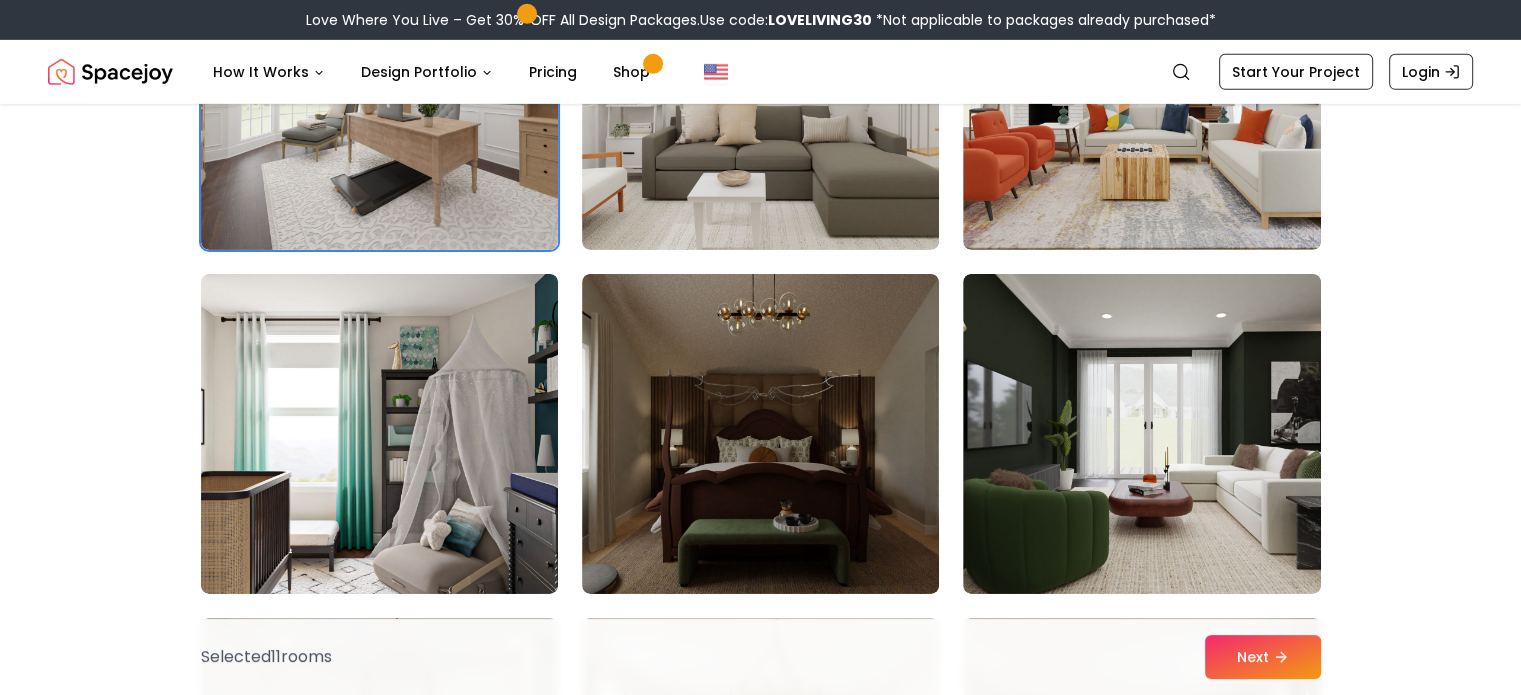 scroll, scrollTop: 6764, scrollLeft: 0, axis: vertical 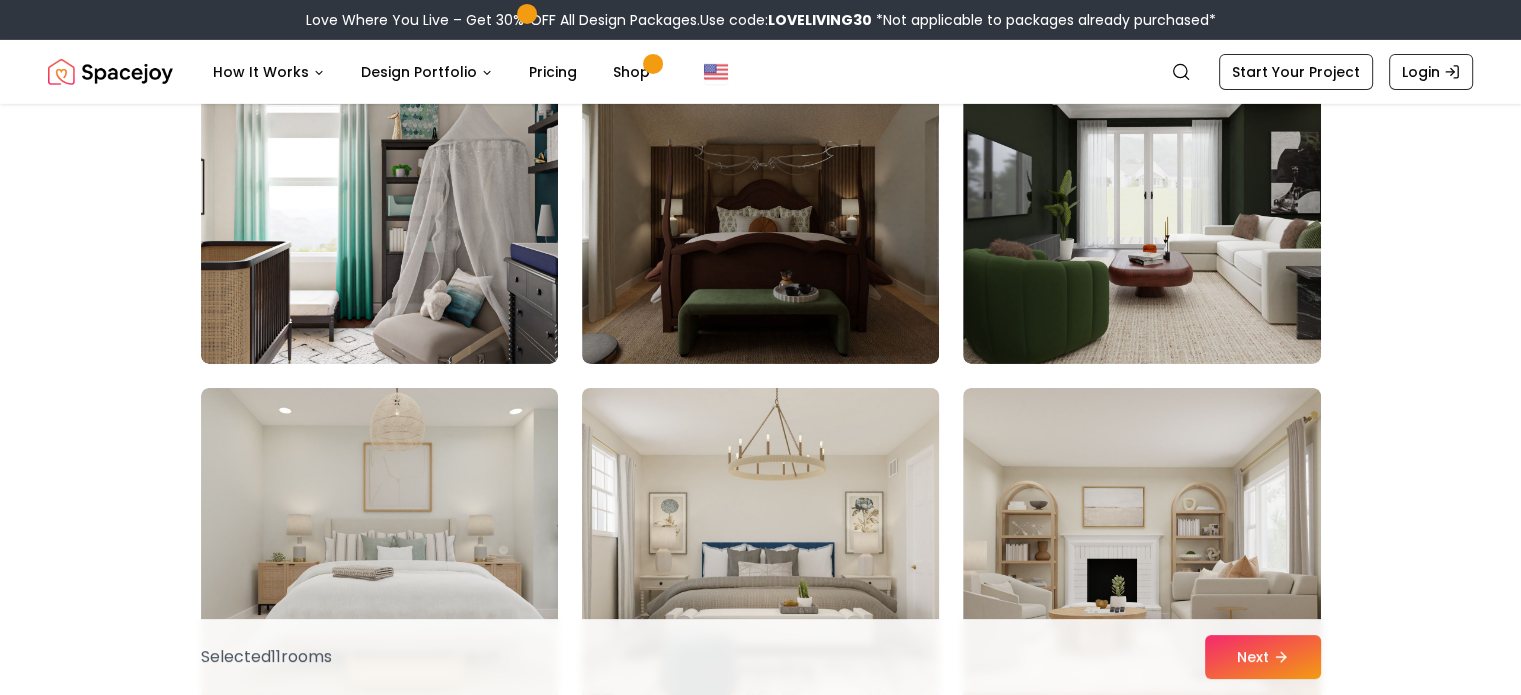 click at bounding box center (760, 548) 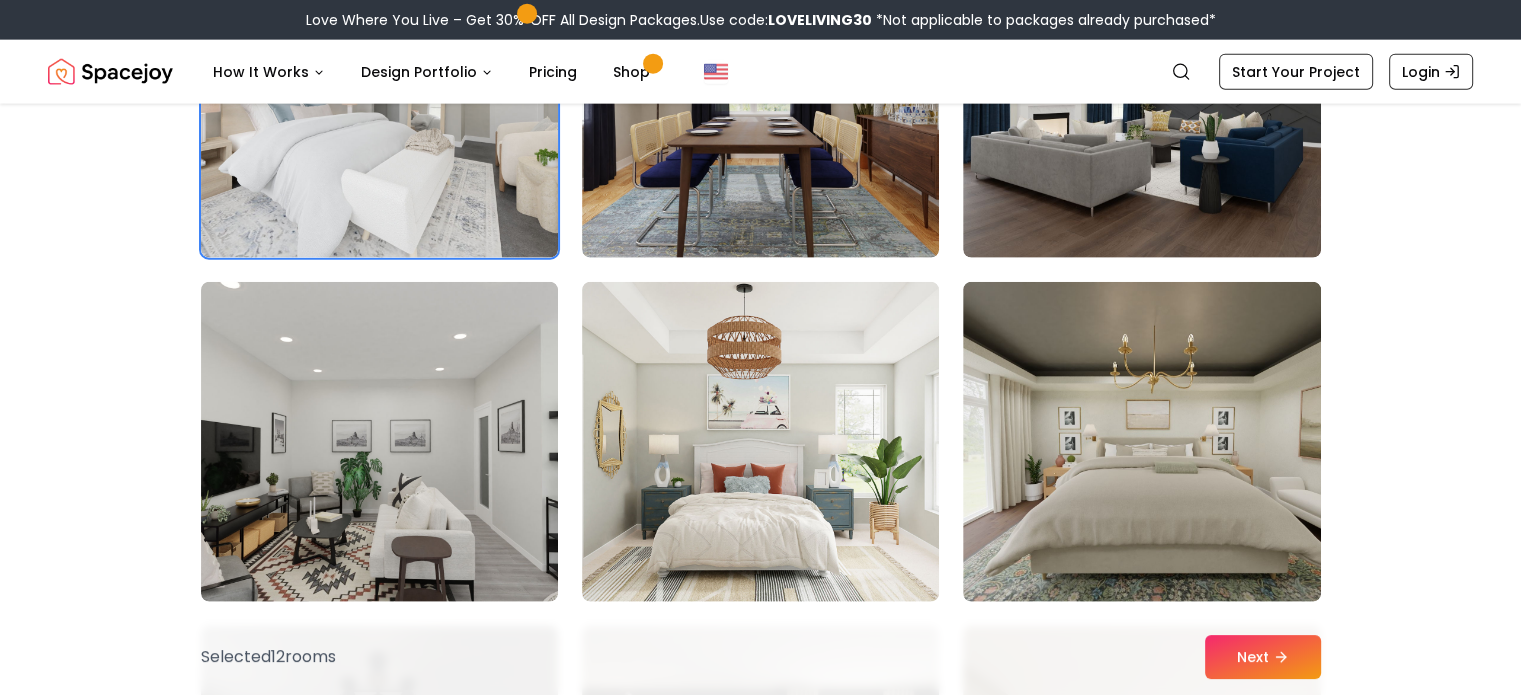 scroll, scrollTop: 4804, scrollLeft: 0, axis: vertical 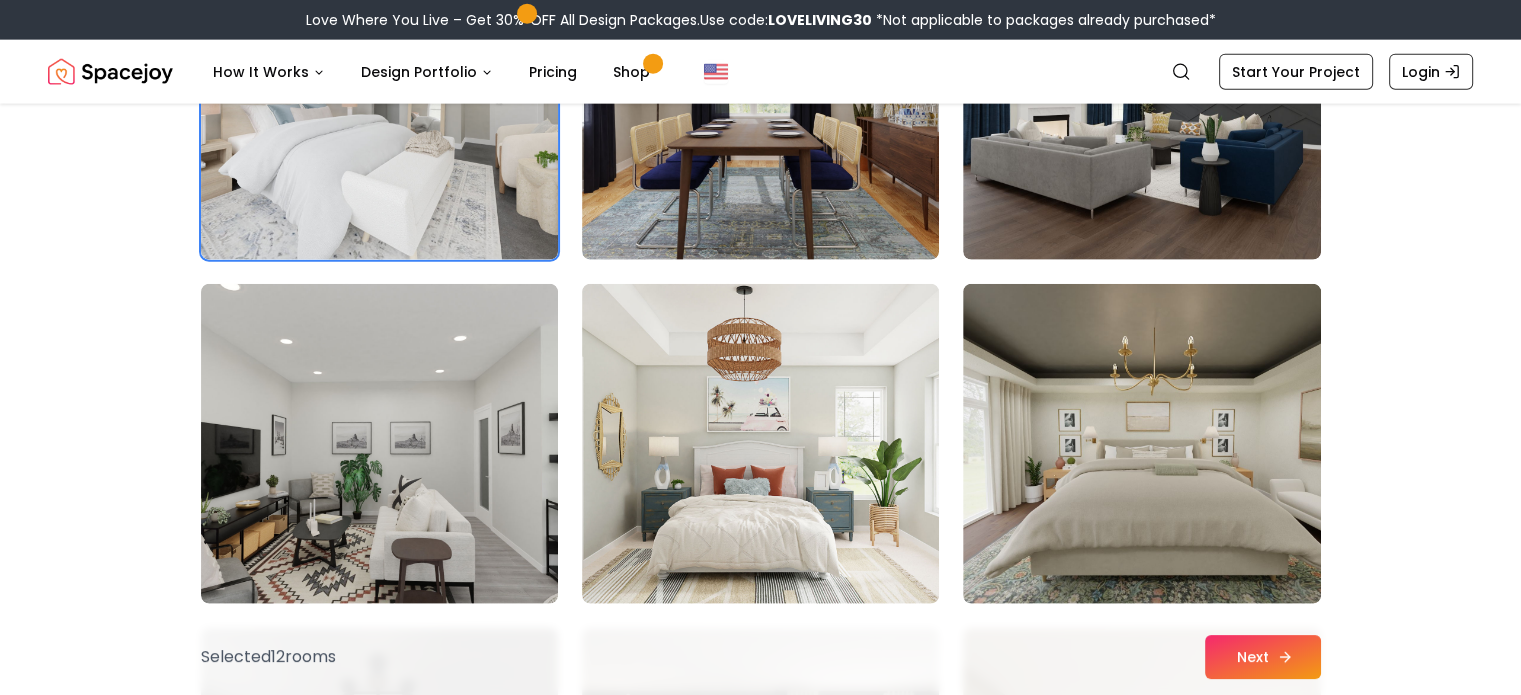 click 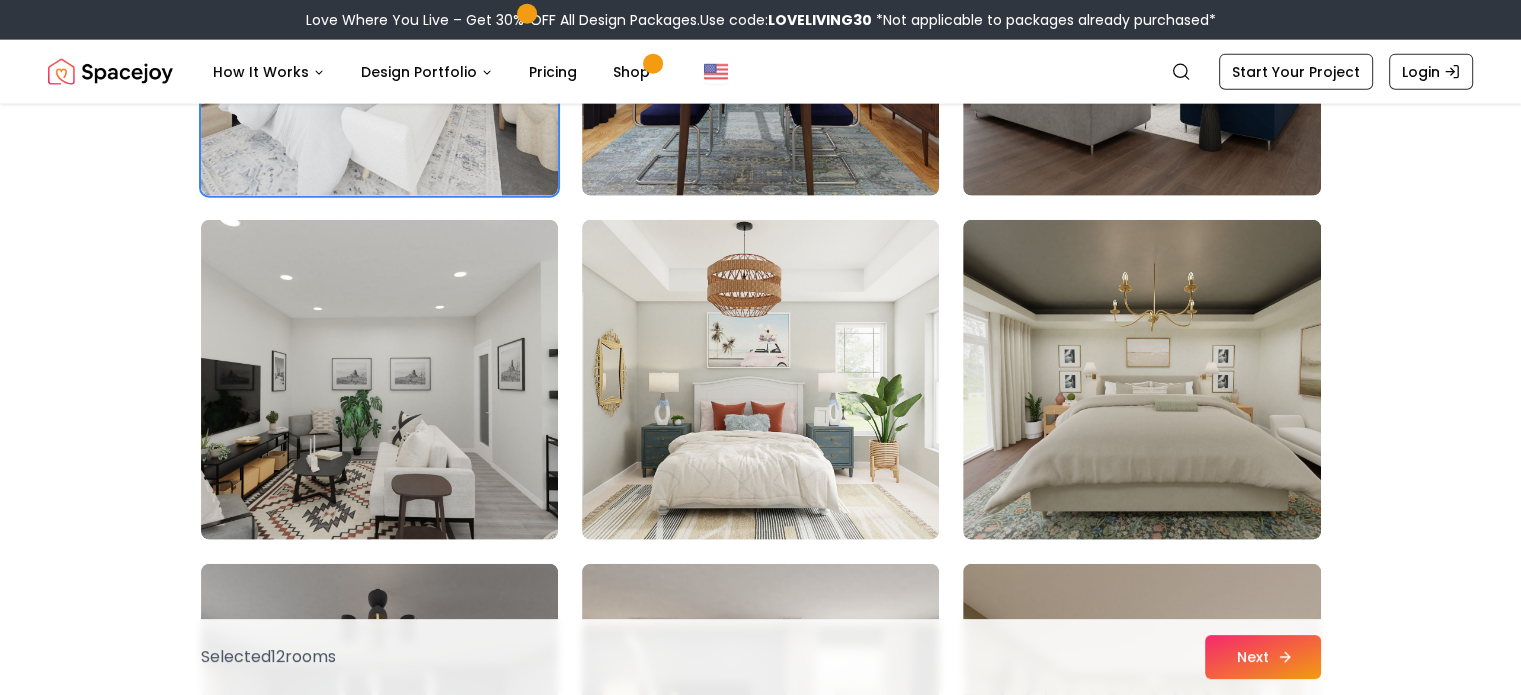scroll, scrollTop: 4804, scrollLeft: 0, axis: vertical 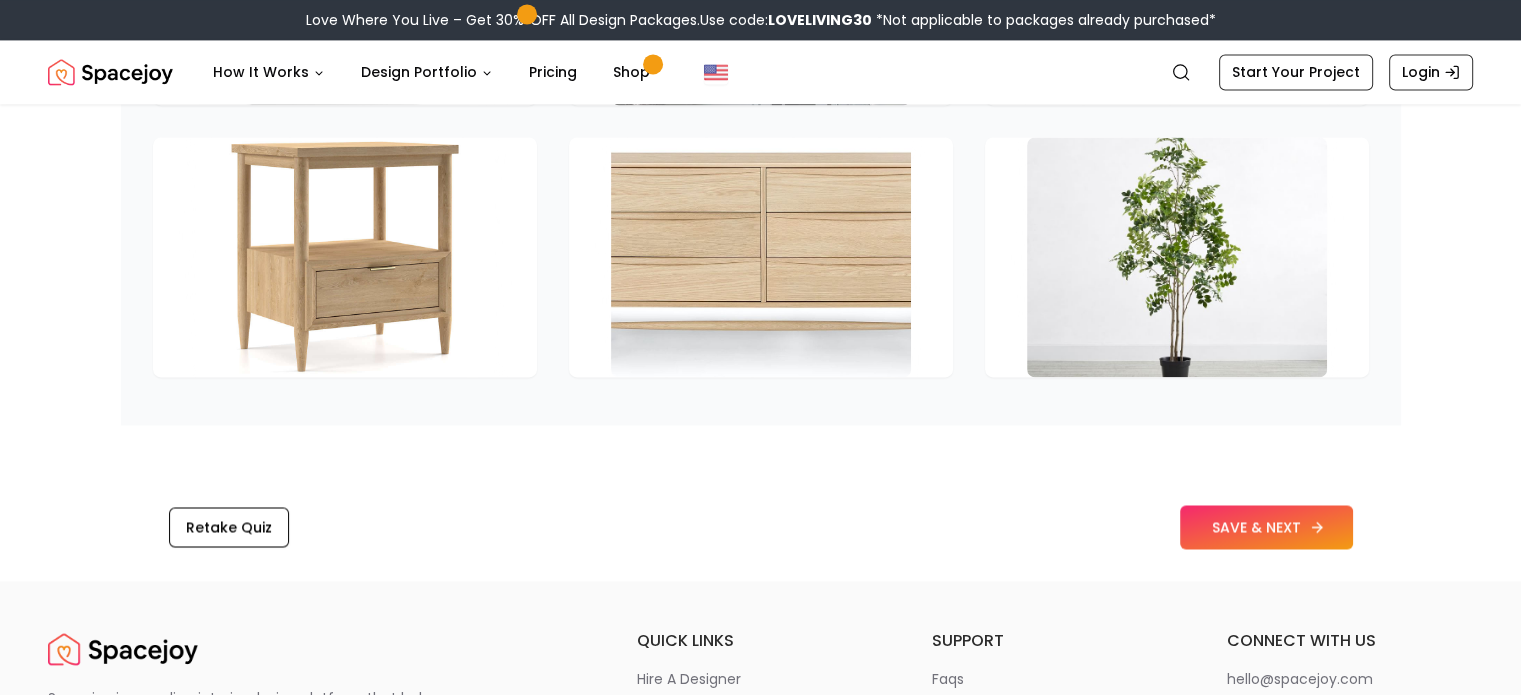 click on "SAVE & NEXT" at bounding box center [1266, 527] 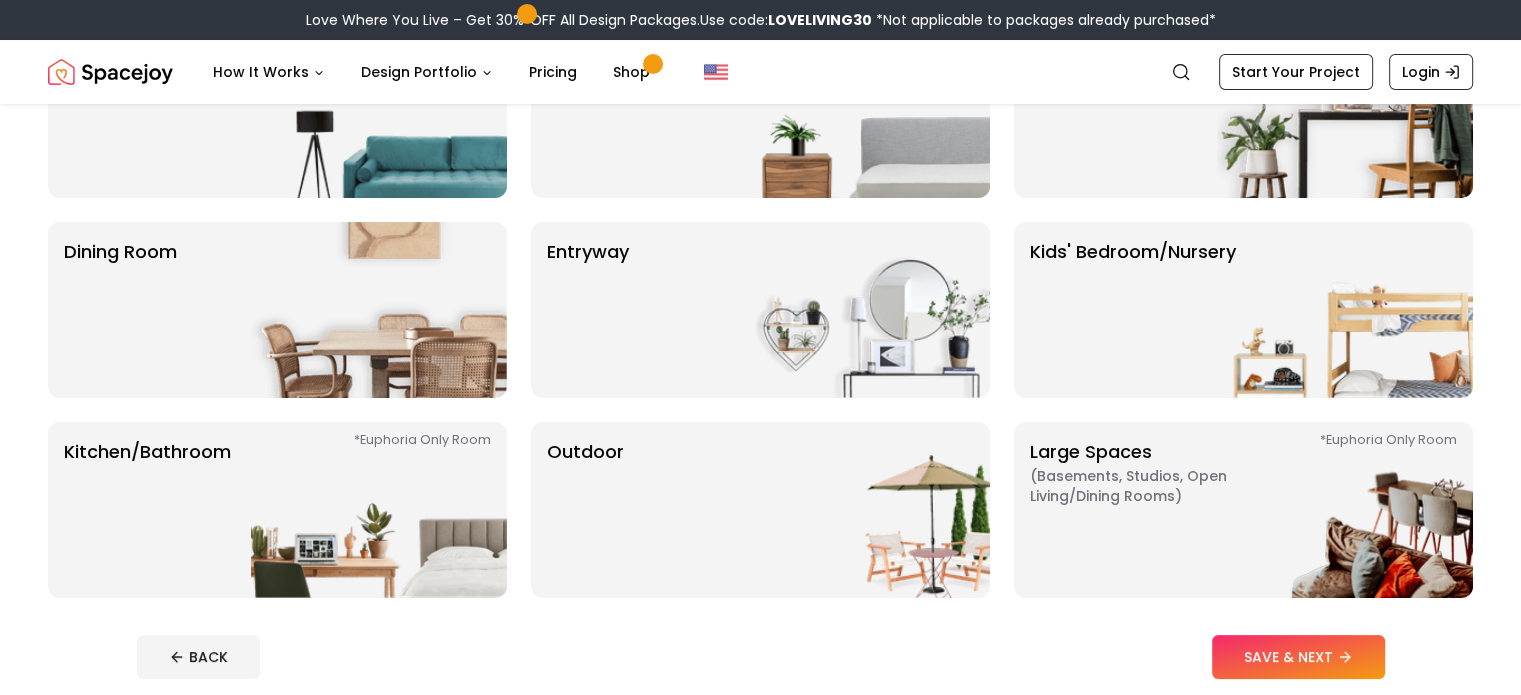 scroll, scrollTop: 255, scrollLeft: 0, axis: vertical 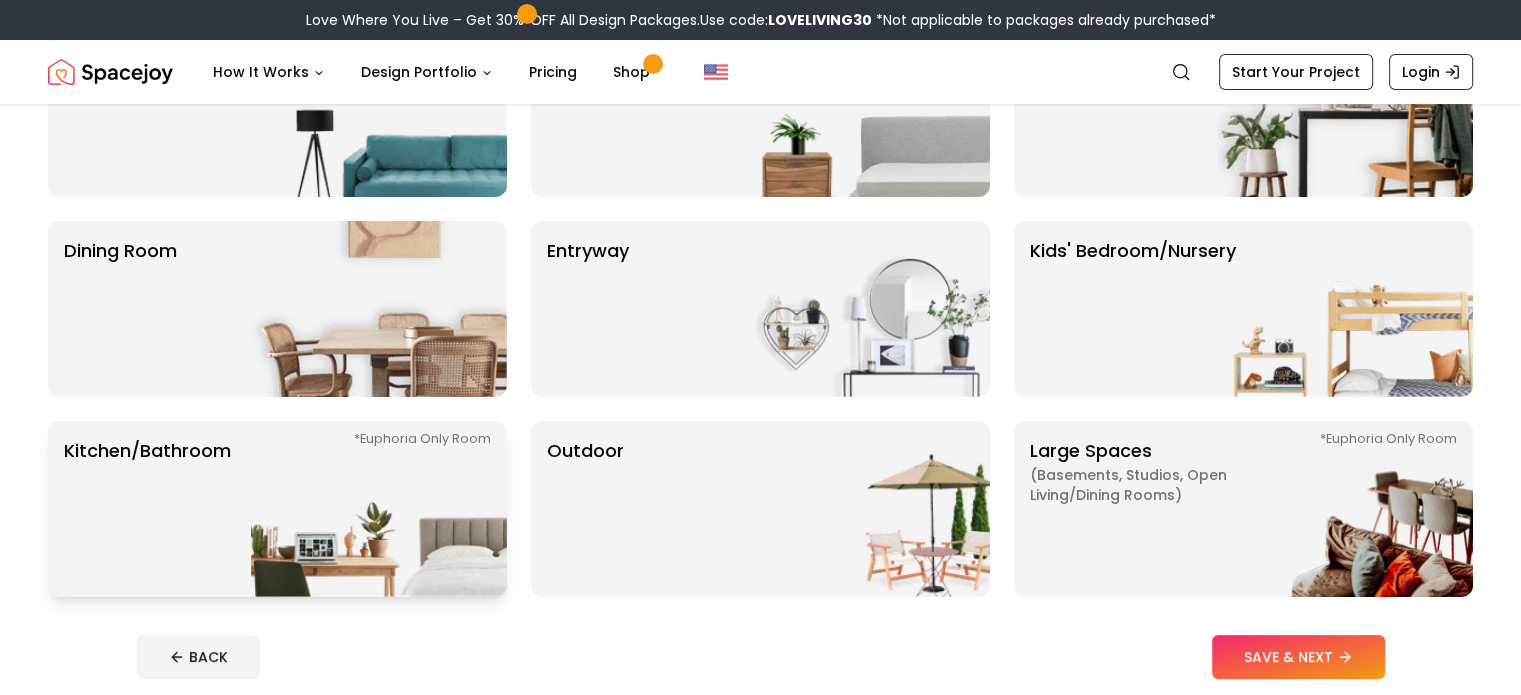 click at bounding box center (379, 509) 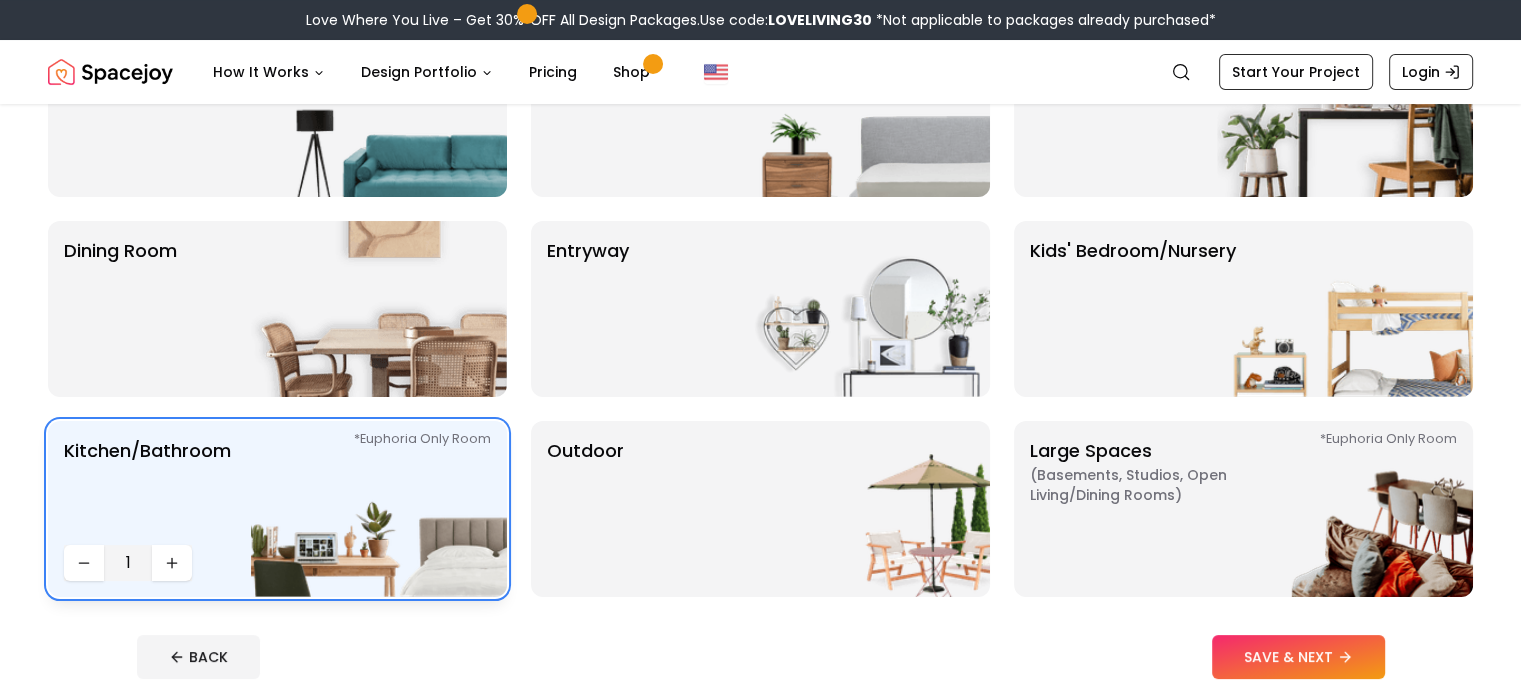 scroll, scrollTop: 527, scrollLeft: 0, axis: vertical 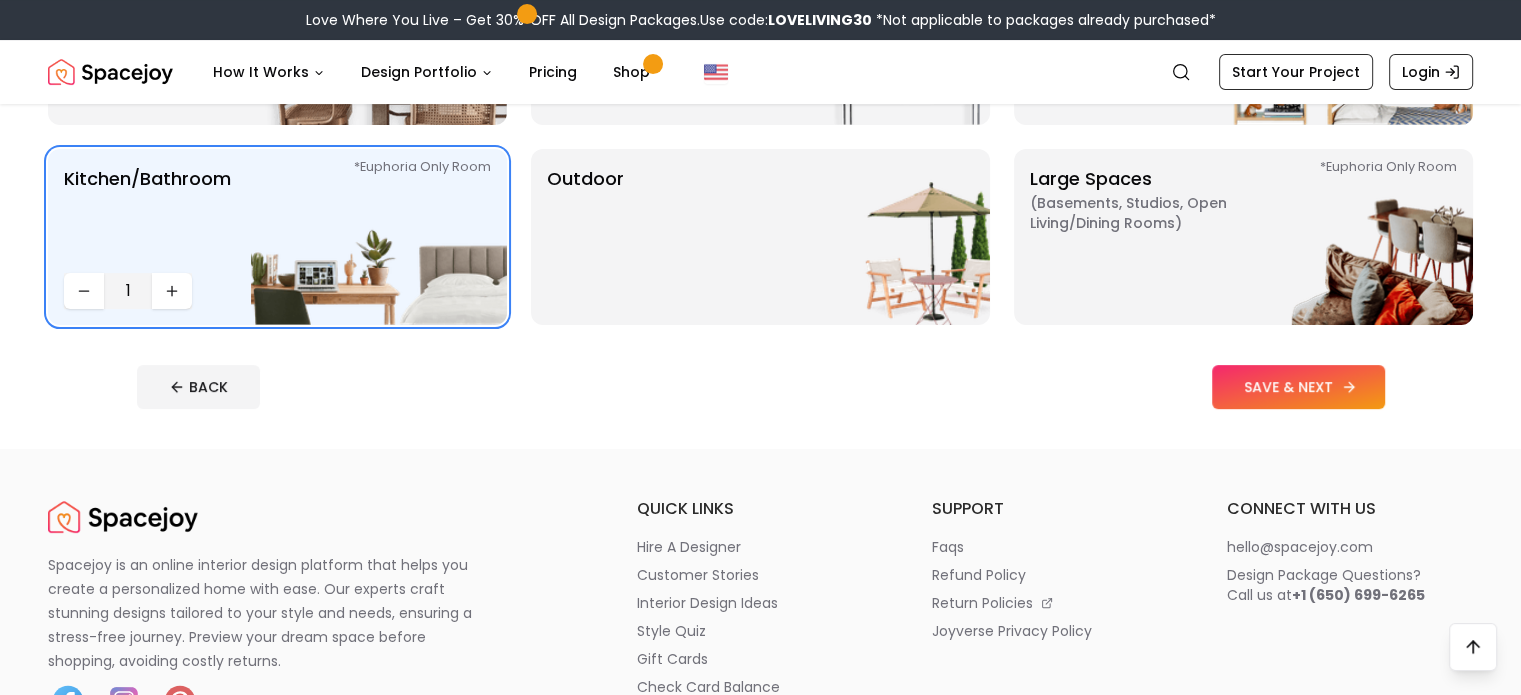 click on "SAVE & NEXT" at bounding box center (1298, 387) 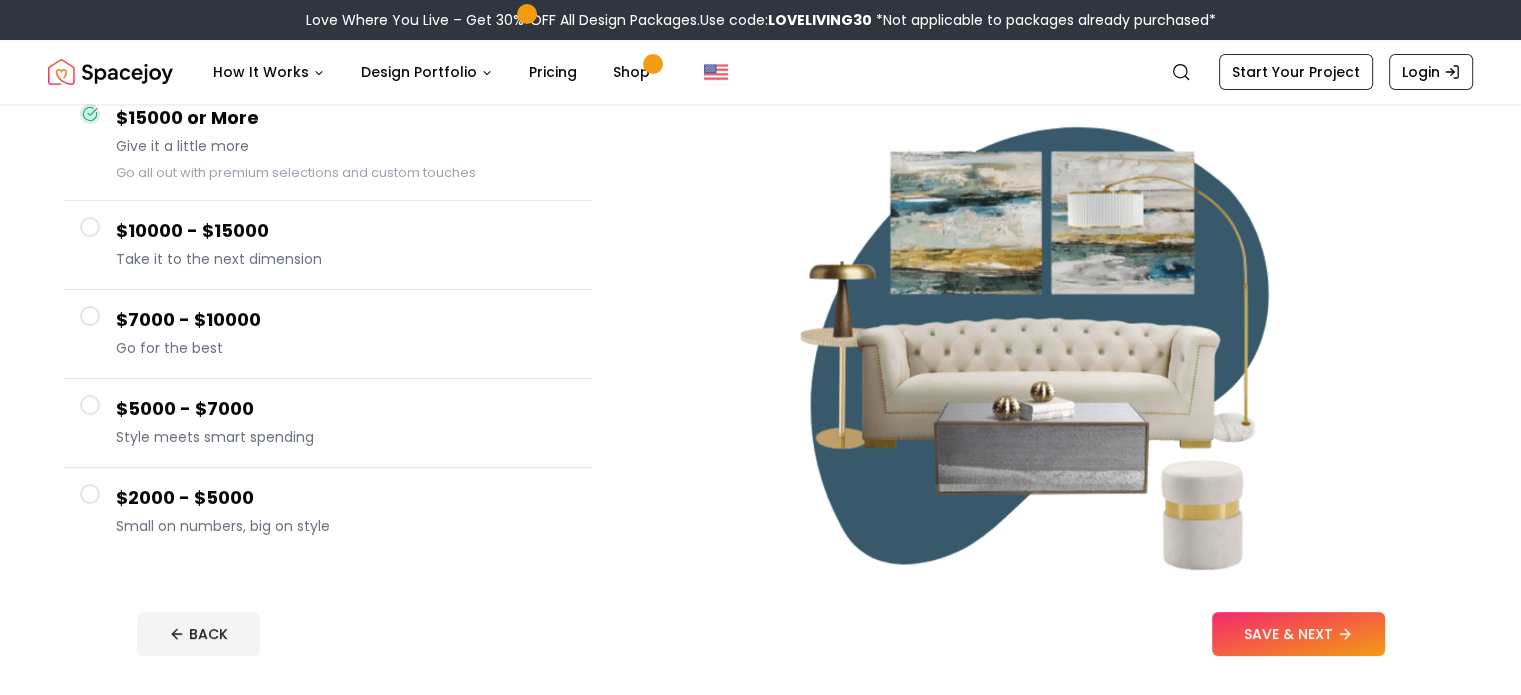 scroll, scrollTop: 208, scrollLeft: 0, axis: vertical 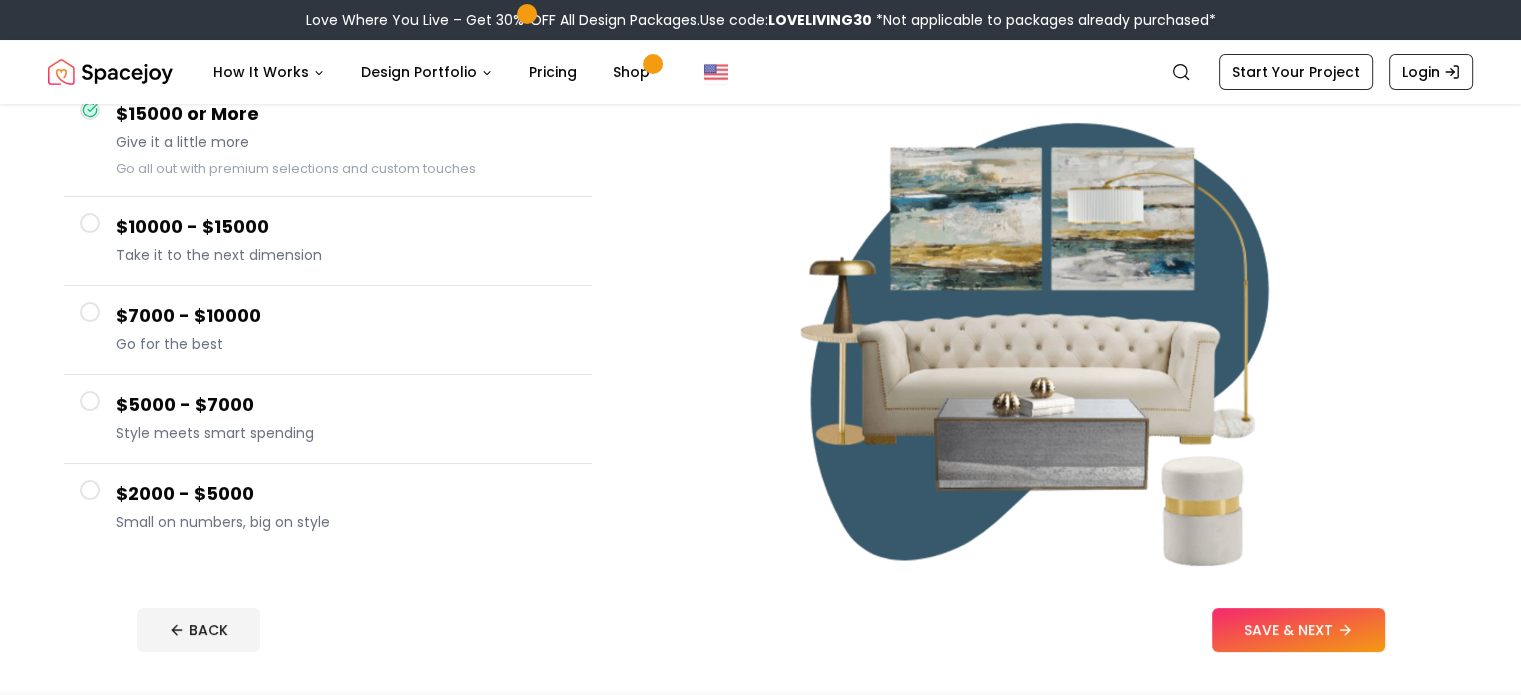 click at bounding box center [90, 490] 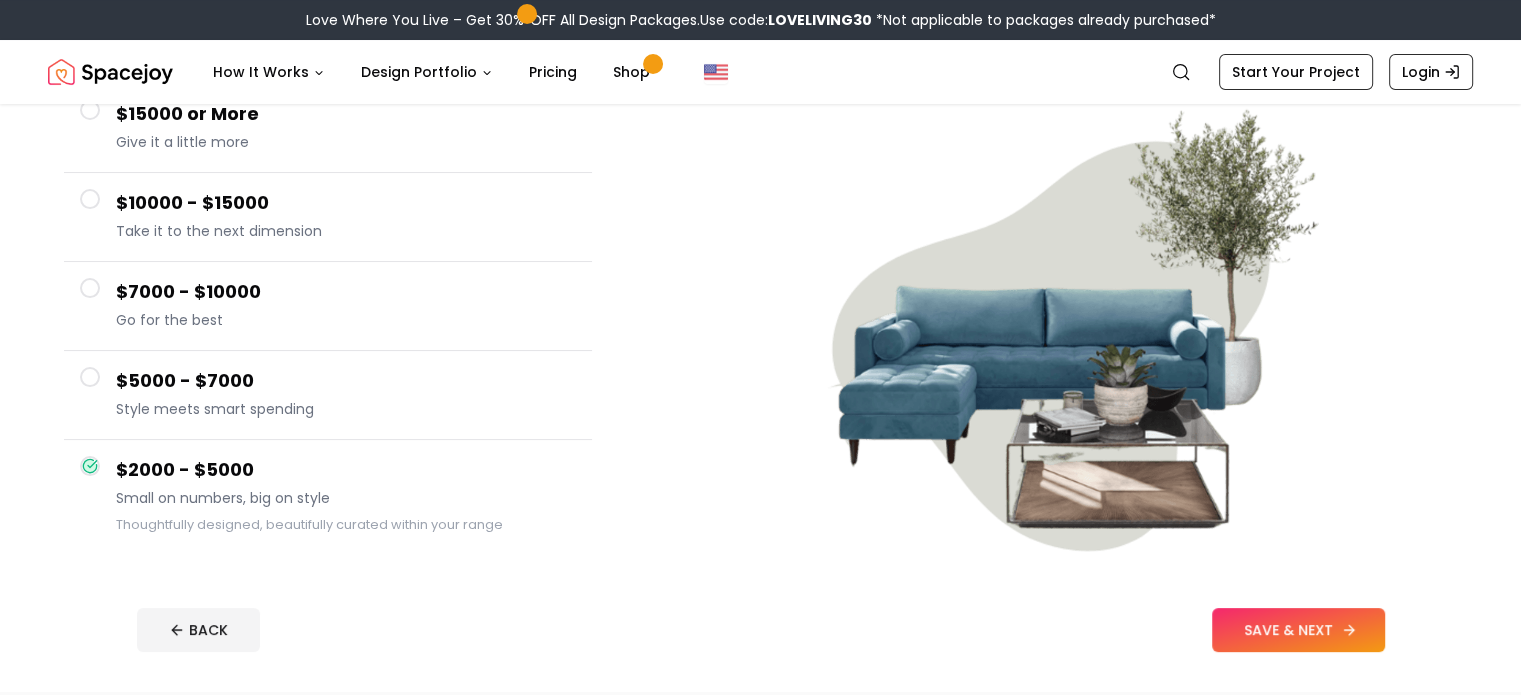 click 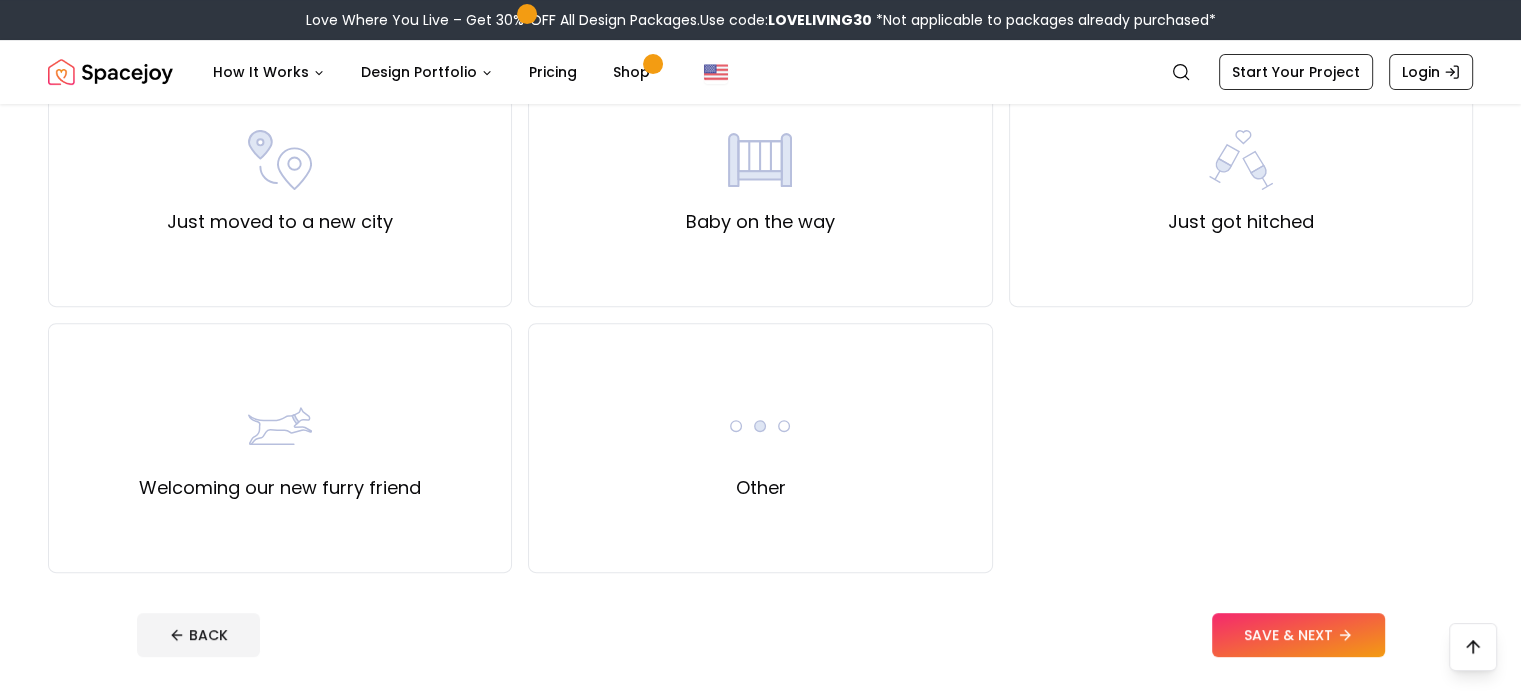 scroll, scrollTop: 750, scrollLeft: 0, axis: vertical 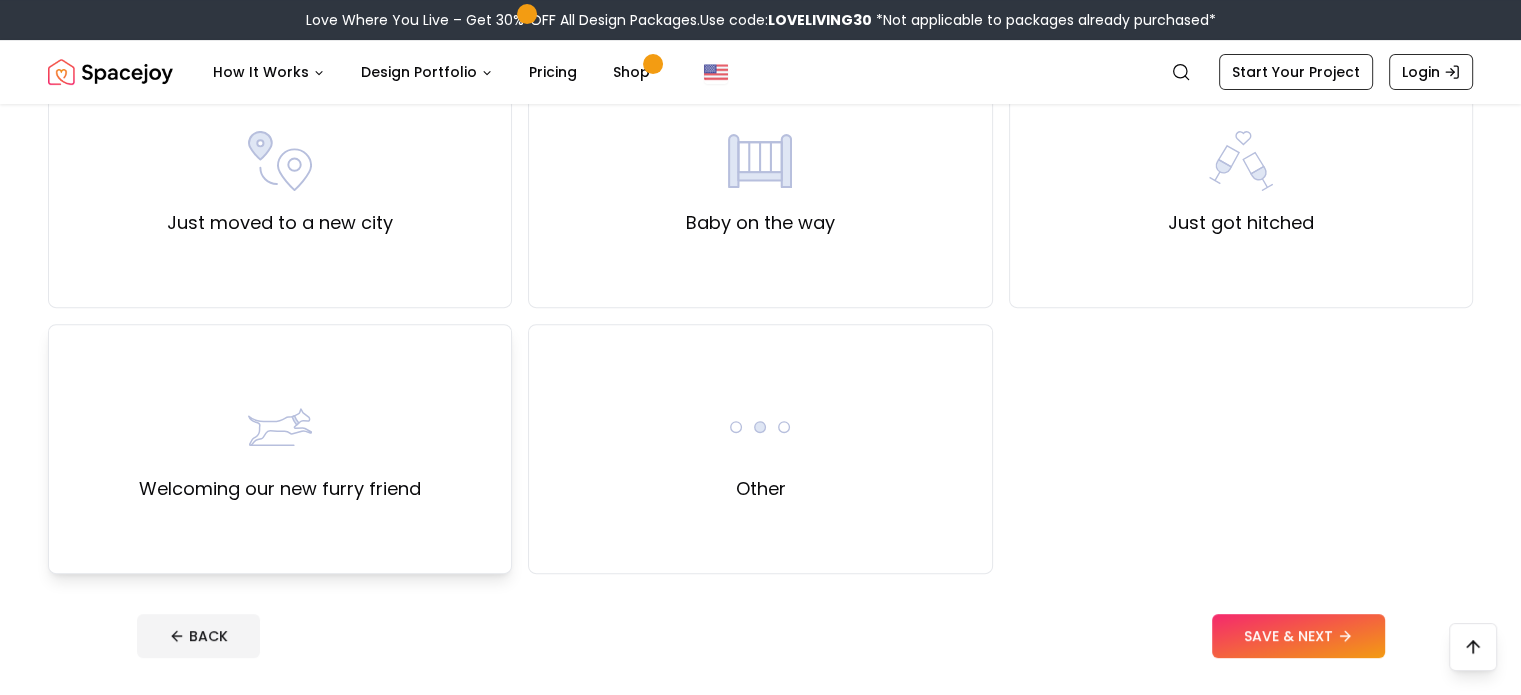 click on "Welcoming our new furry friend" at bounding box center (280, 489) 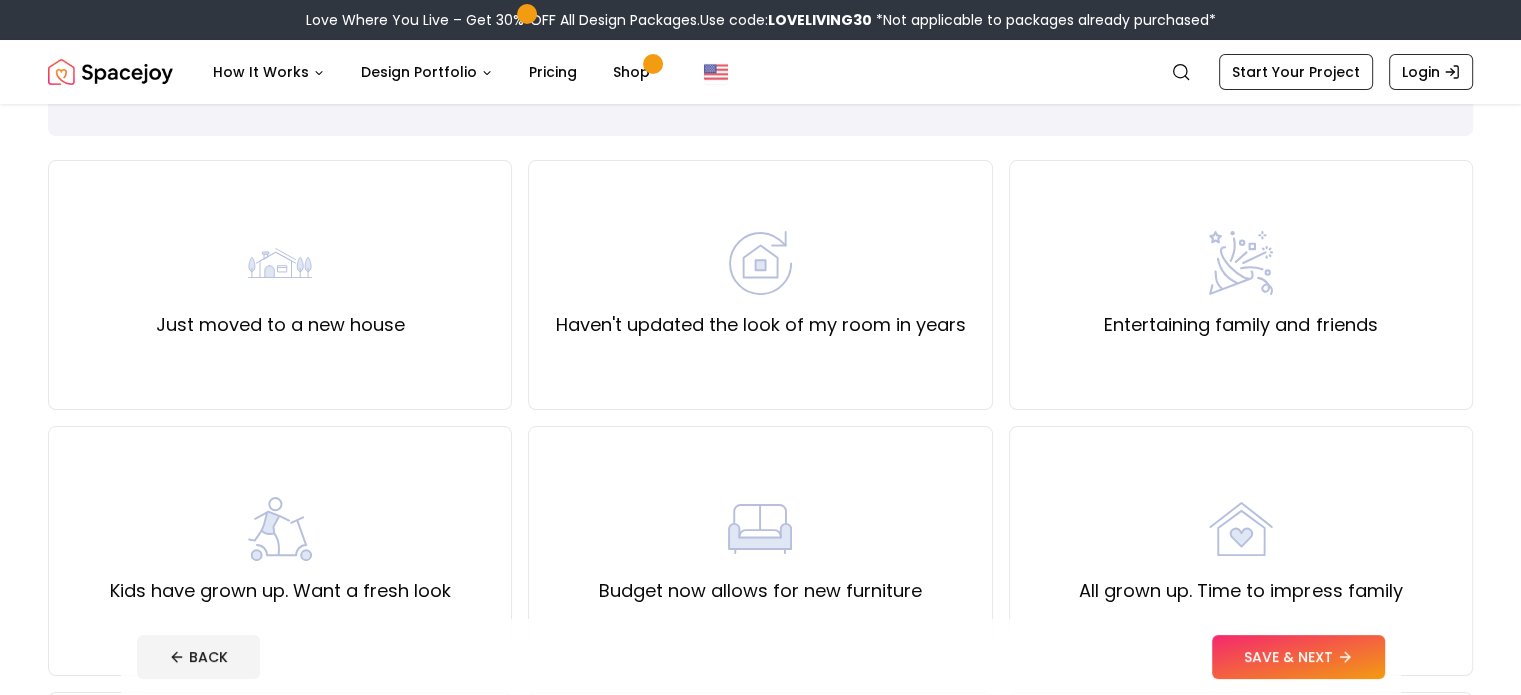 scroll, scrollTop: 124, scrollLeft: 0, axis: vertical 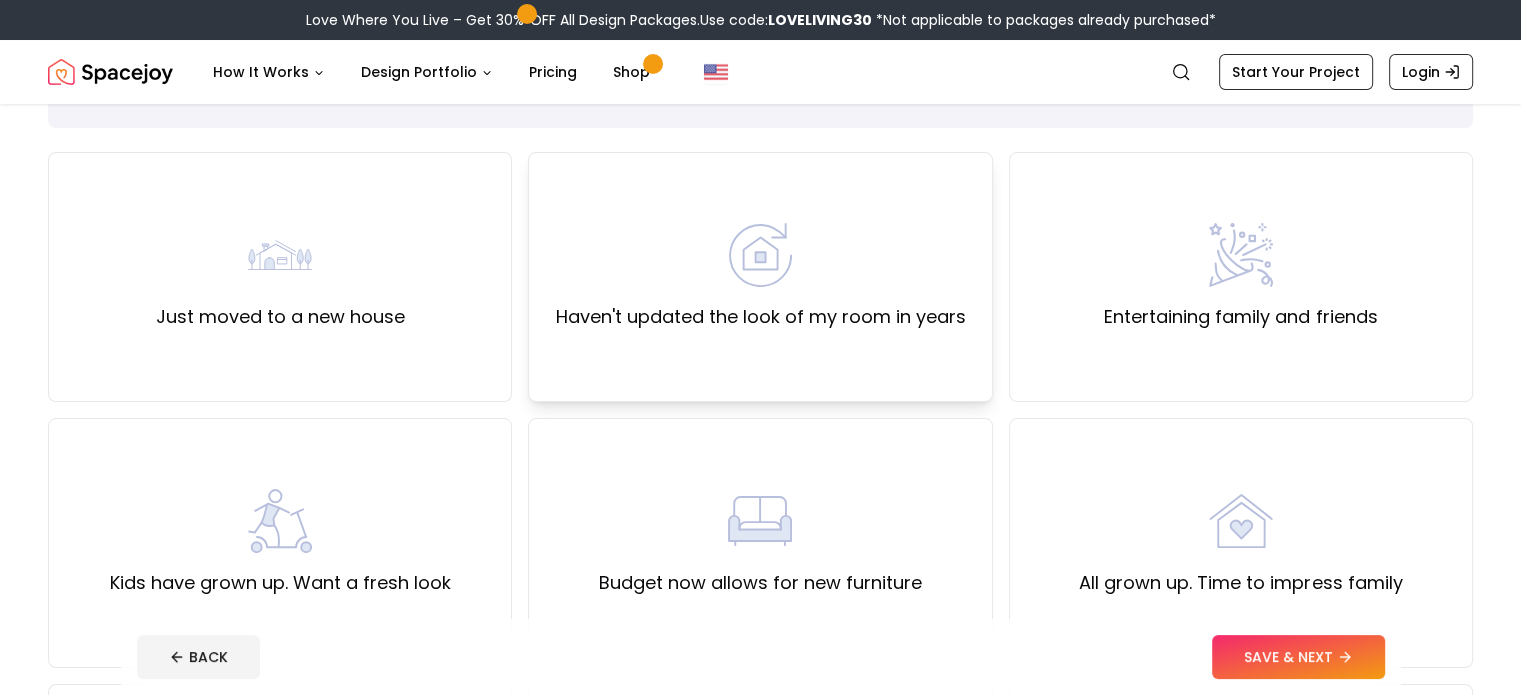 click at bounding box center [760, 255] 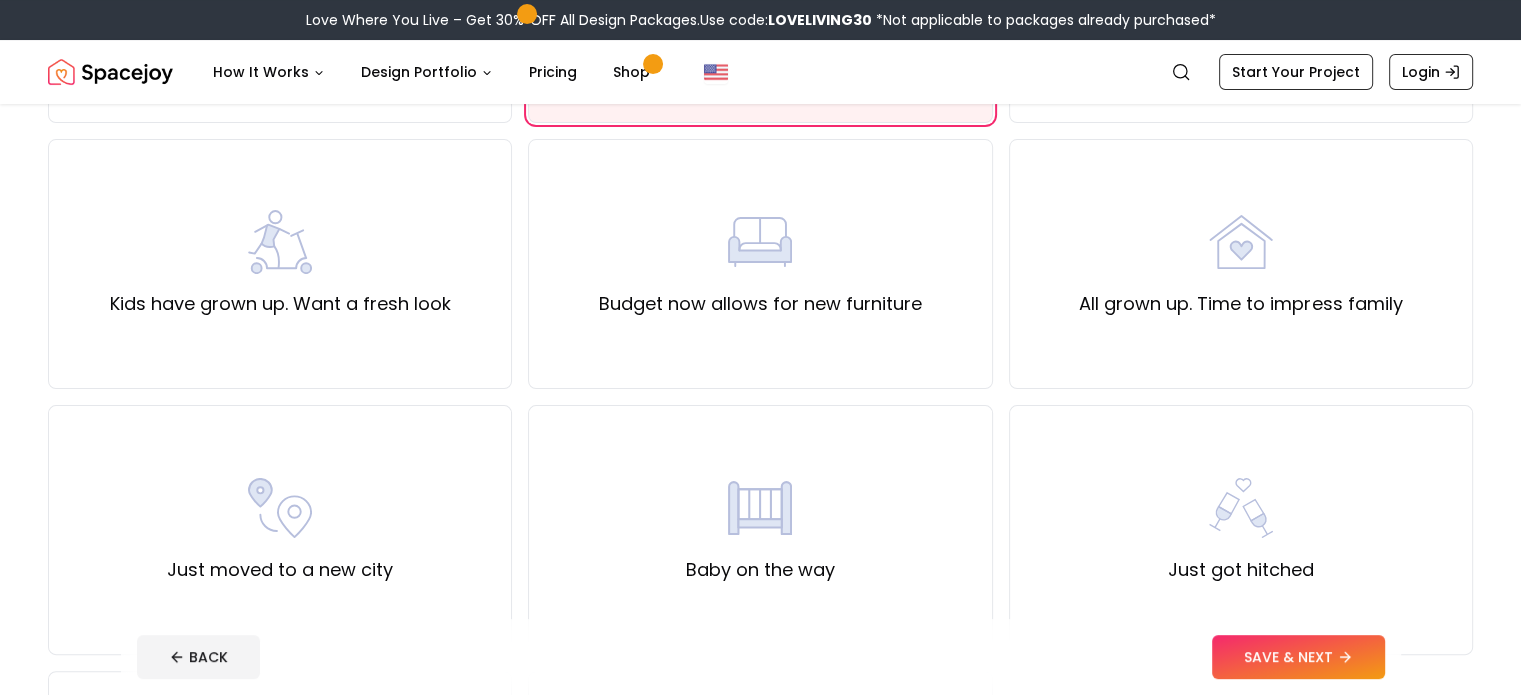 scroll, scrollTop: 404, scrollLeft: 0, axis: vertical 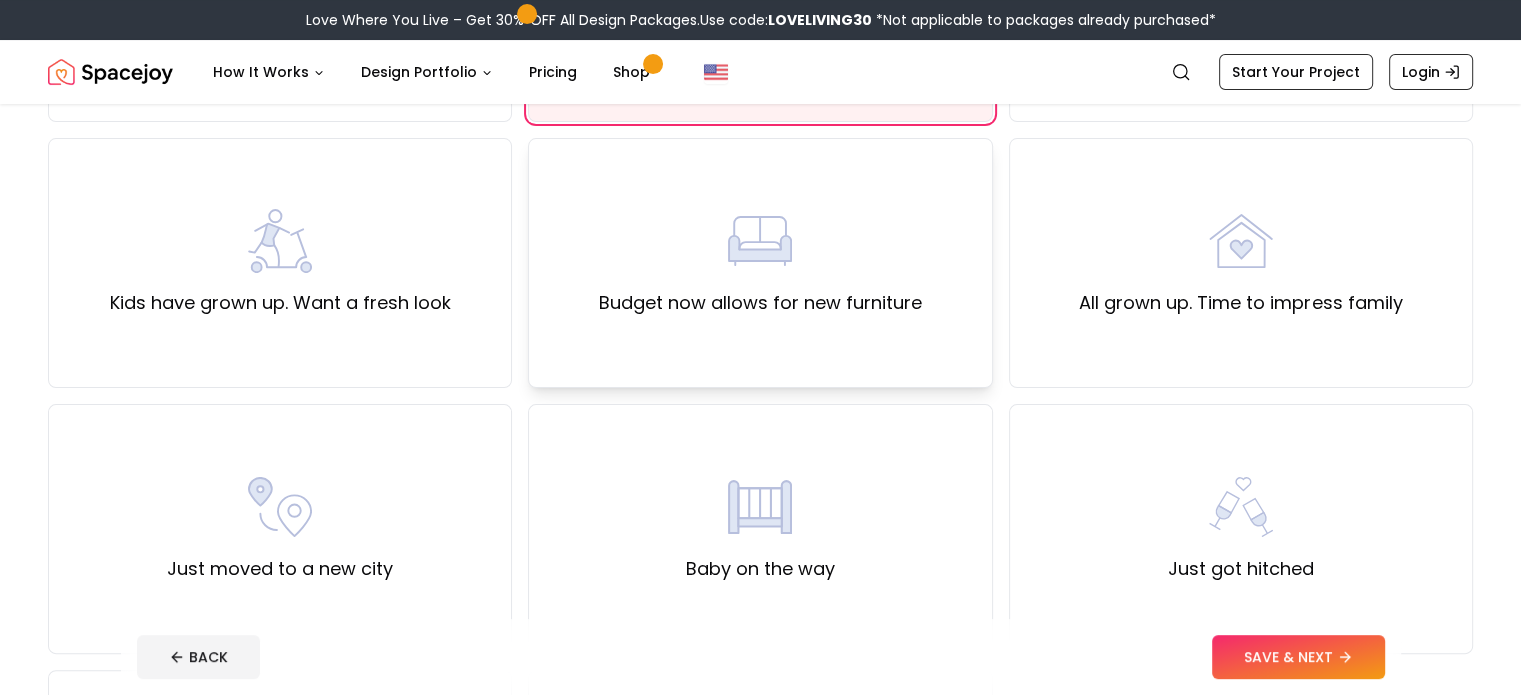 click on "Budget now allows for new furniture" at bounding box center (760, 303) 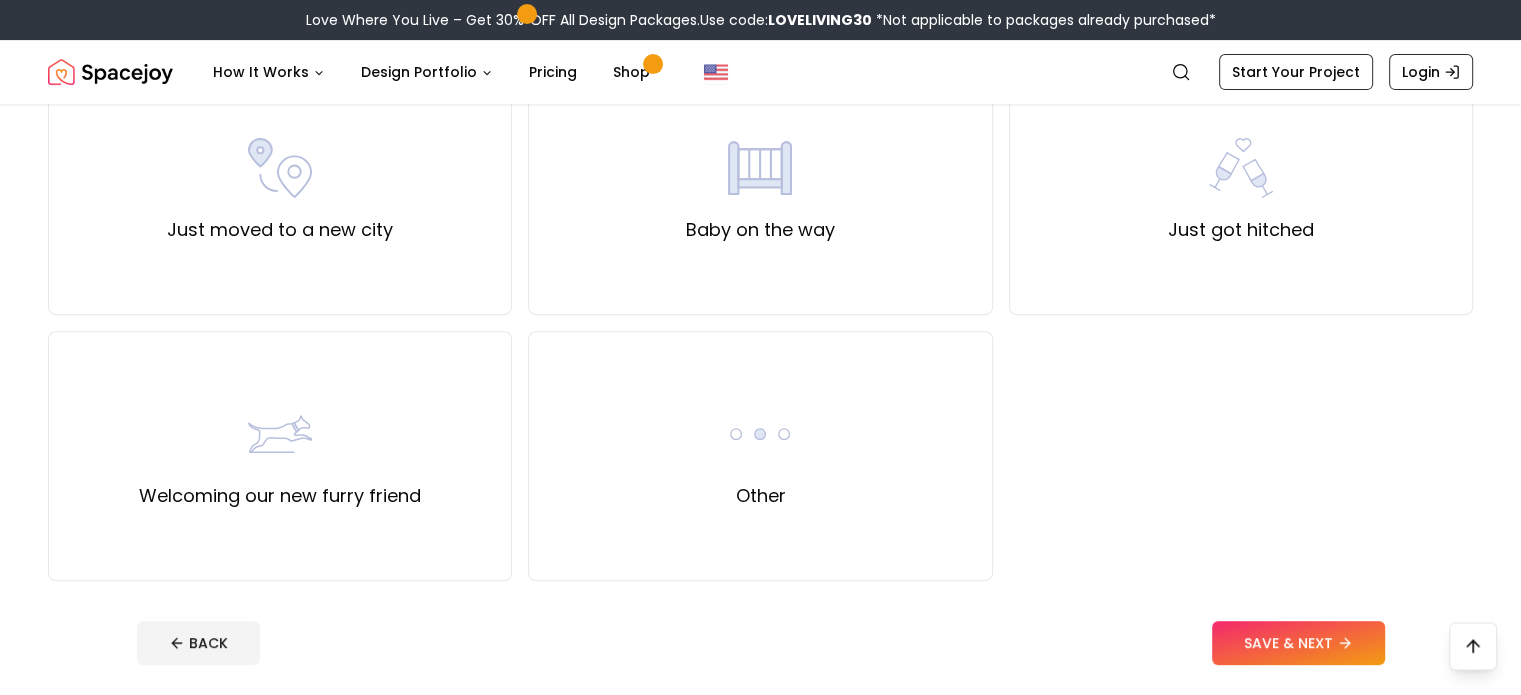 scroll, scrollTop: 742, scrollLeft: 0, axis: vertical 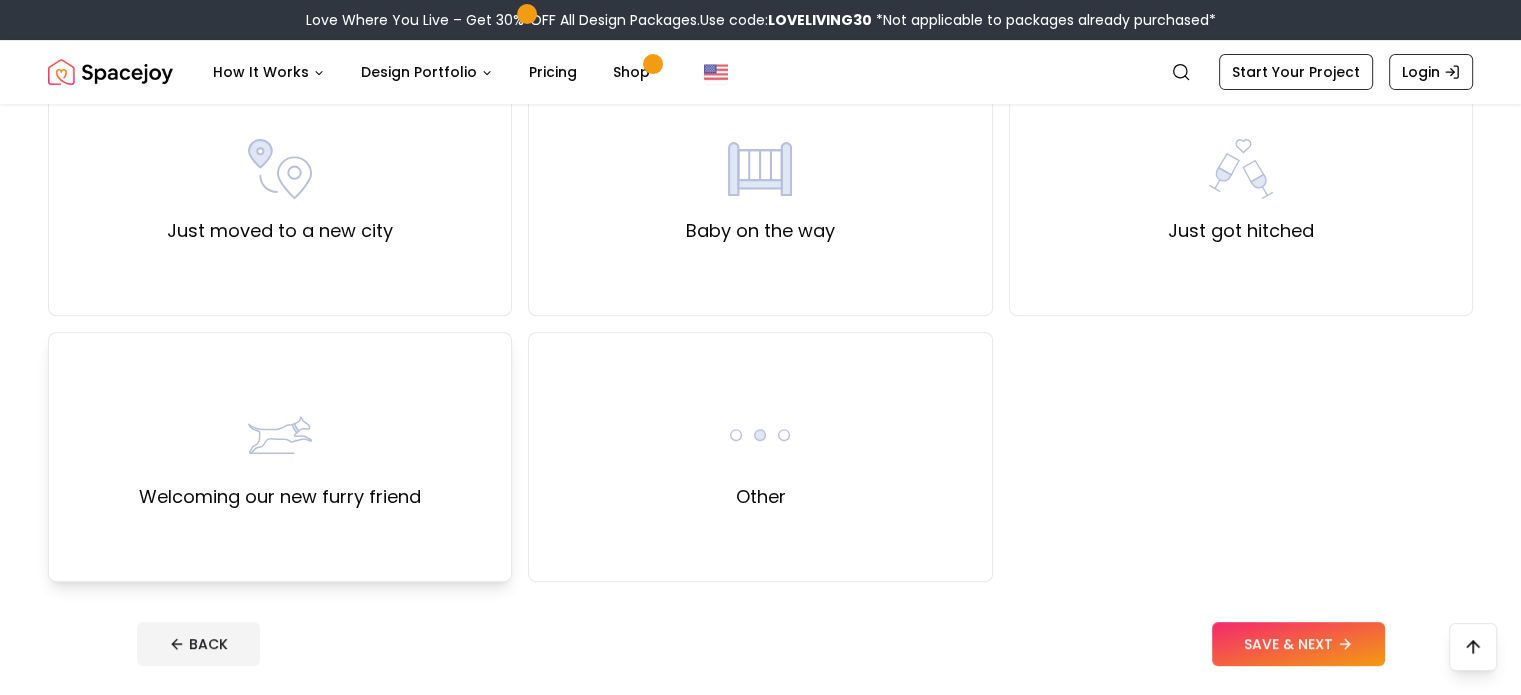 click on "Welcoming our new furry friend" at bounding box center [280, 457] 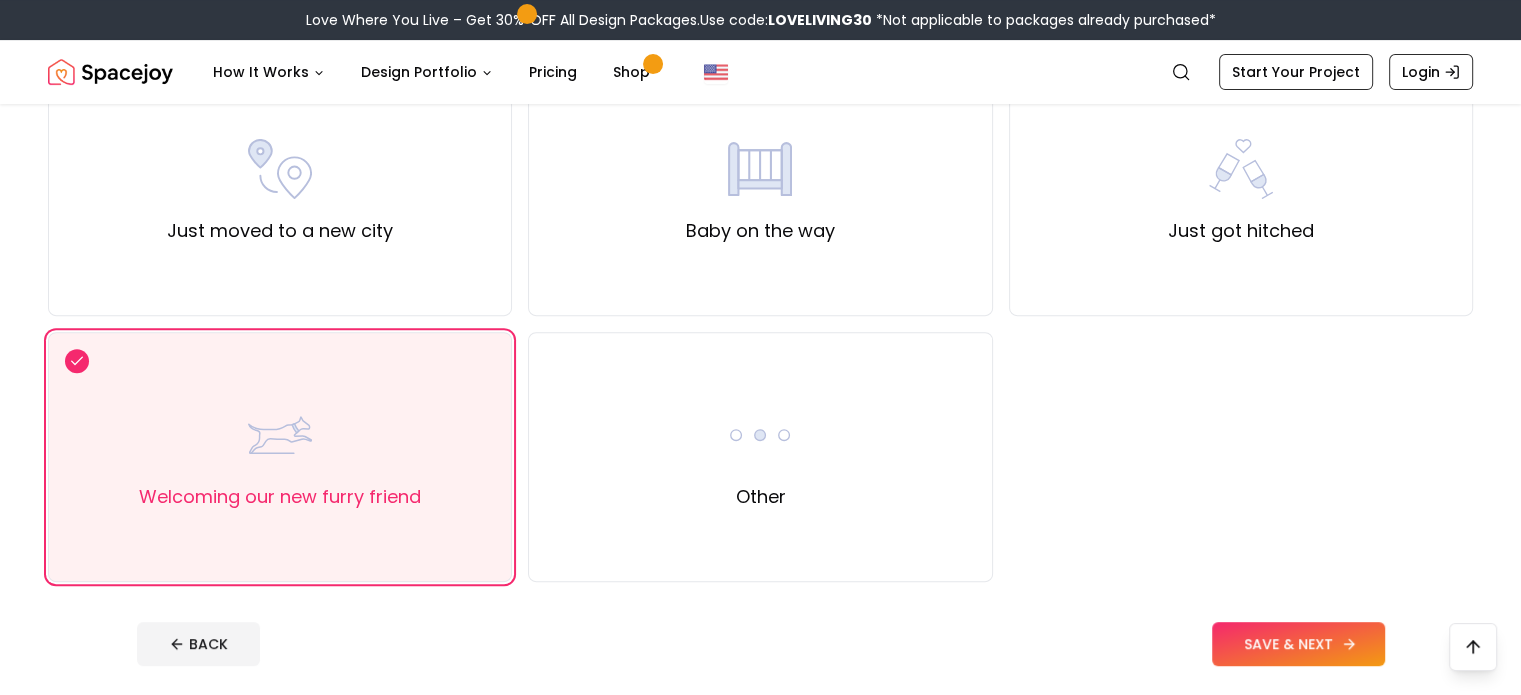 click on "SAVE & NEXT" at bounding box center (1298, 644) 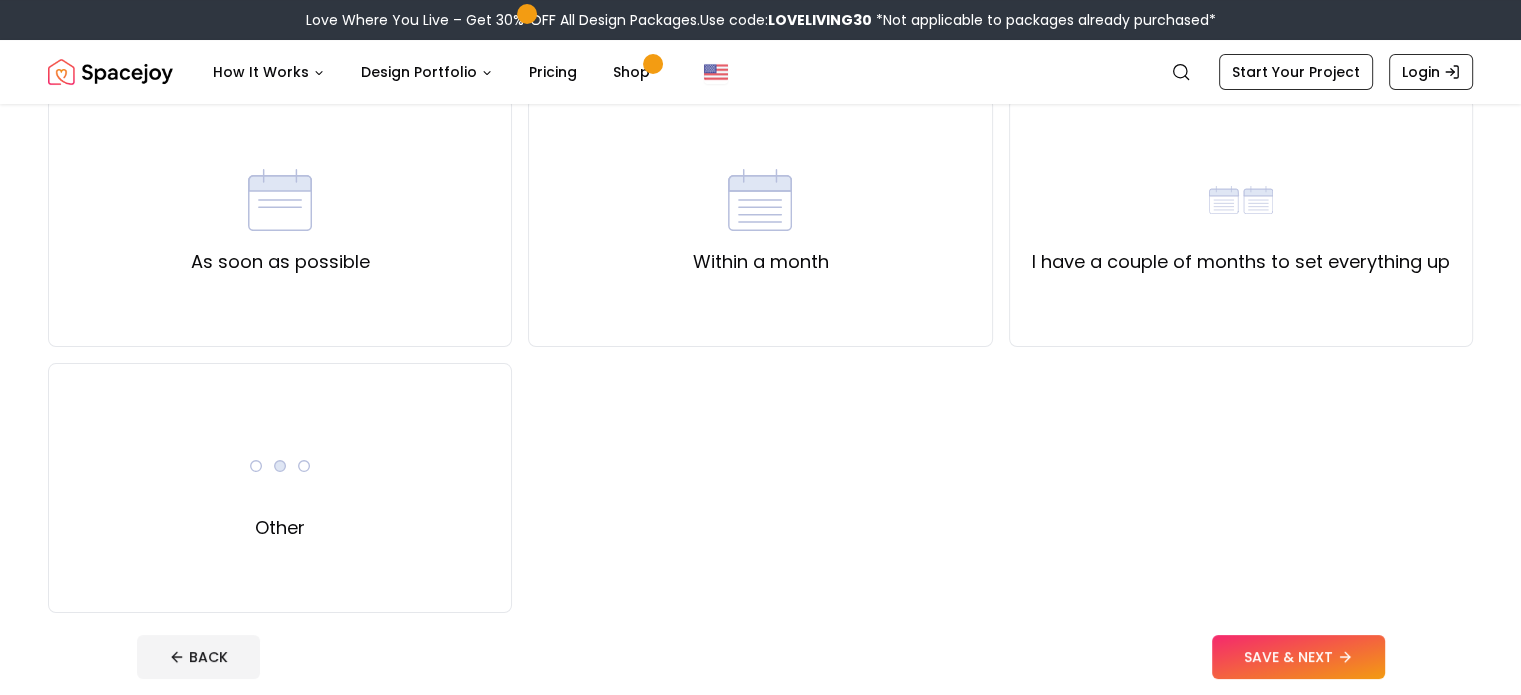 scroll, scrollTop: 180, scrollLeft: 0, axis: vertical 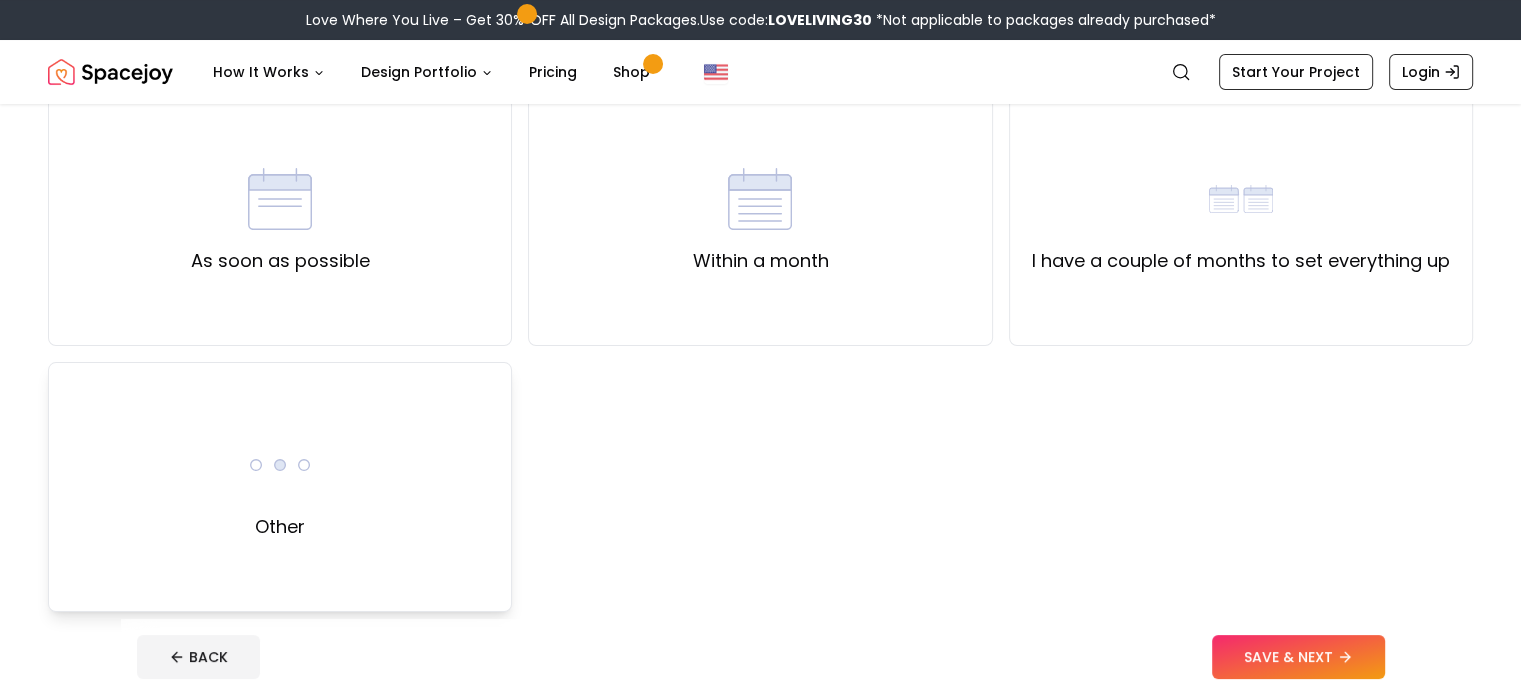 click on "Other" at bounding box center [280, 487] 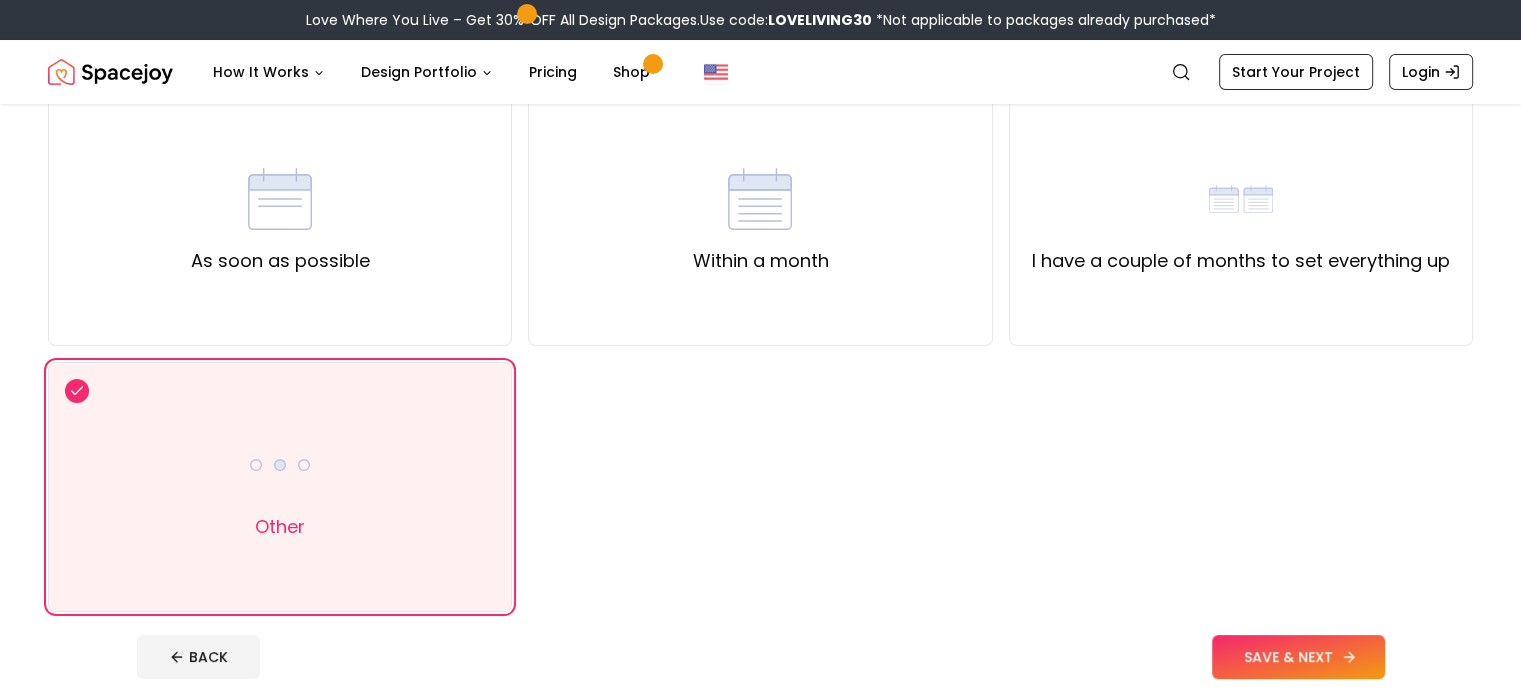 click on "SAVE & NEXT" at bounding box center (1298, 657) 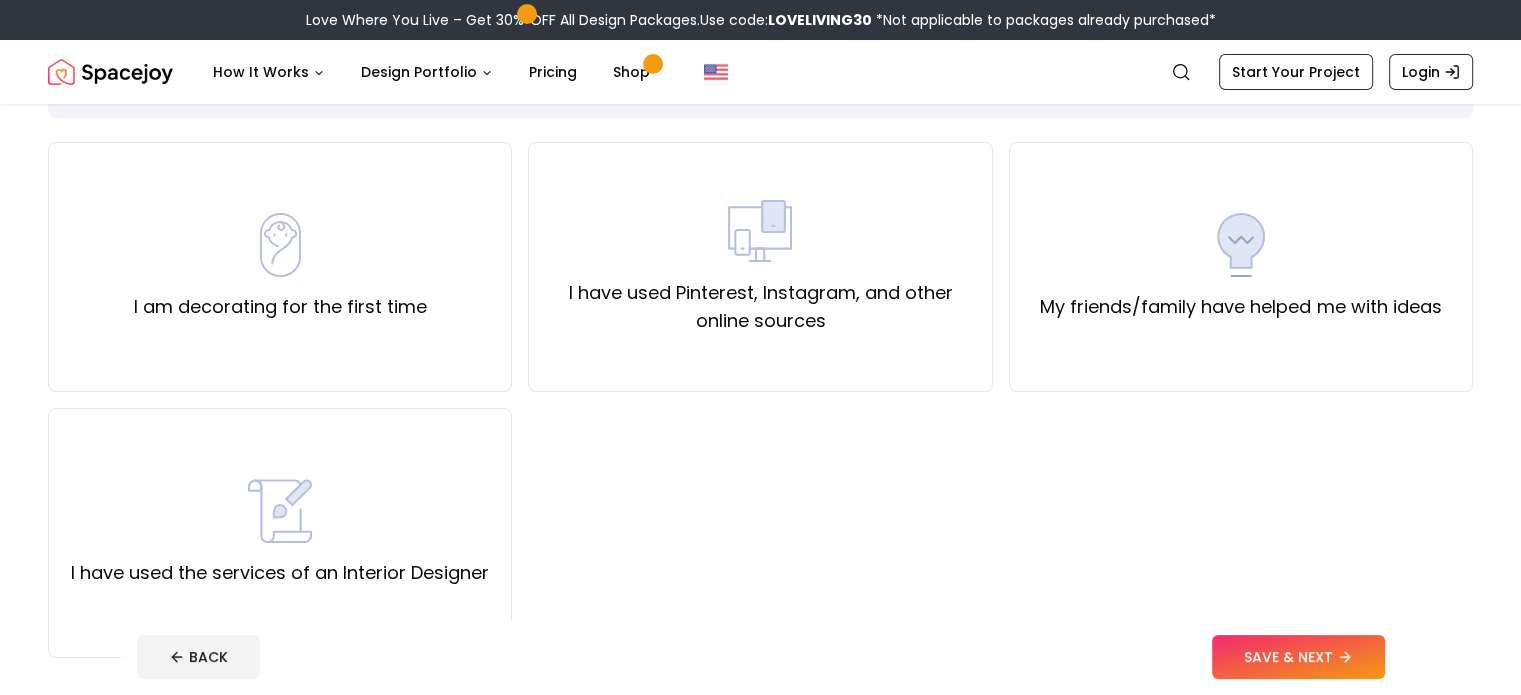 scroll, scrollTop: 138, scrollLeft: 0, axis: vertical 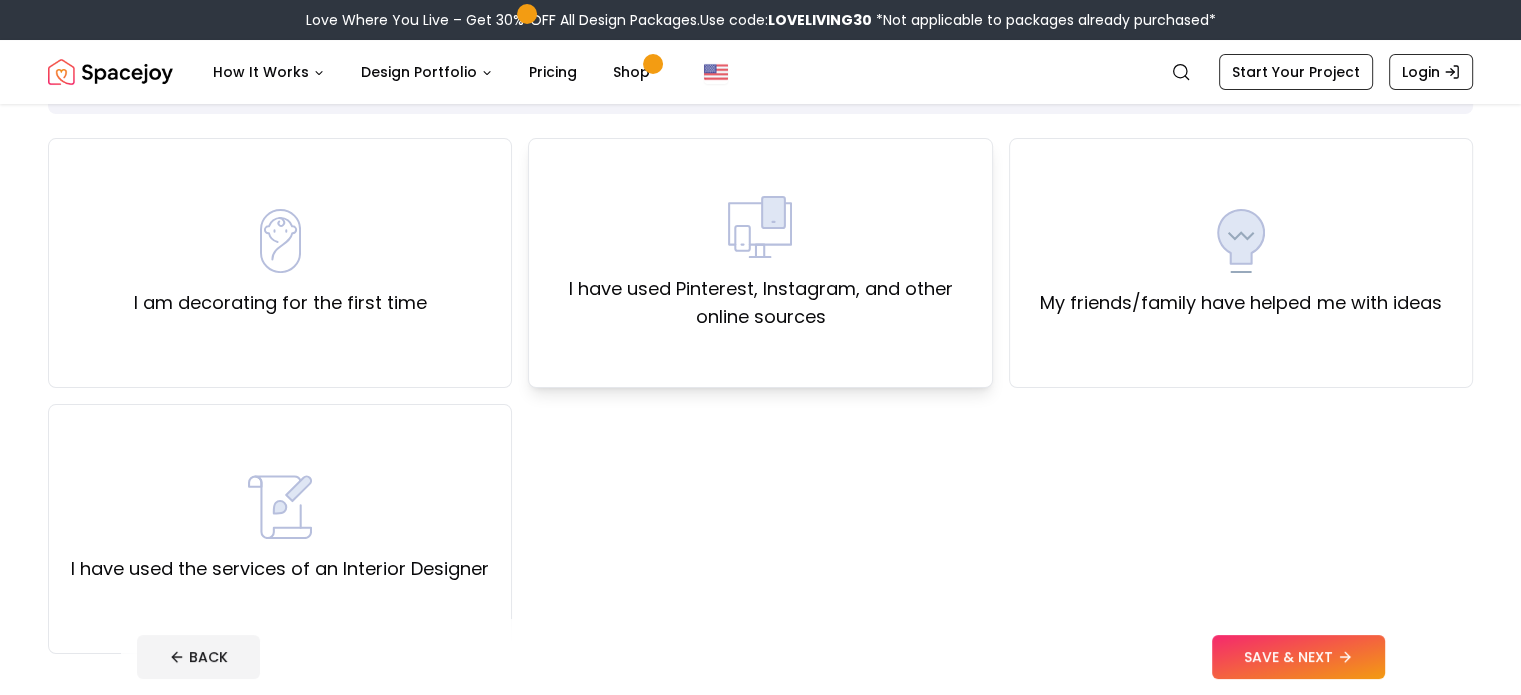 click on "I have used Pinterest, Instagram, and other online sources" at bounding box center [760, 303] 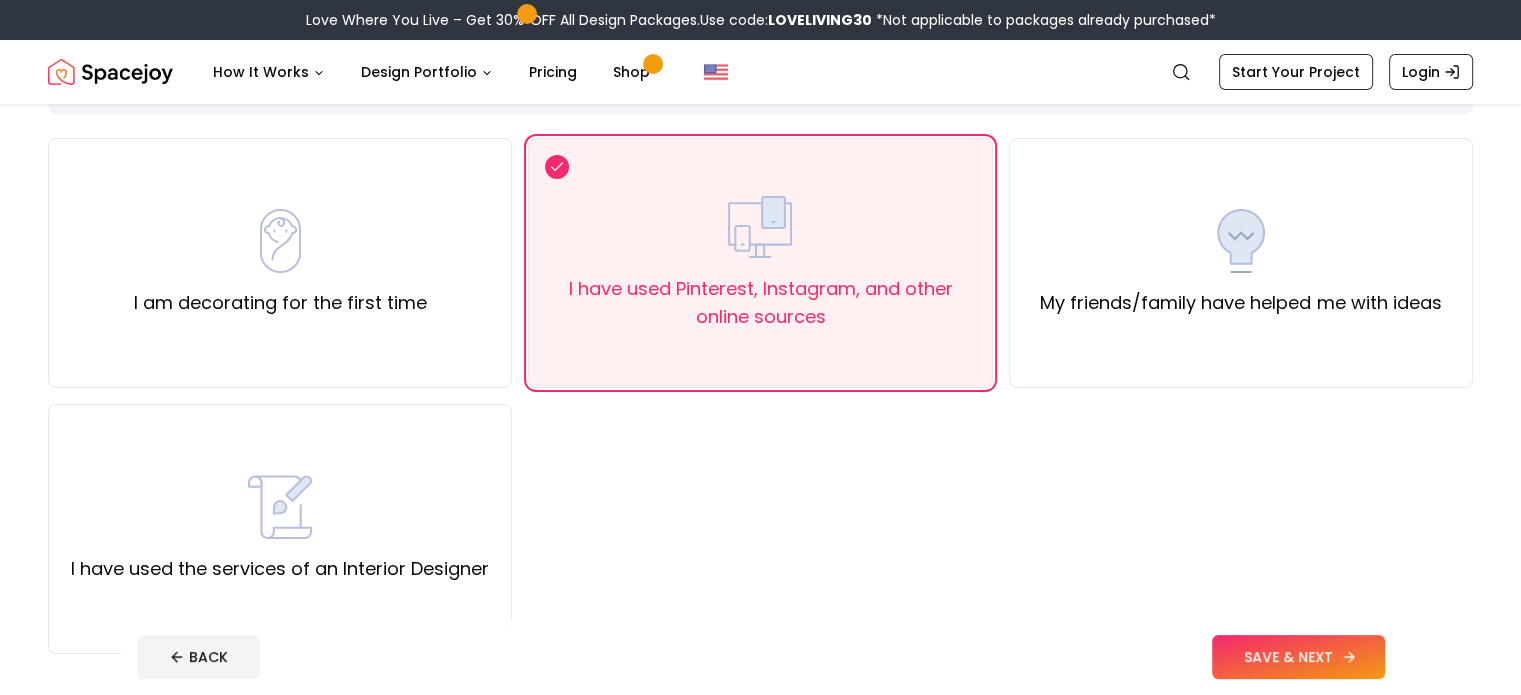 click on "SAVE & NEXT" at bounding box center [1298, 657] 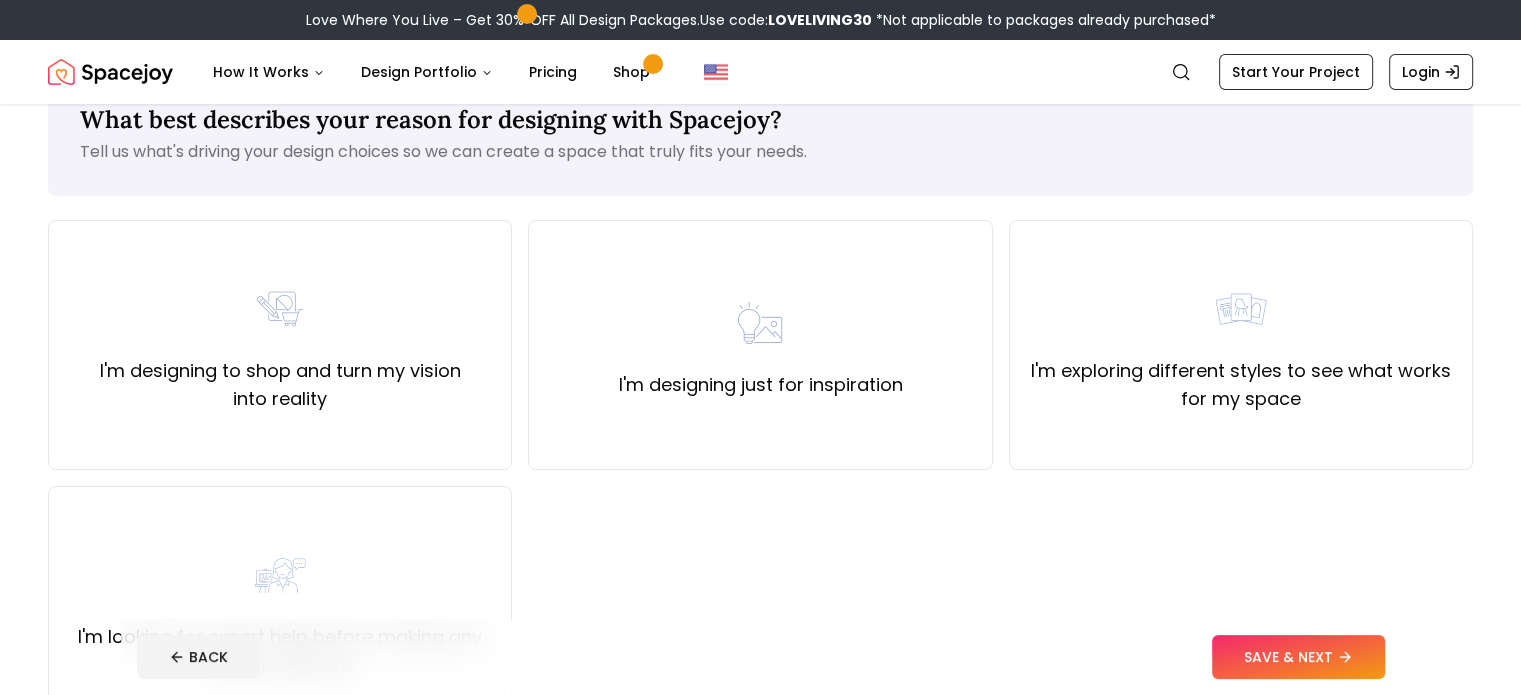 scroll, scrollTop: 227, scrollLeft: 0, axis: vertical 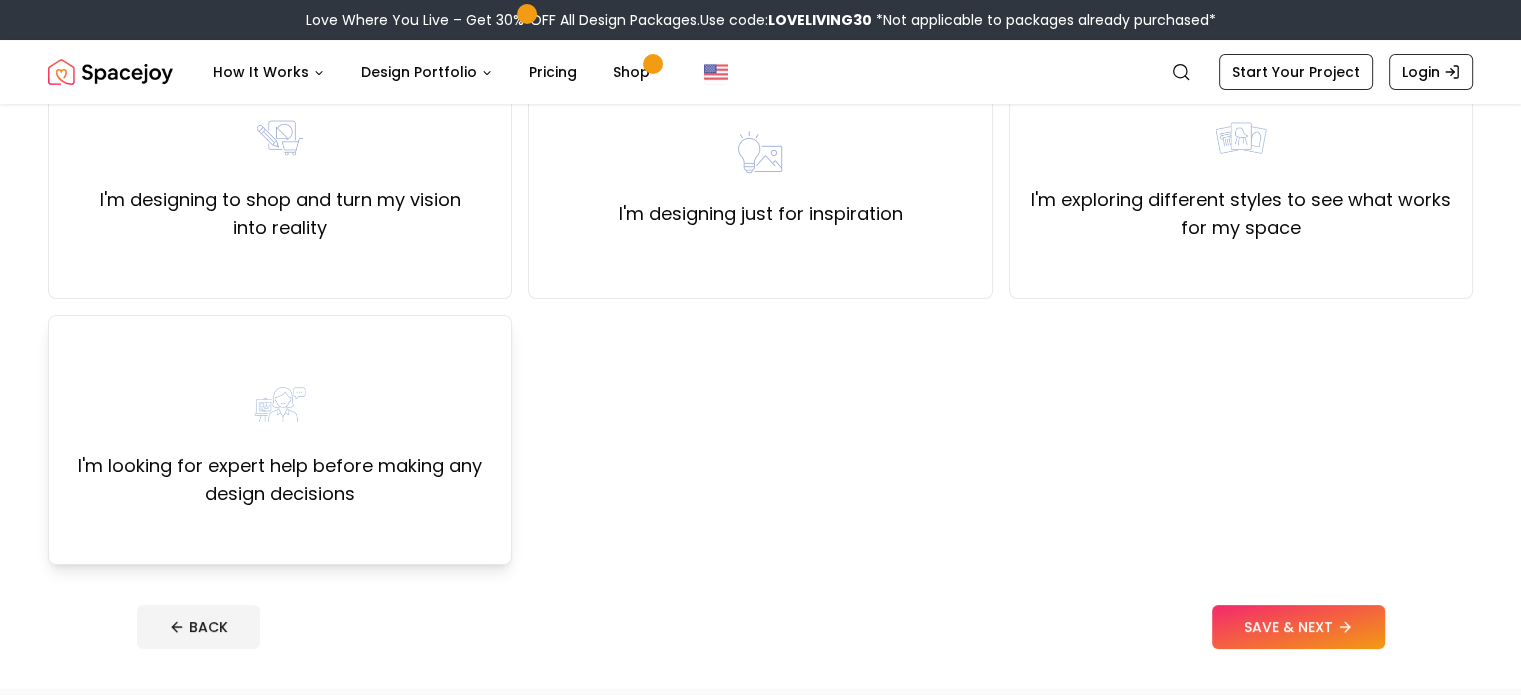 click on "I'm looking for expert help before making any design decisions" at bounding box center [280, 440] 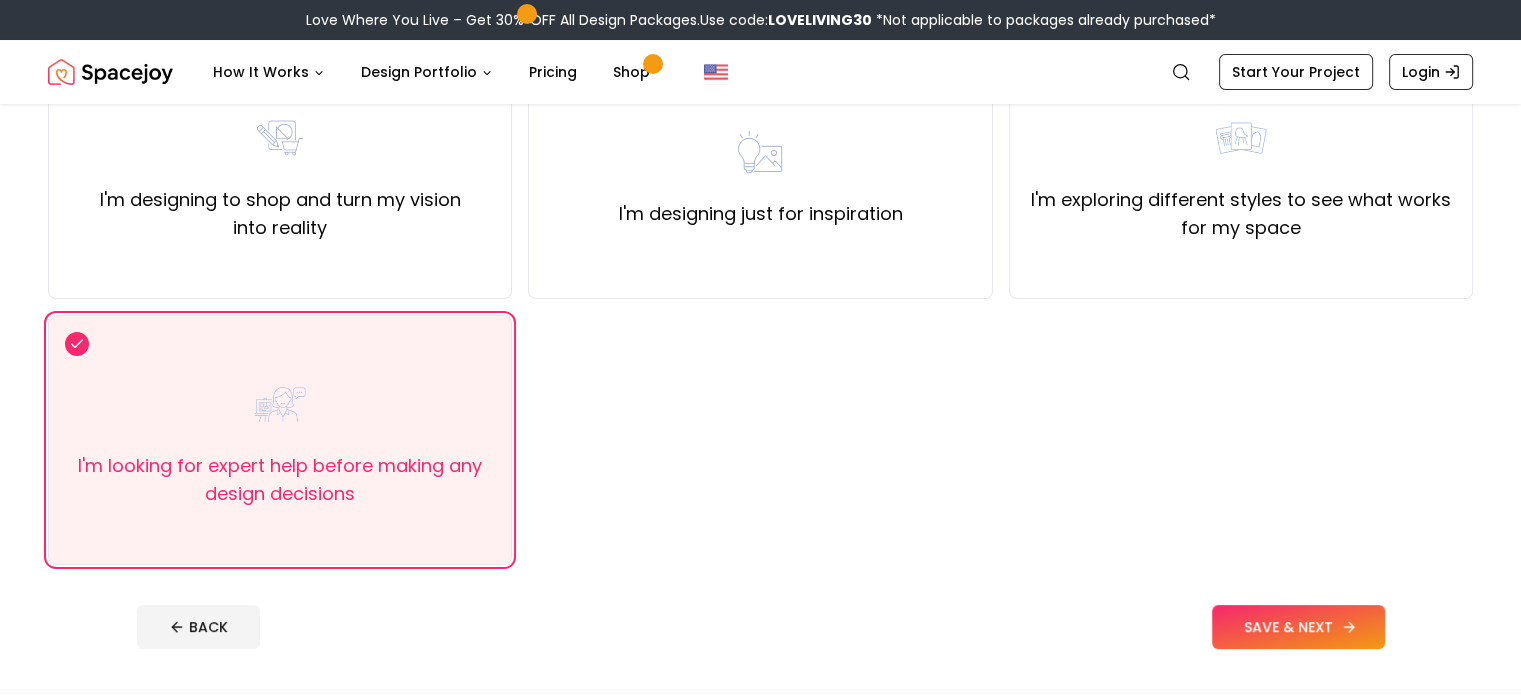 click on "SAVE & NEXT" at bounding box center (1298, 627) 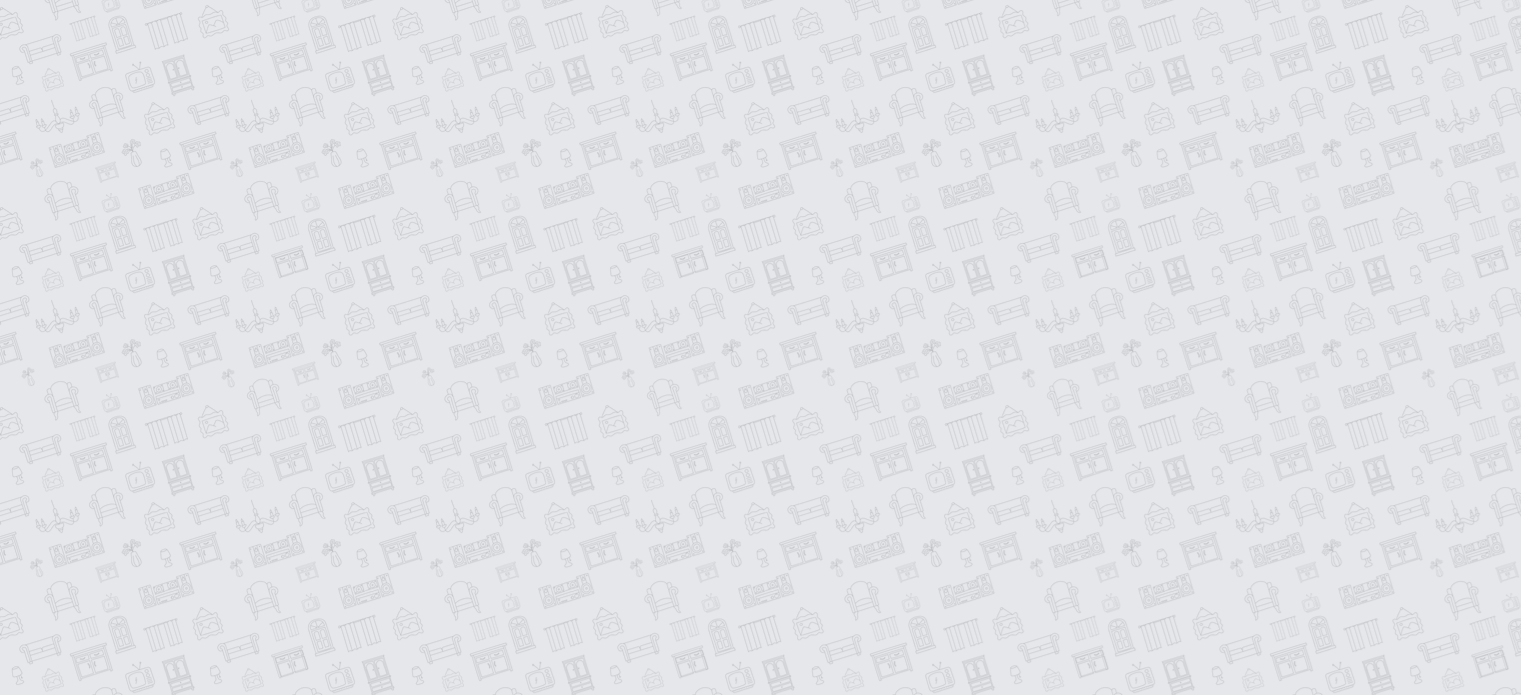 scroll, scrollTop: 0, scrollLeft: 0, axis: both 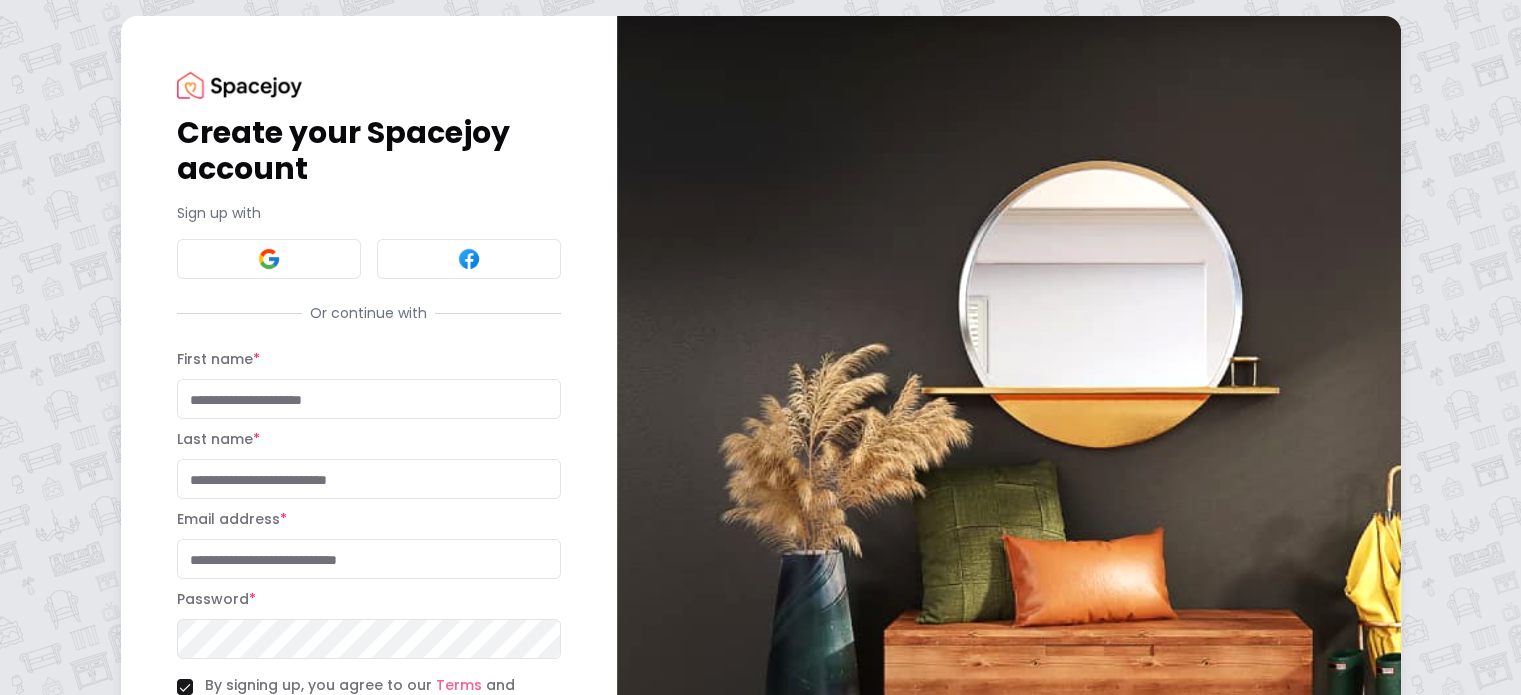 click on "First name  *" at bounding box center [369, 399] 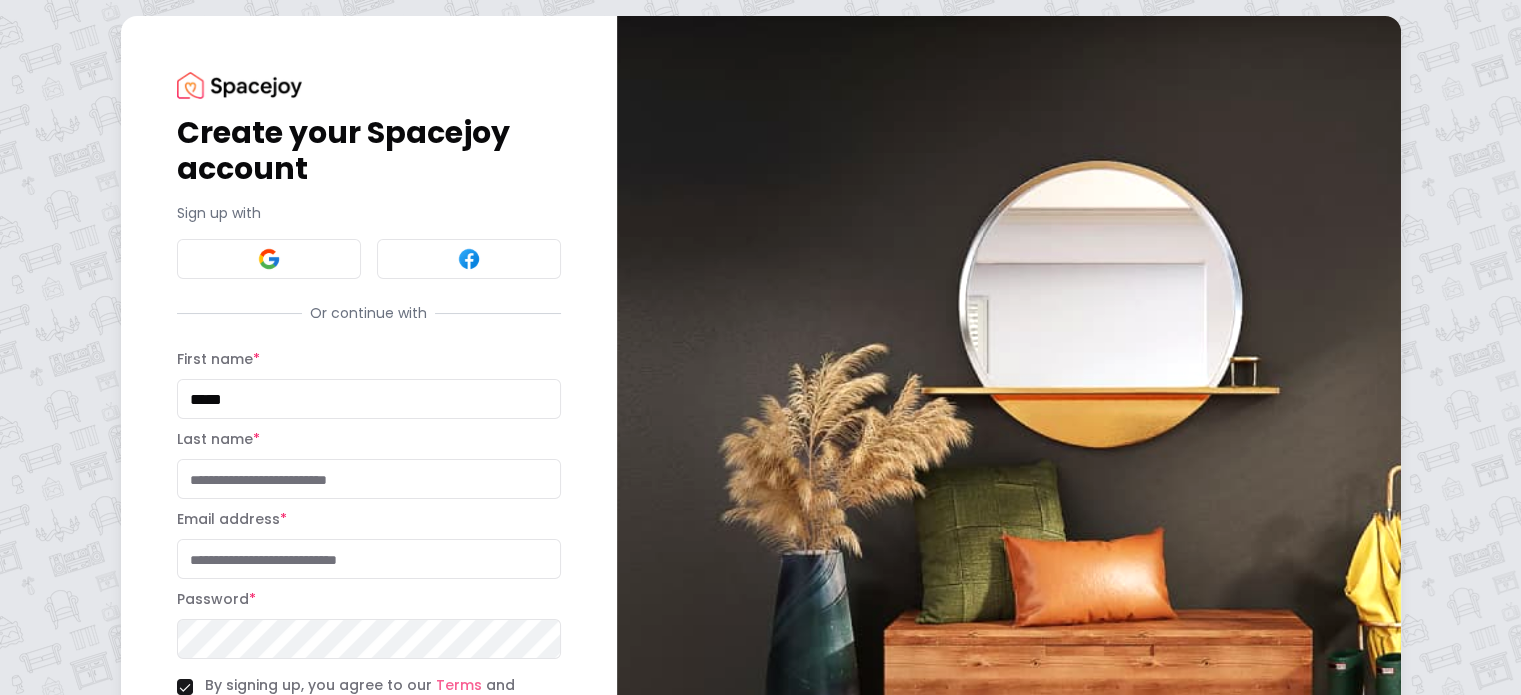type on "**********" 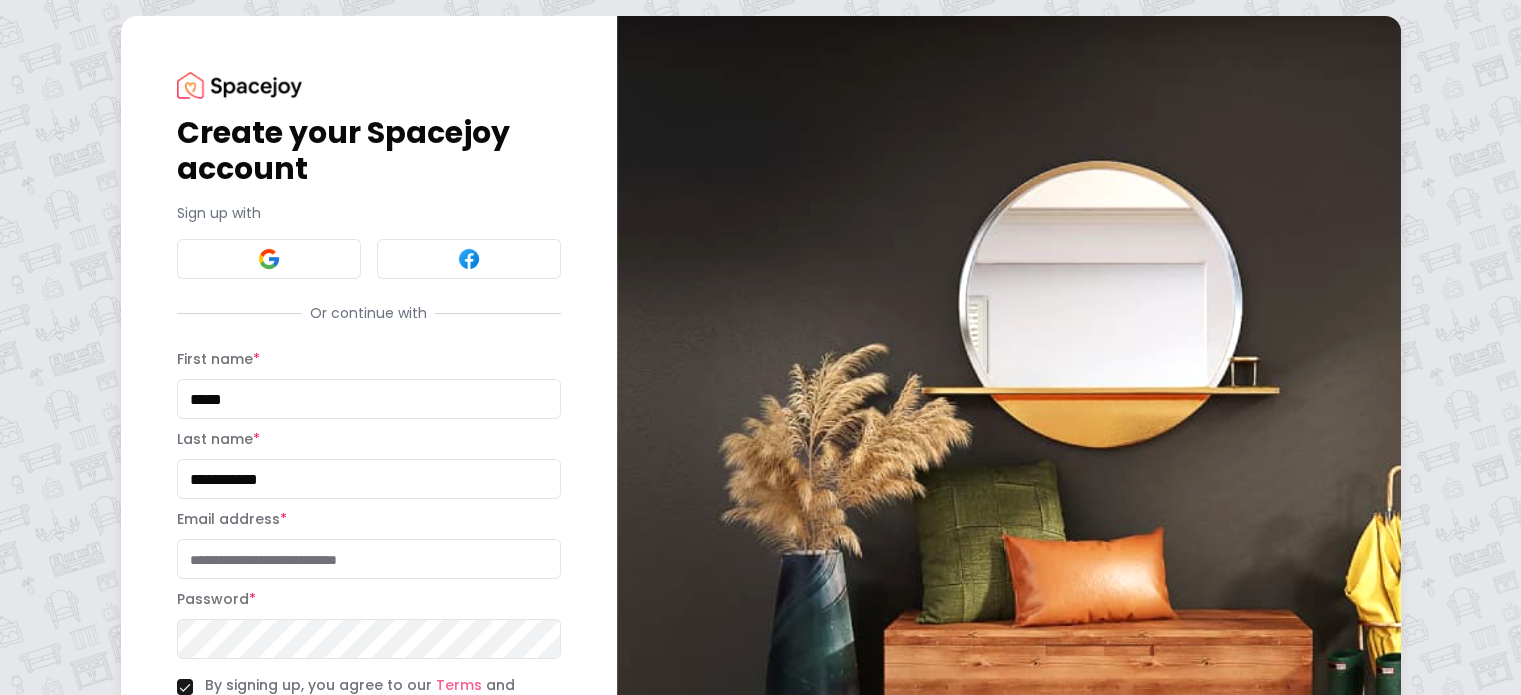 click on "Email address  *" at bounding box center (369, 559) 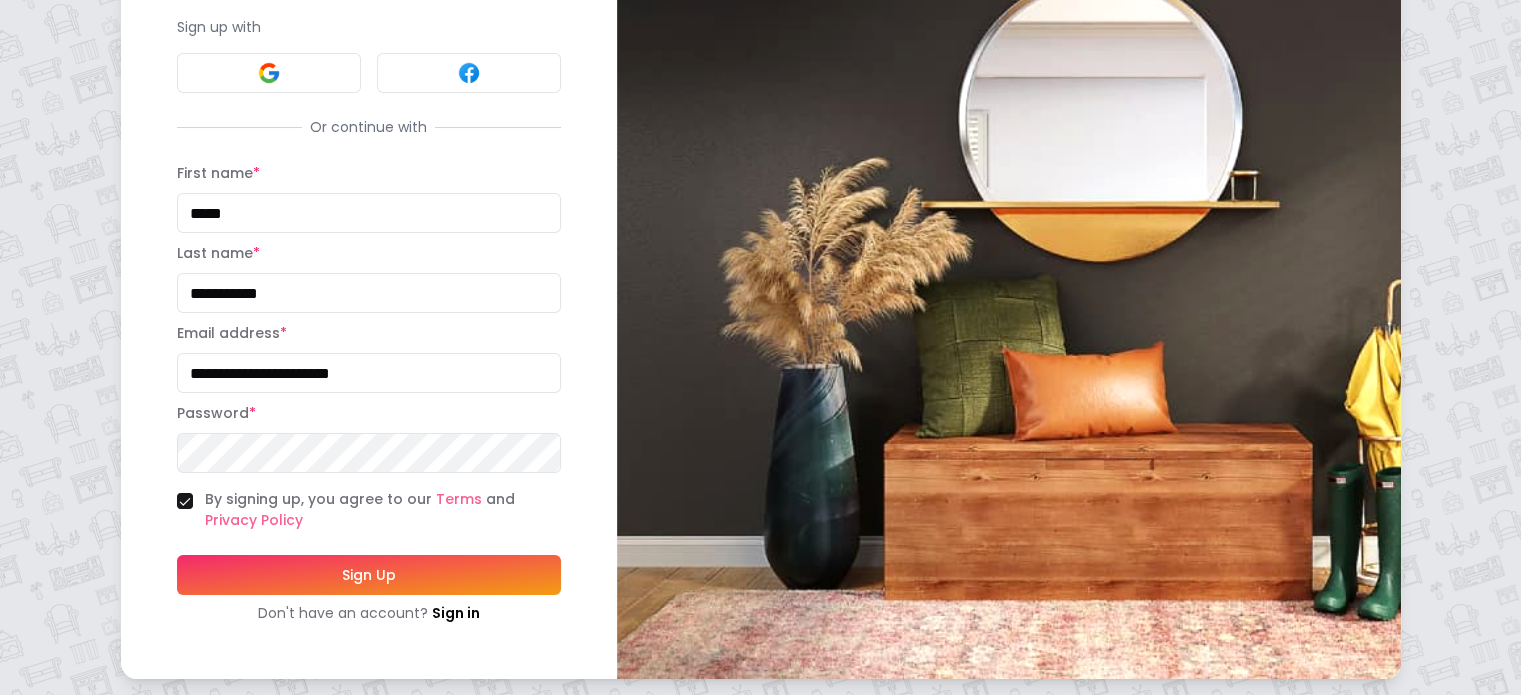 scroll, scrollTop: 188, scrollLeft: 0, axis: vertical 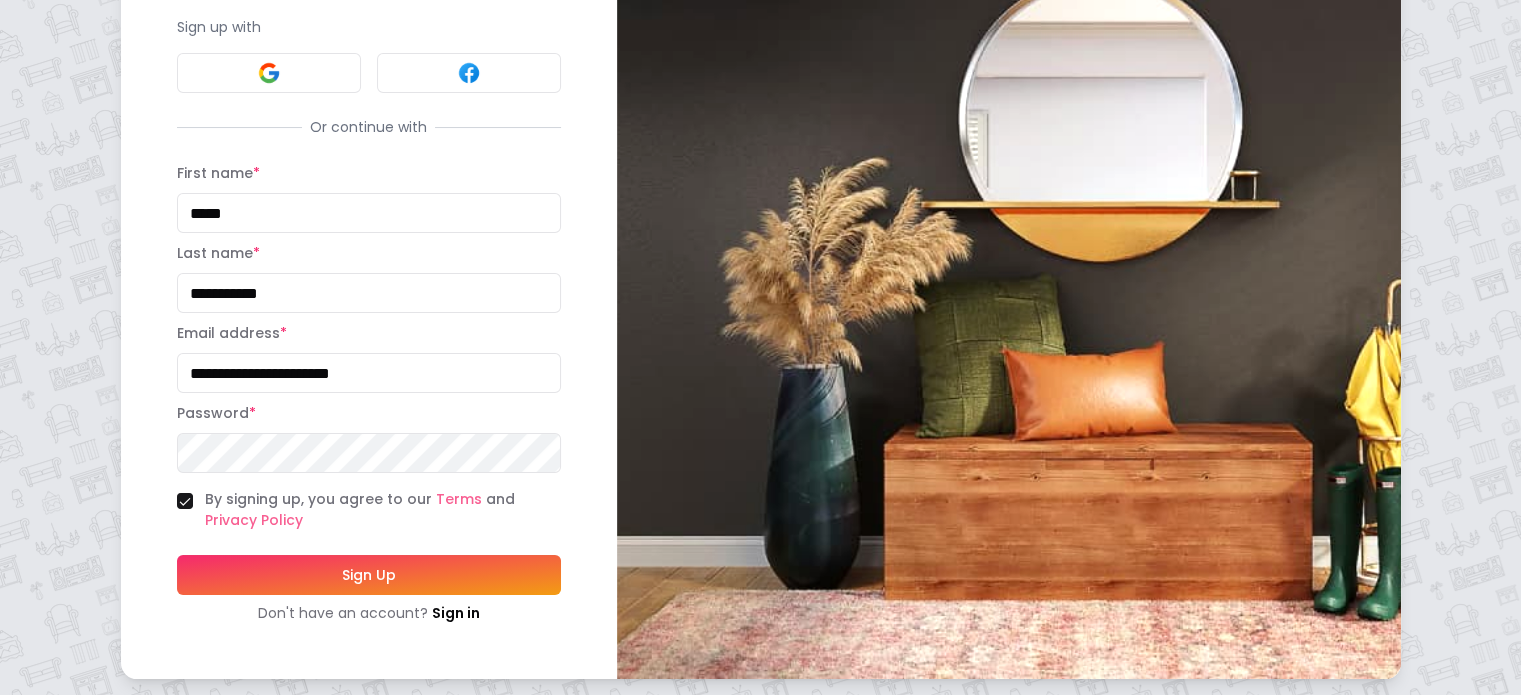 click on "Sign Up" at bounding box center (369, 575) 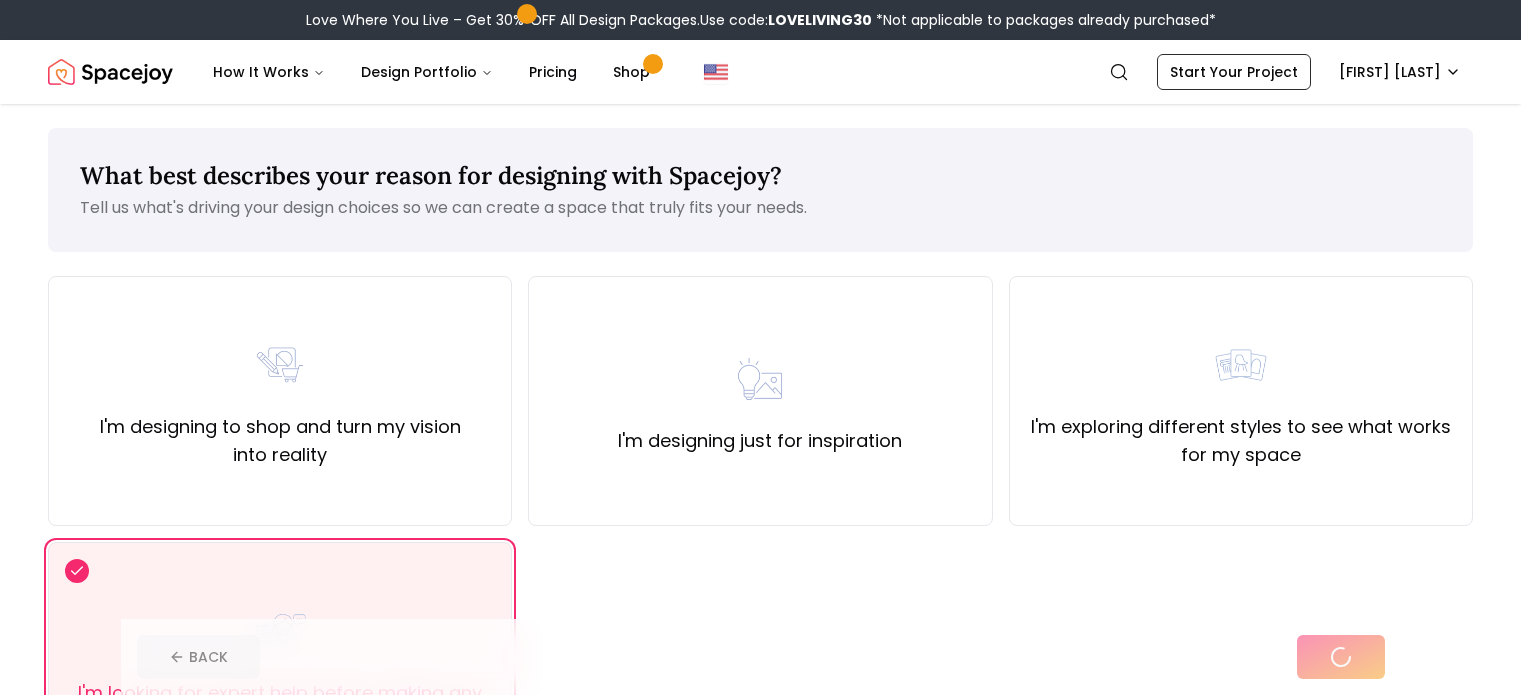 scroll, scrollTop: 0, scrollLeft: 0, axis: both 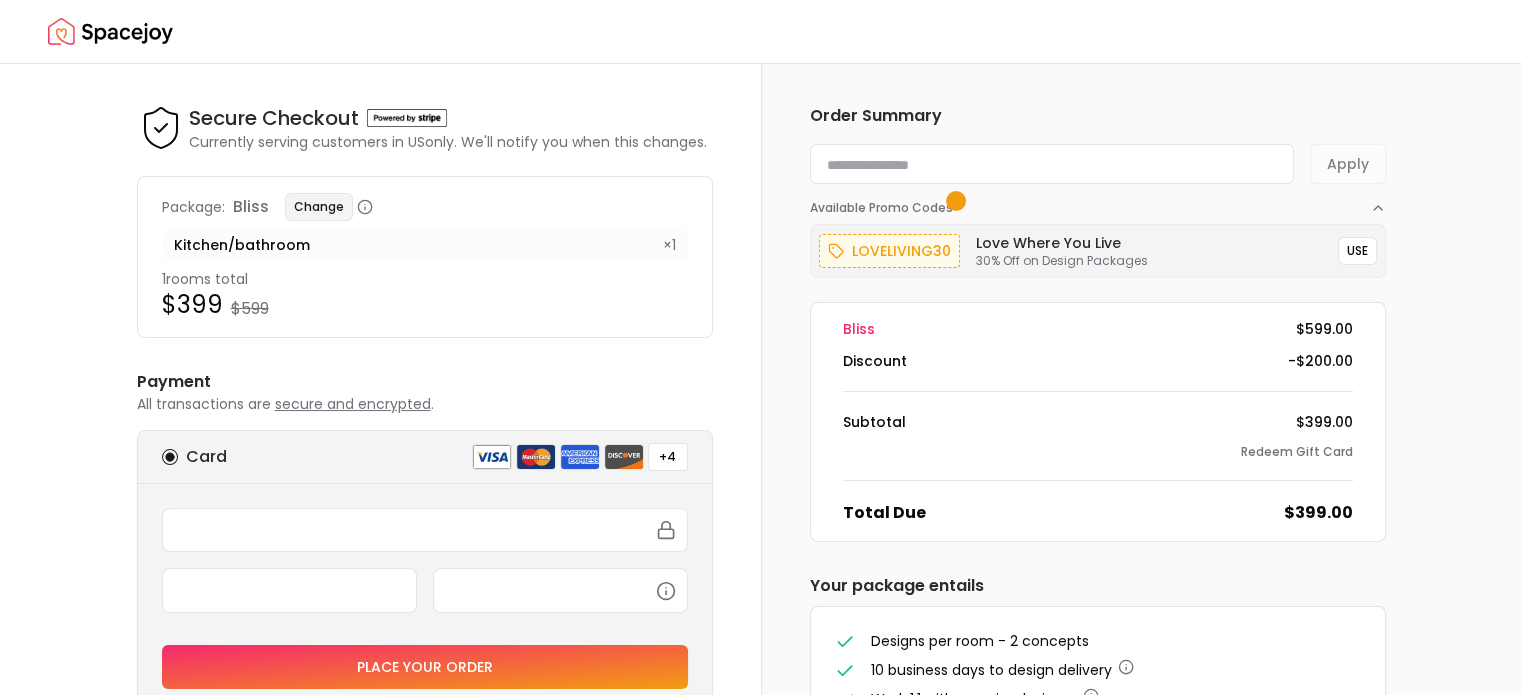 click on "Change" at bounding box center (319, 207) 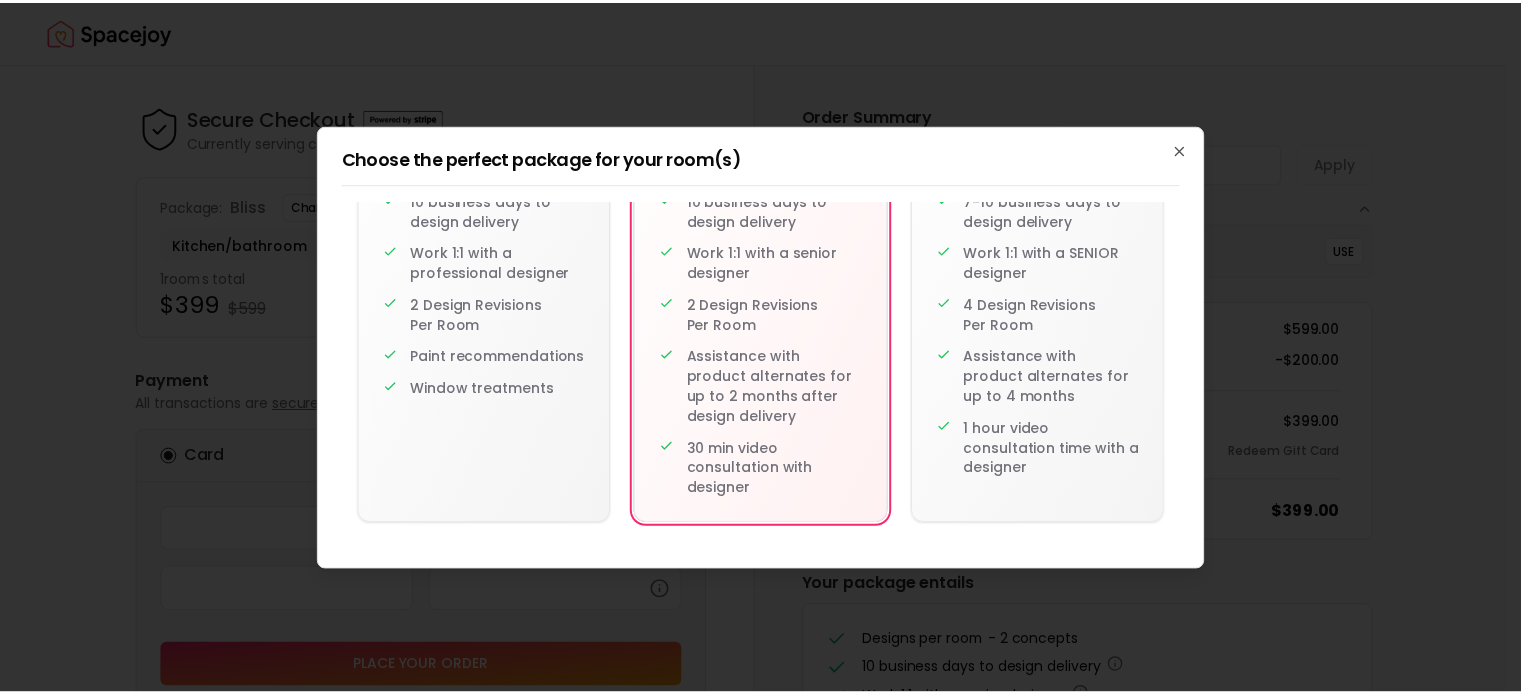 scroll, scrollTop: 0, scrollLeft: 0, axis: both 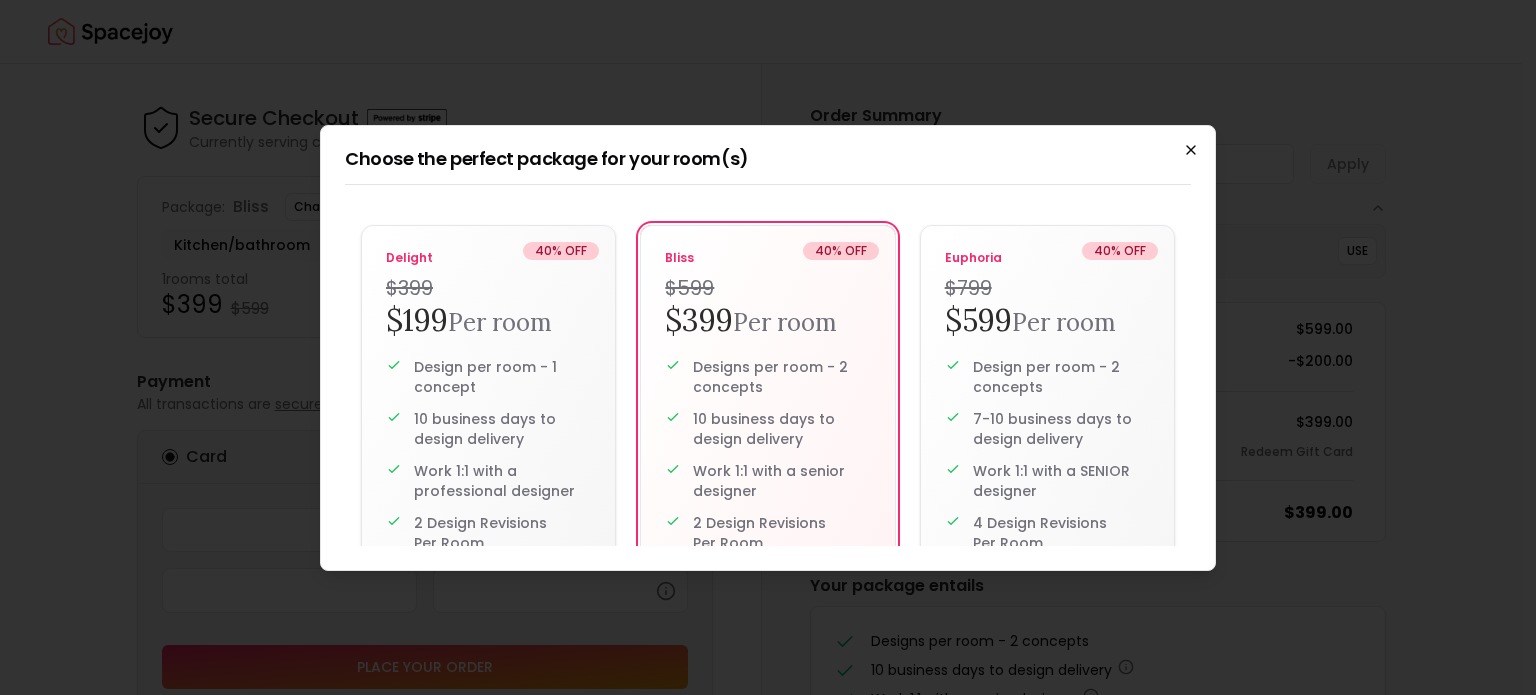 click 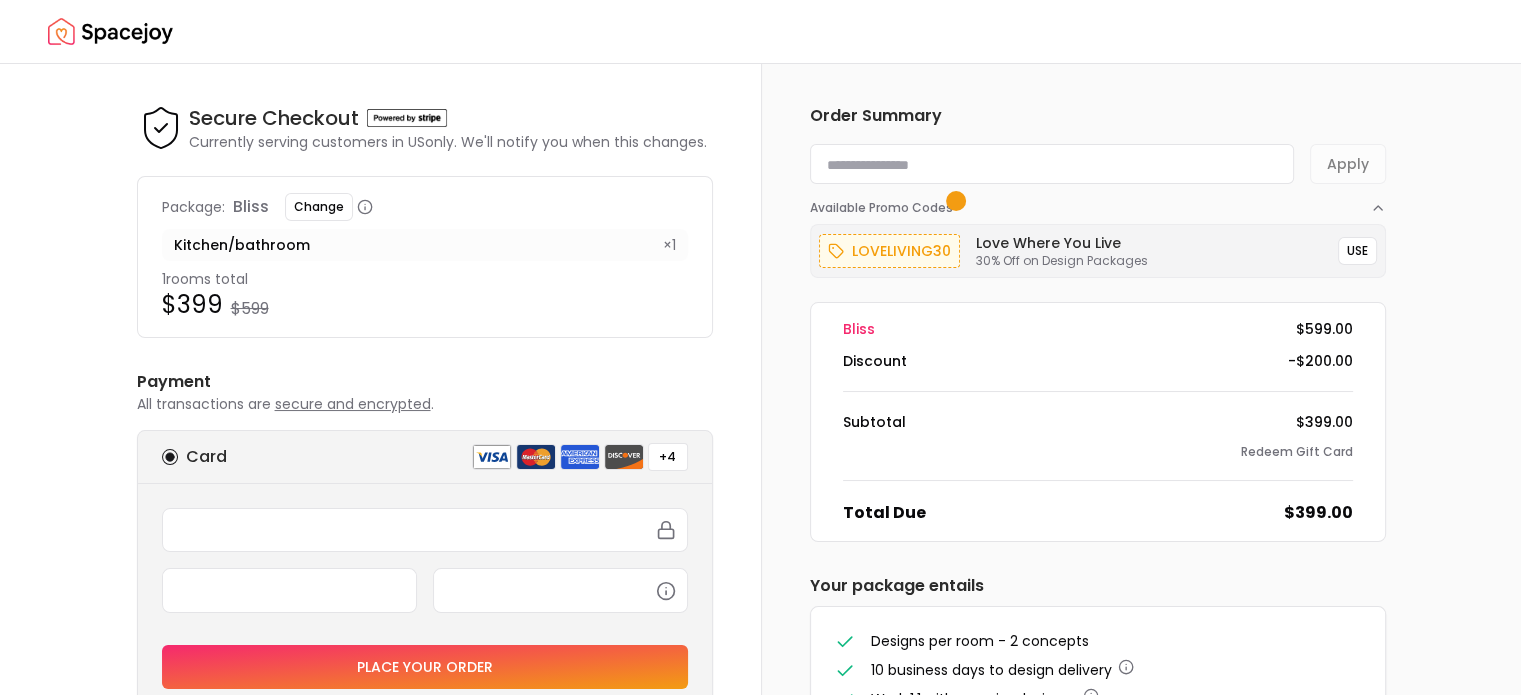 click at bounding box center [1052, 164] 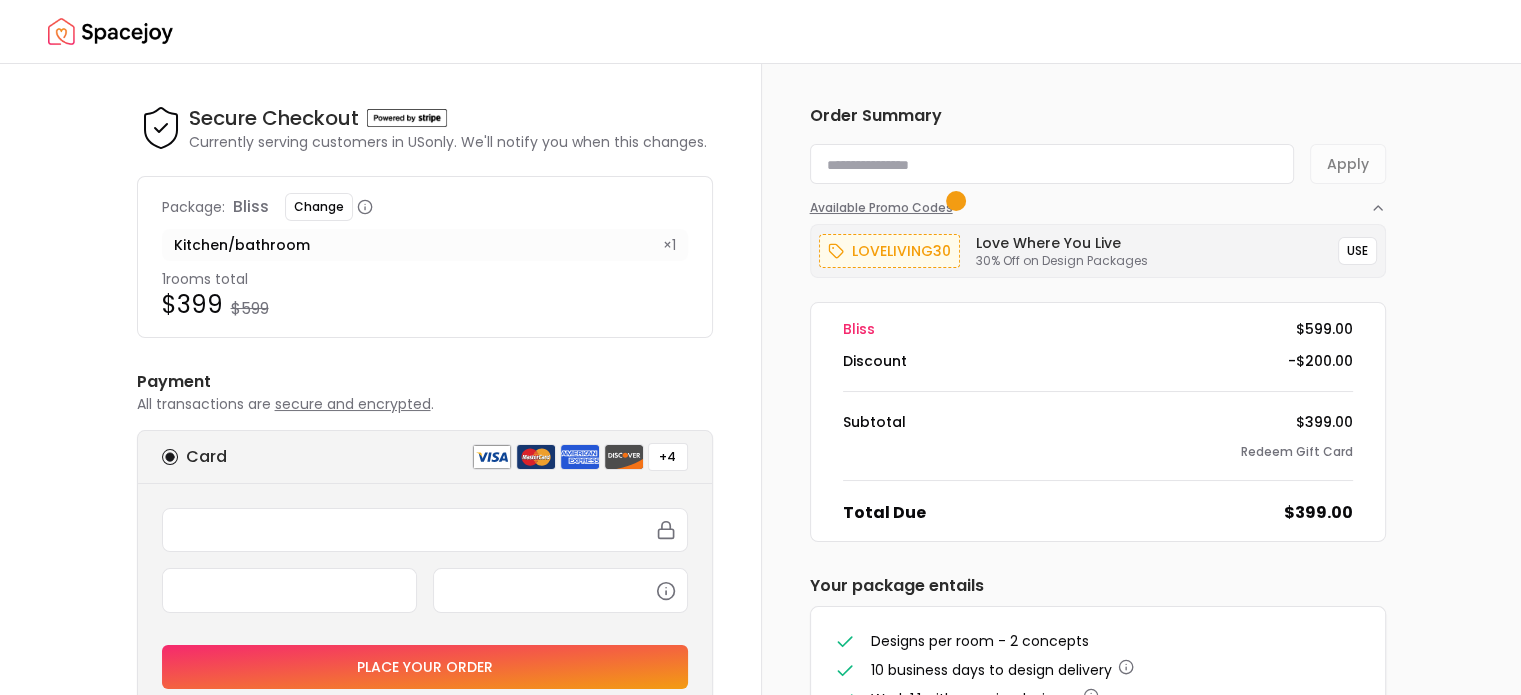click at bounding box center (956, 201) 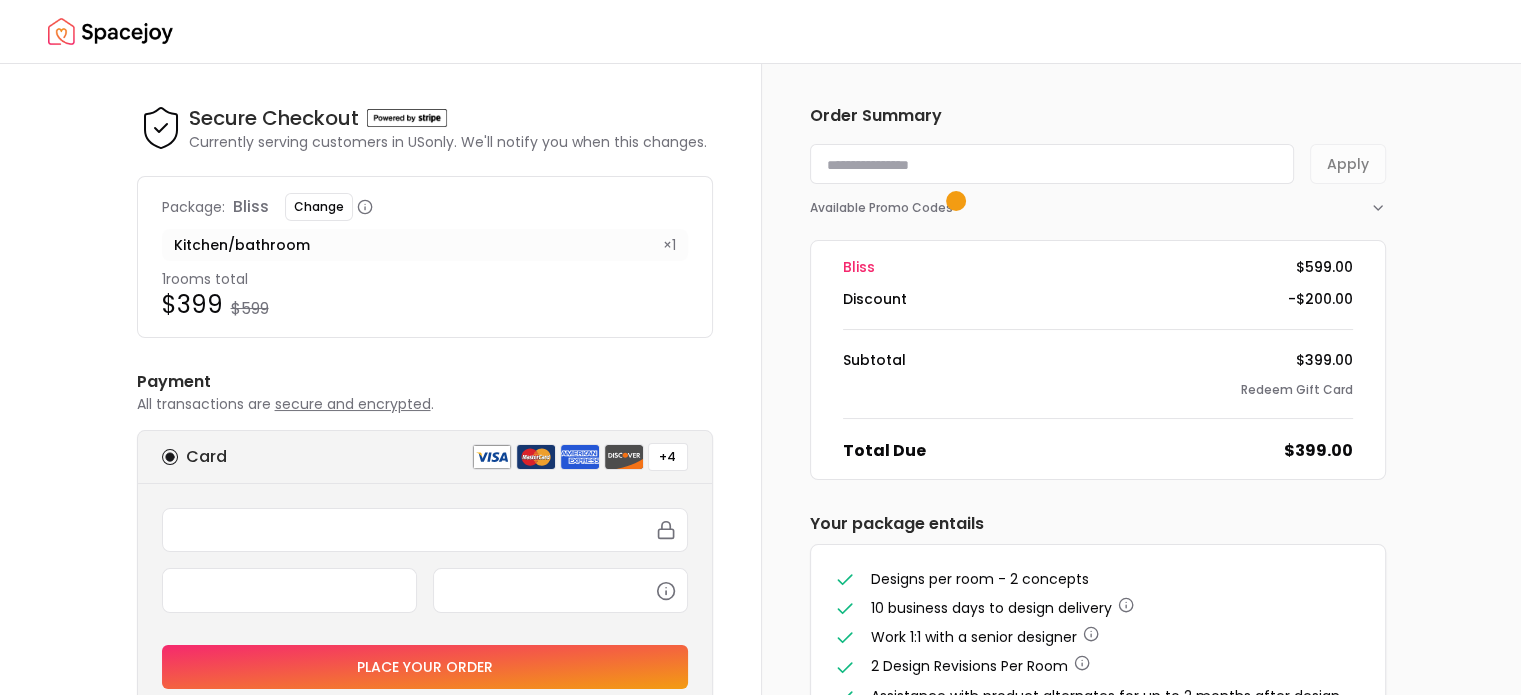 click at bounding box center (1052, 164) 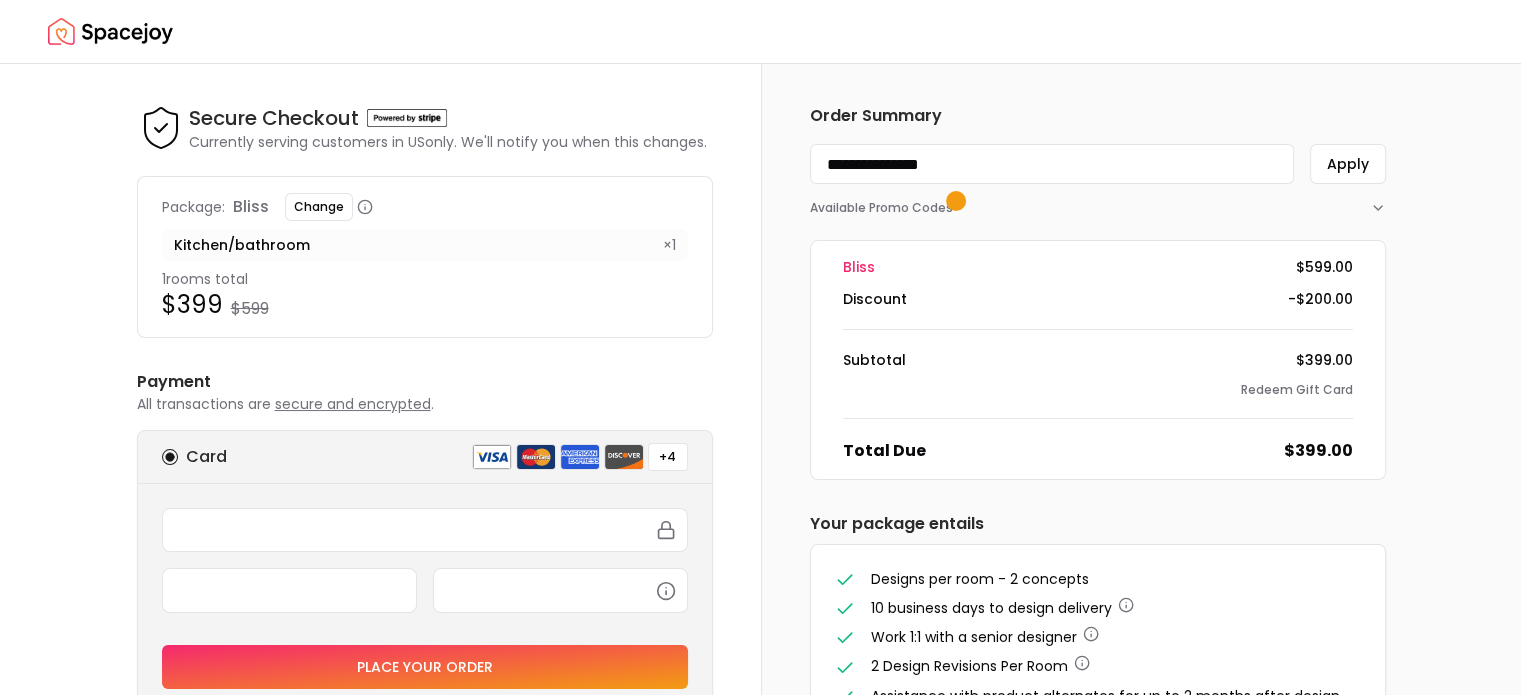 type on "**********" 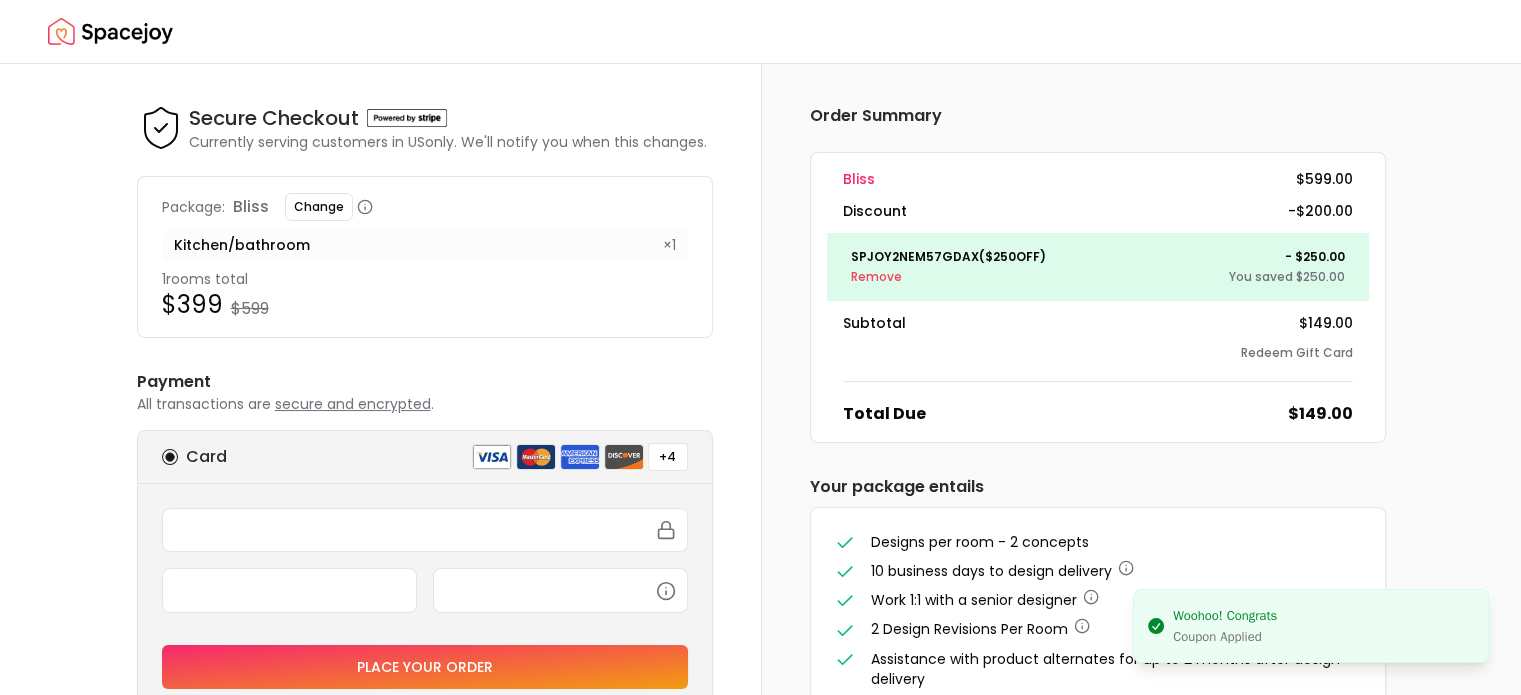 scroll, scrollTop: 210, scrollLeft: 0, axis: vertical 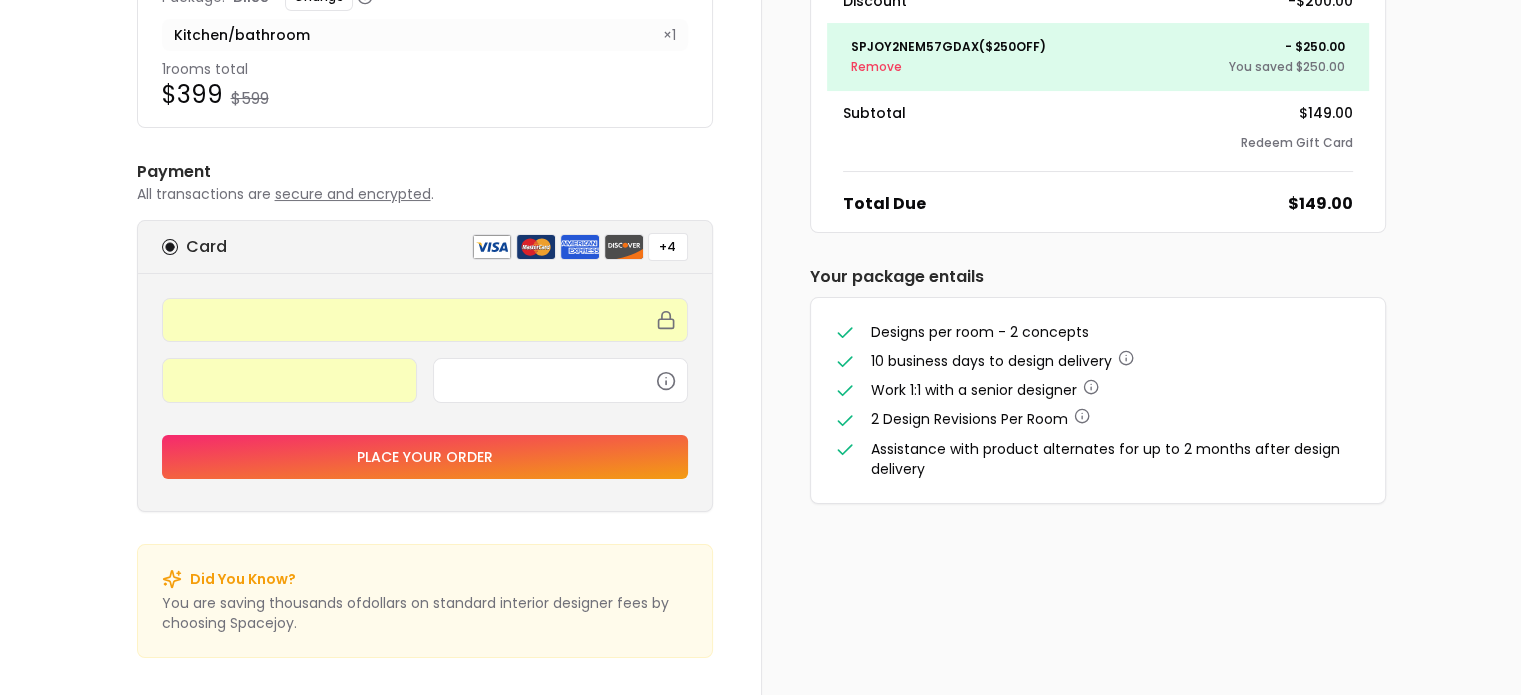 click on "Secure Checkout Secure Checkout Currently serving customers in US only. We'll notify you when this changes. Package: bliss Change Kitchen/bathroom × 1 1 rooms total $399 $599 Your package entails Designs per room - 2 concepts 10 business days to design delivery Work 1:1 with a senior designer 2 Design Revisions Per Room Assistance with product alternates for up to 2 months after design delivery Payment All transactions are secure and encrypted. Card +4 Place your order Did You Know? You are saving thousands of dollars on standard interior designer fees by choosing Spacejoy." at bounding box center (425, 276) 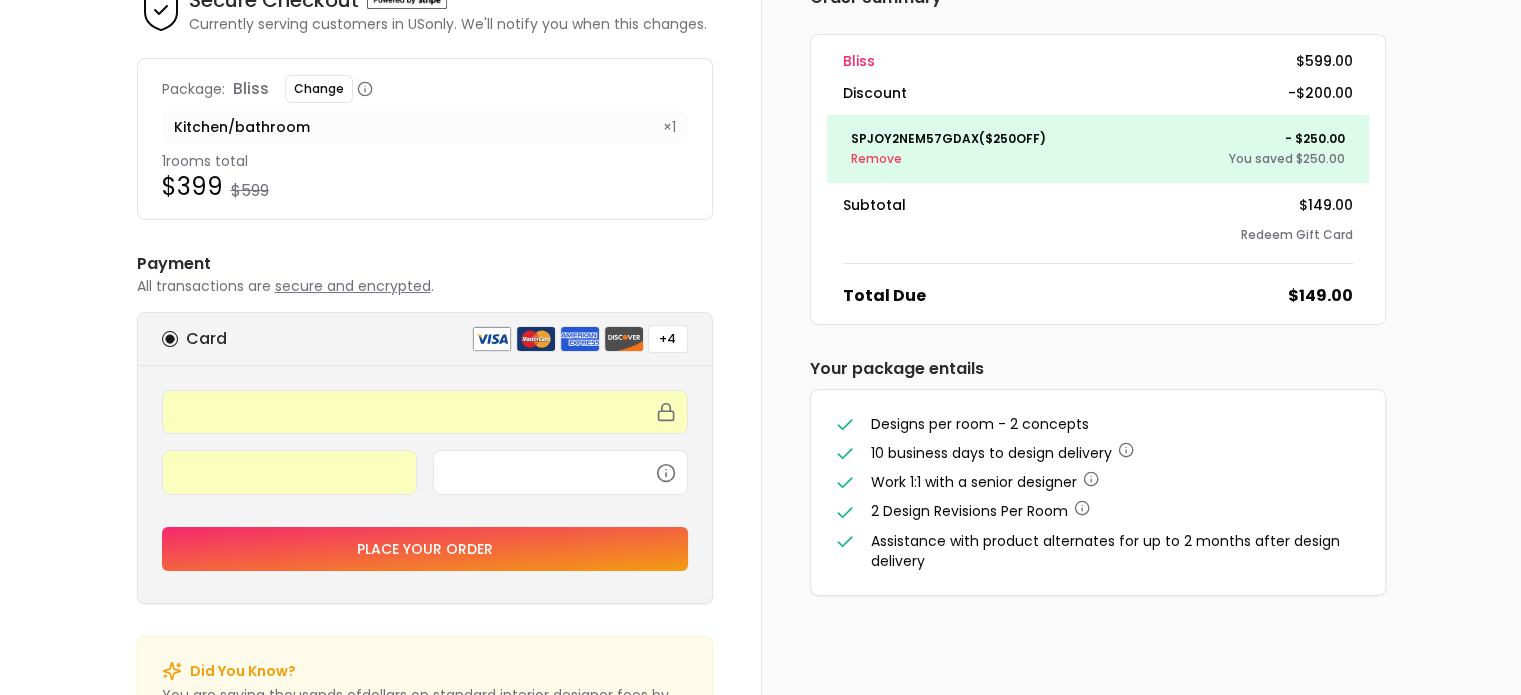 scroll, scrollTop: 119, scrollLeft: 0, axis: vertical 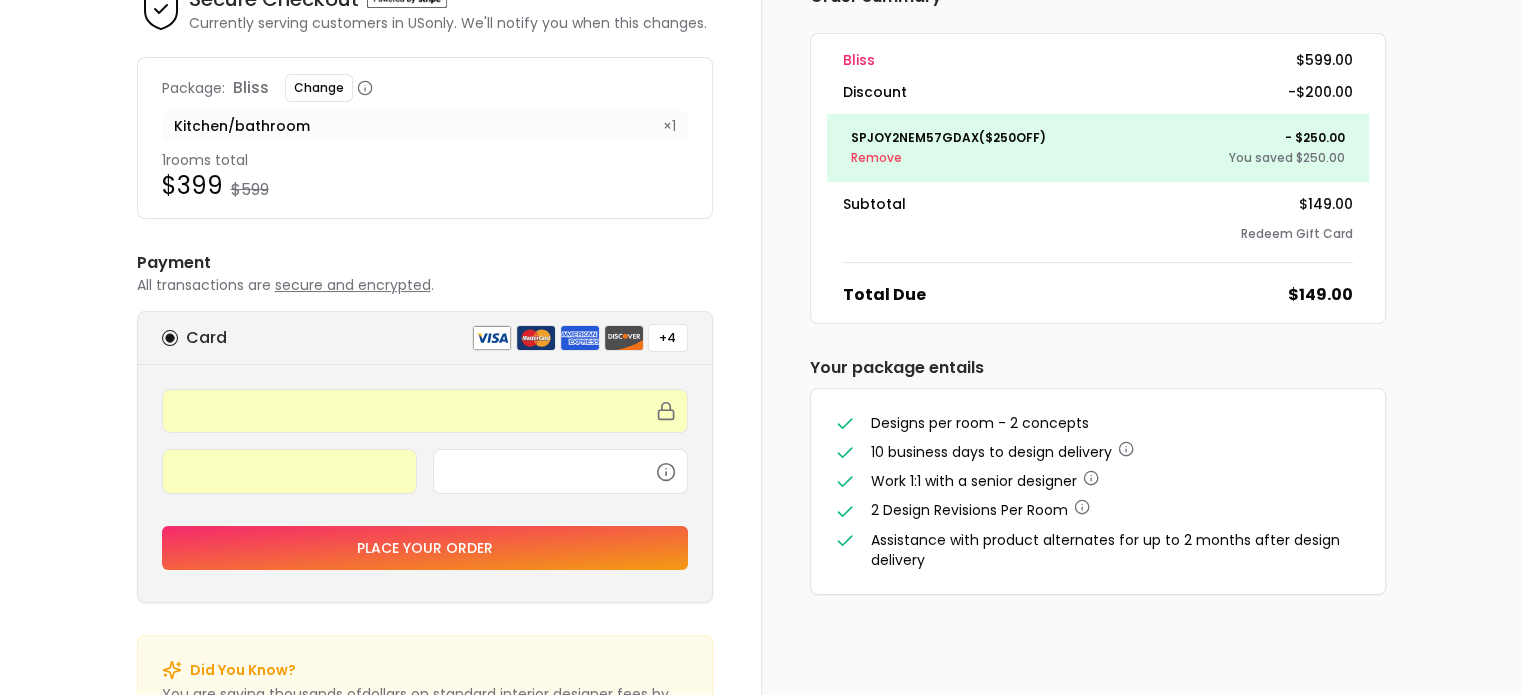 click on "Place your order" at bounding box center (425, 548) 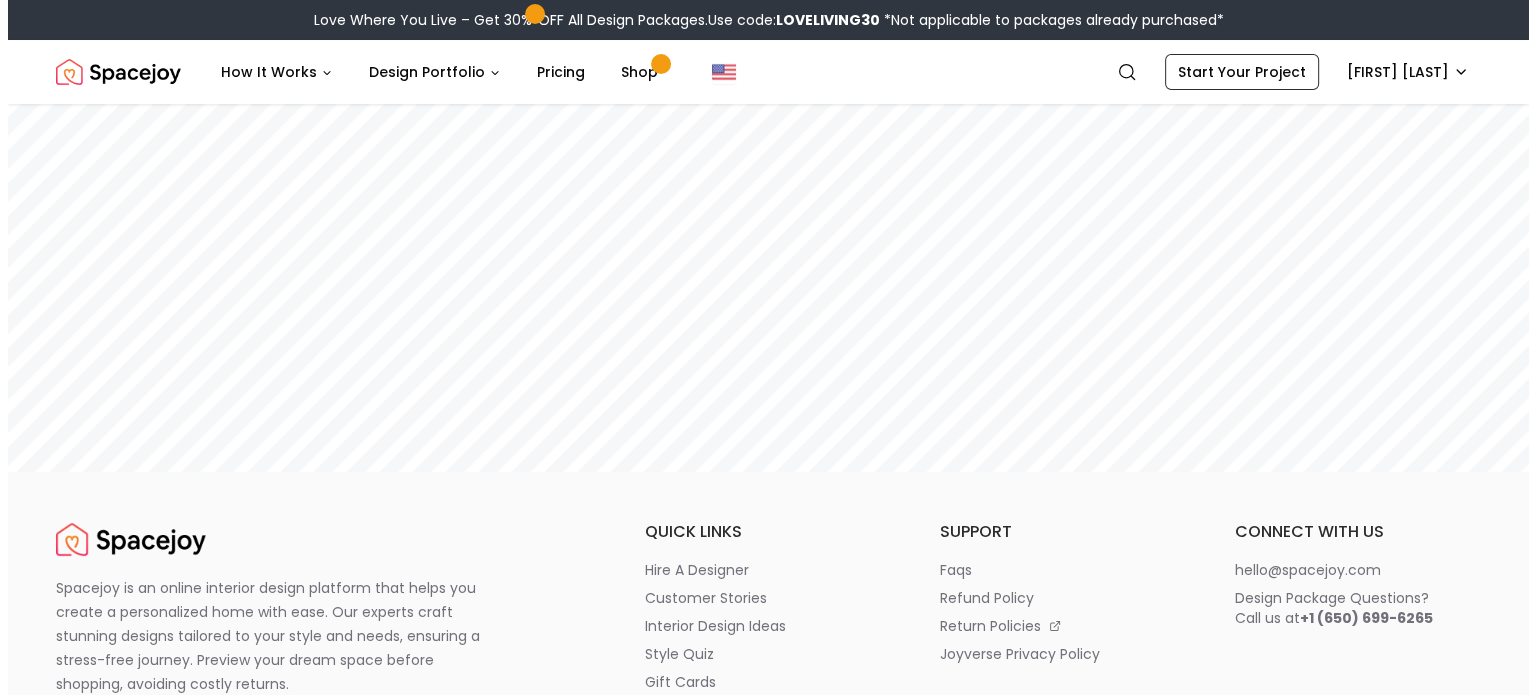 scroll, scrollTop: 0, scrollLeft: 0, axis: both 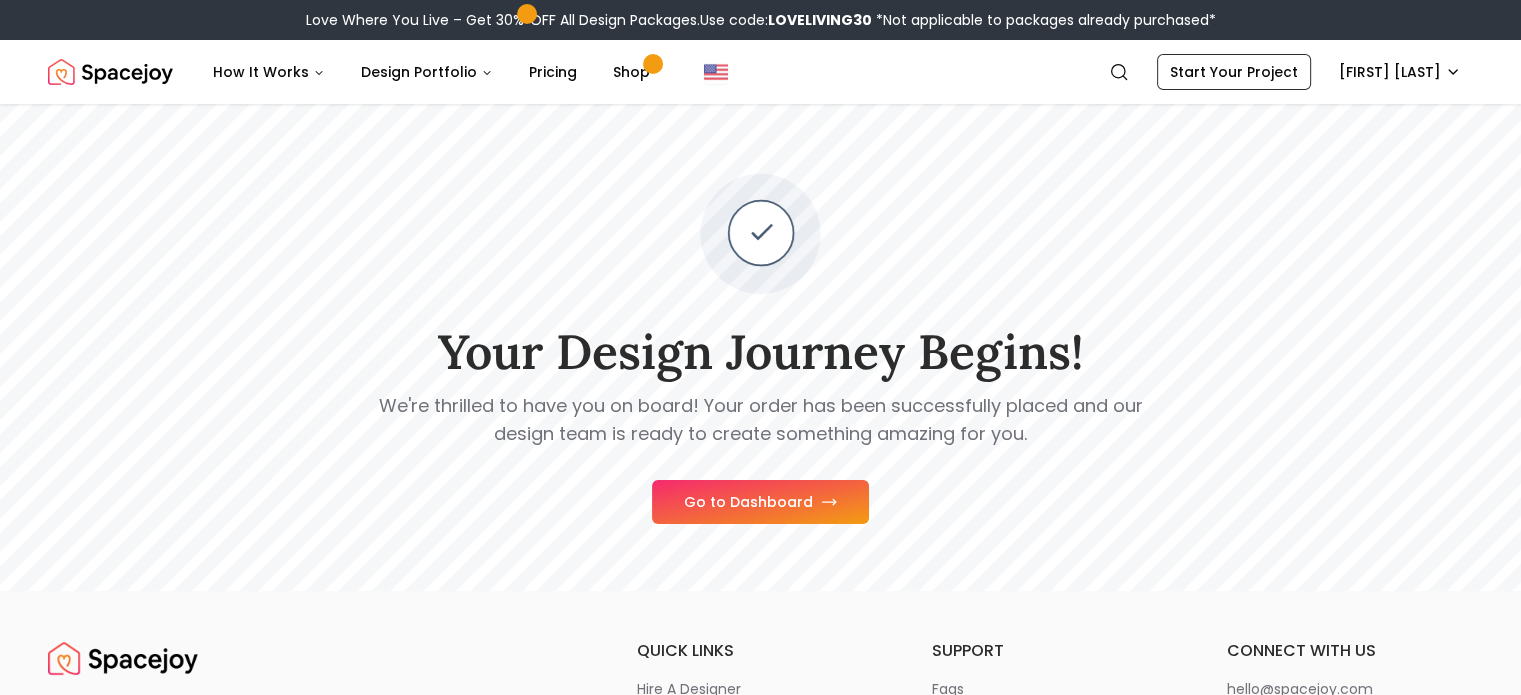 click on "Go to Dashboard" at bounding box center [760, 502] 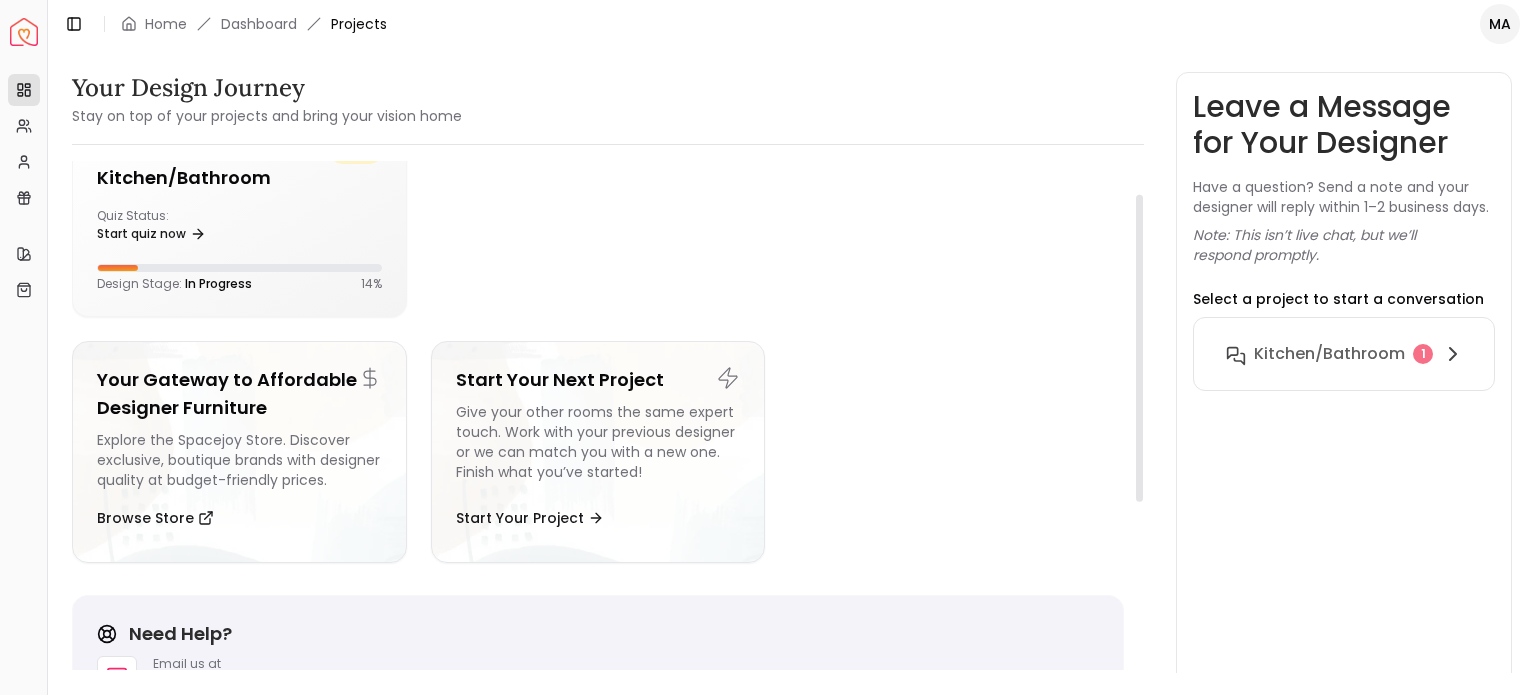 scroll, scrollTop: 0, scrollLeft: 0, axis: both 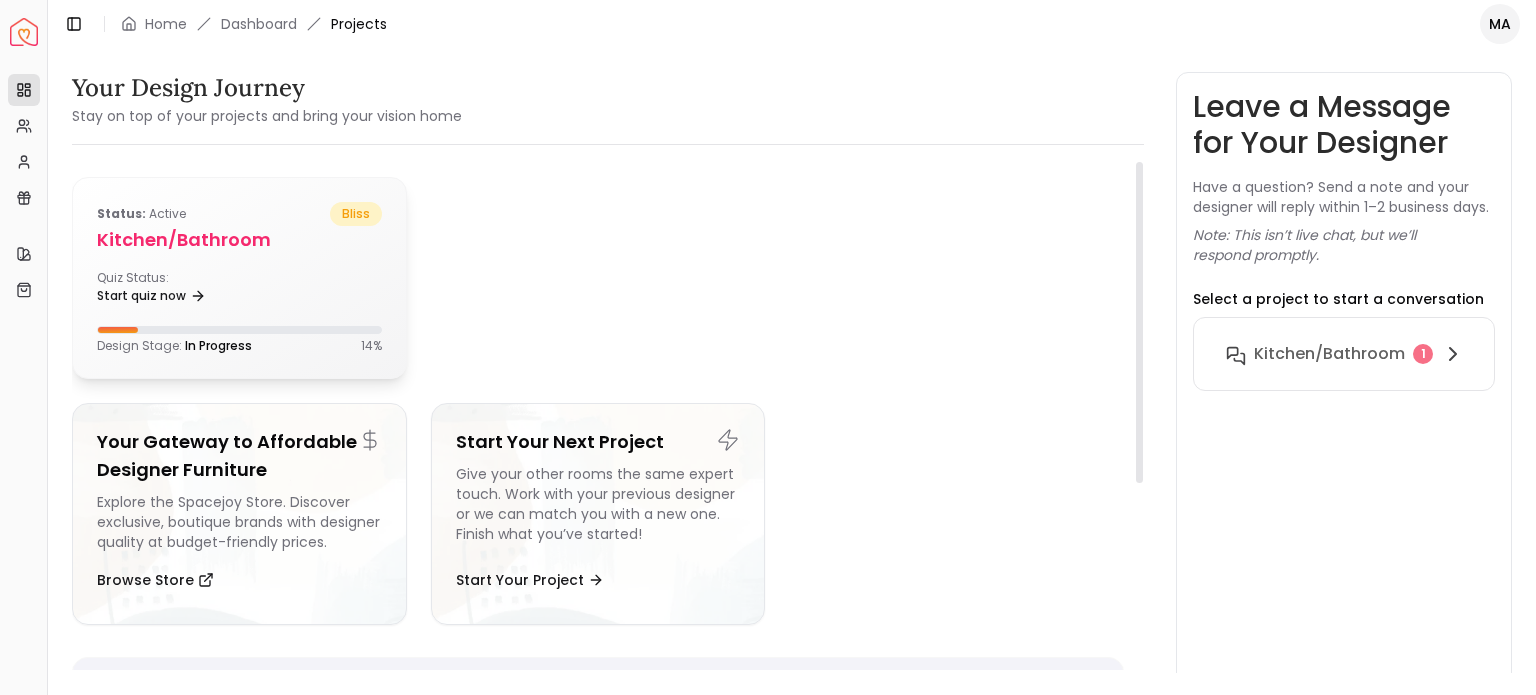 click on "Status:   active bliss Kitchen/Bathroom
Quiz Status: Start quiz now   Design Stage:   In Progress 14 %" at bounding box center [239, 278] 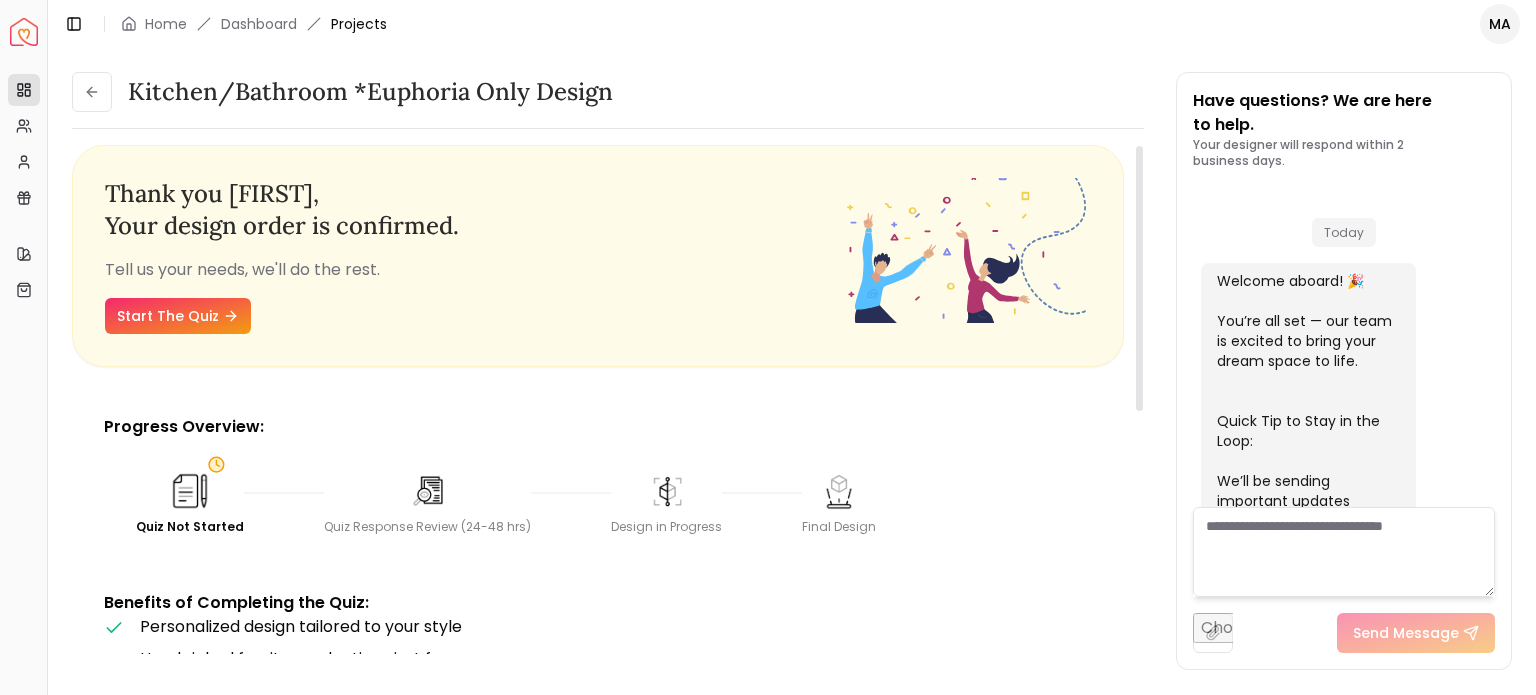 scroll, scrollTop: 777, scrollLeft: 0, axis: vertical 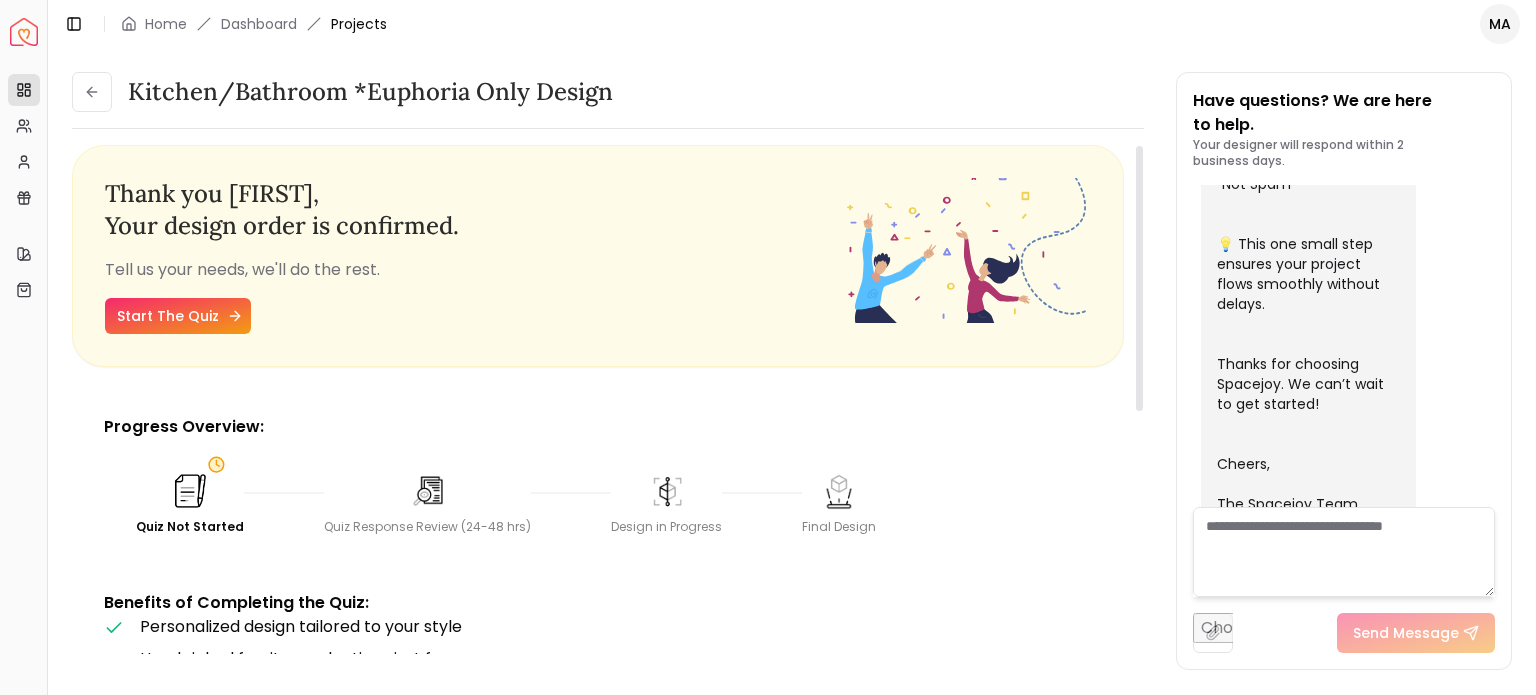 click on "Start The Quiz" at bounding box center [178, 316] 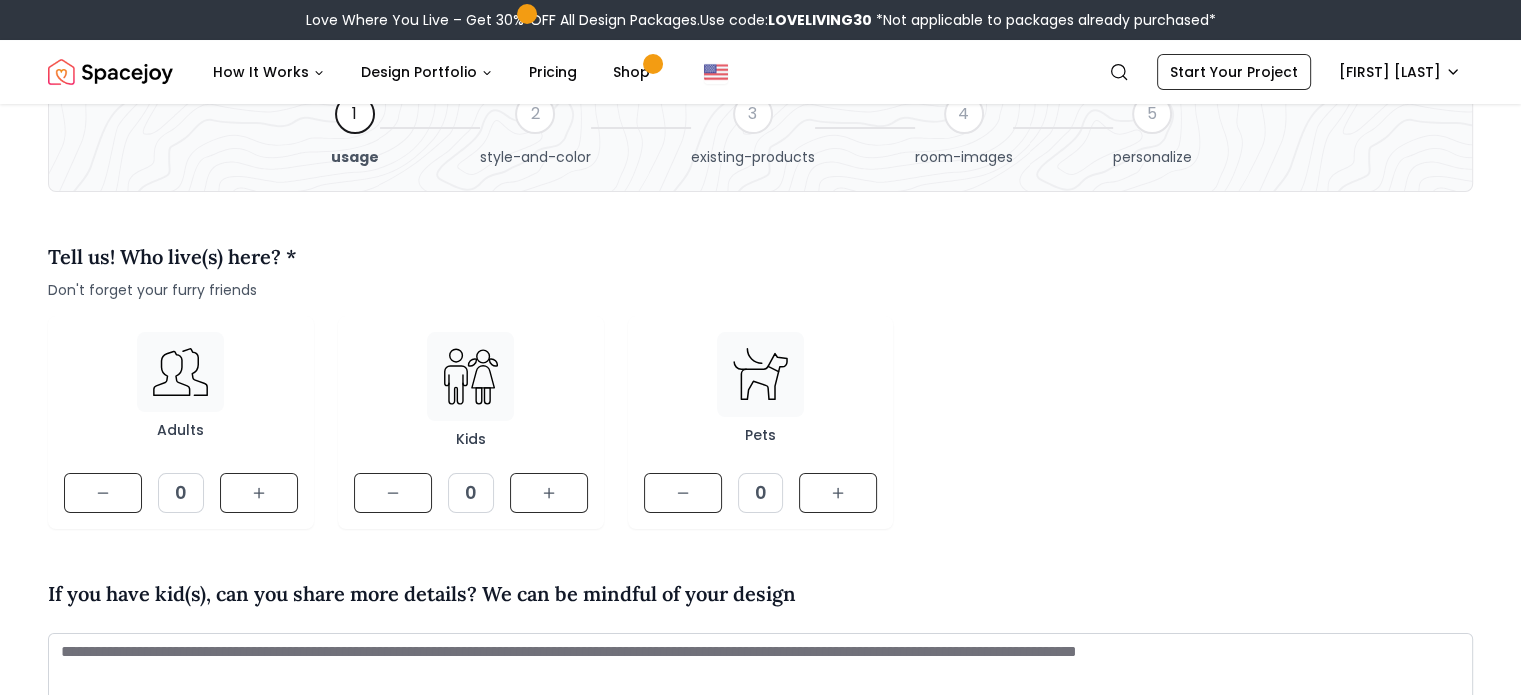 scroll, scrollTop: 114, scrollLeft: 0, axis: vertical 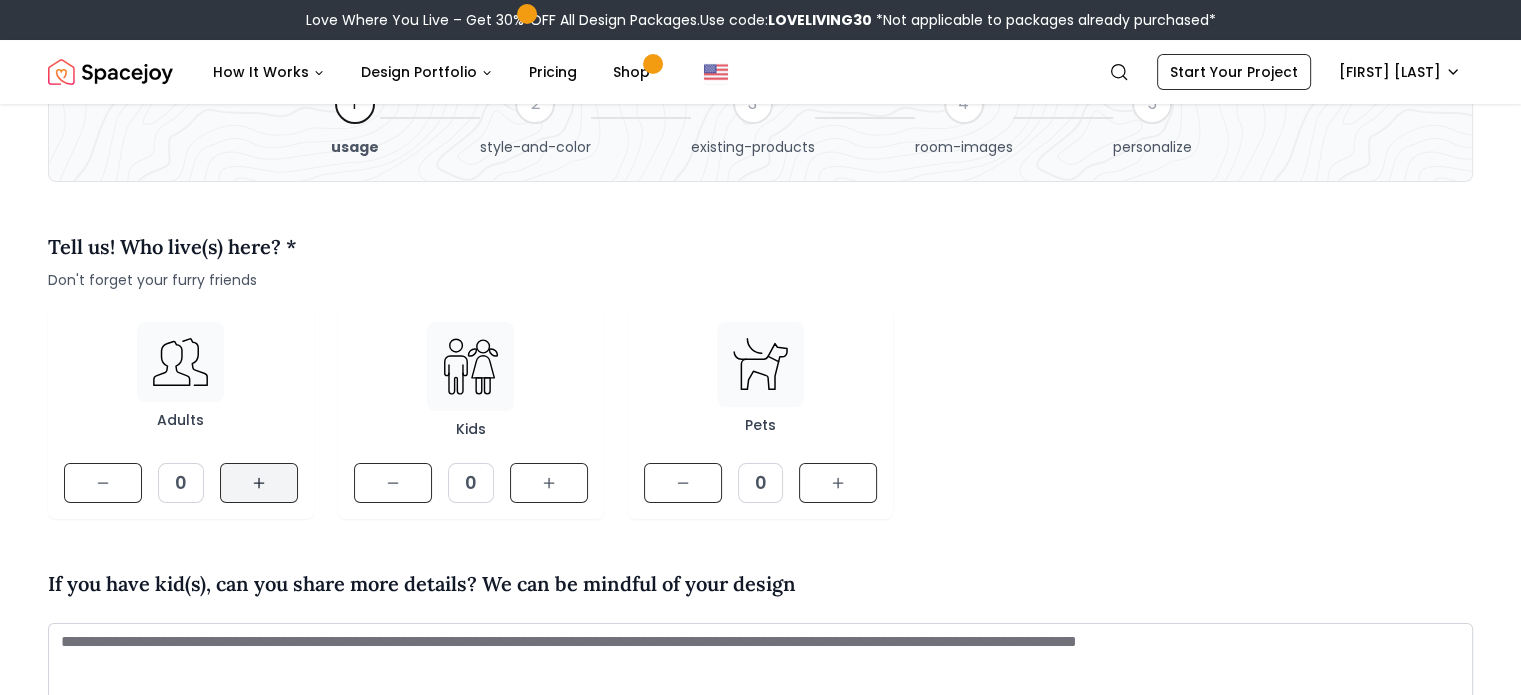 click at bounding box center (259, 483) 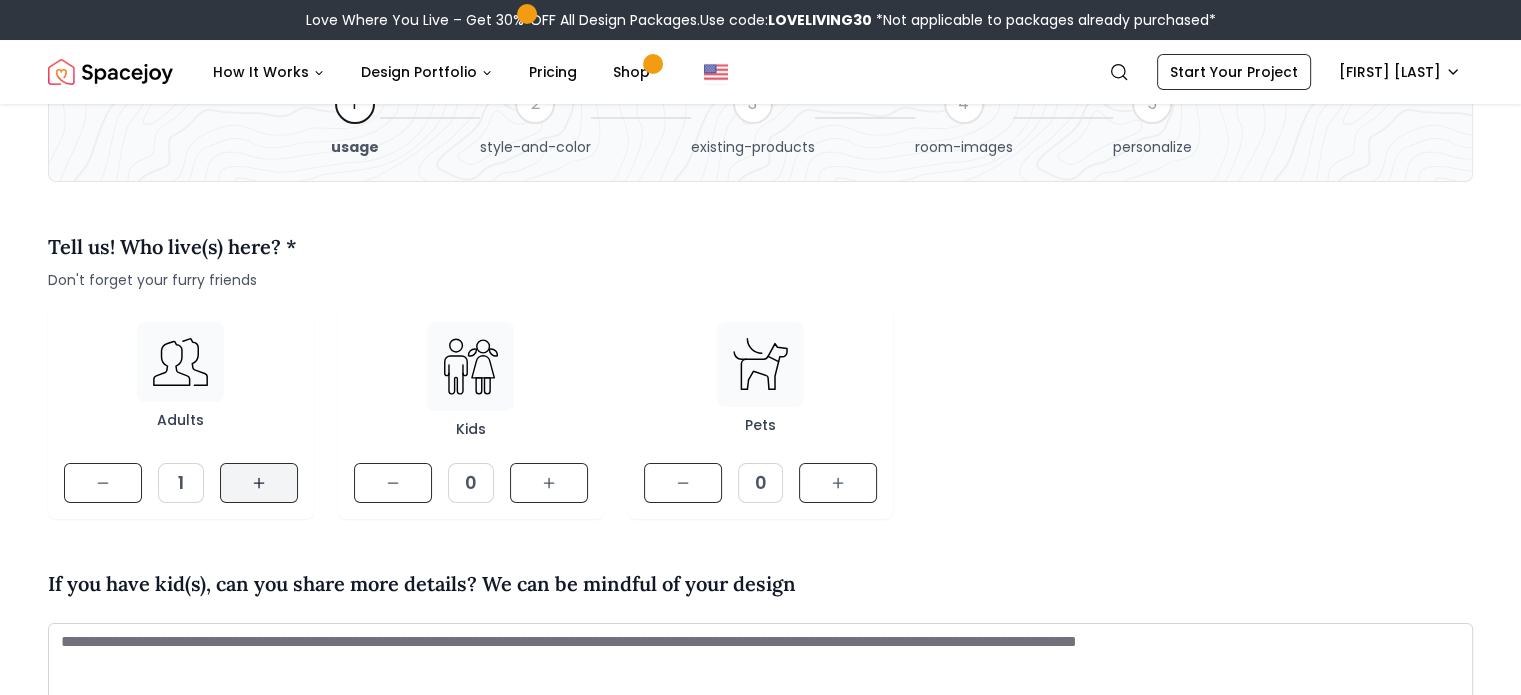 click at bounding box center [259, 483] 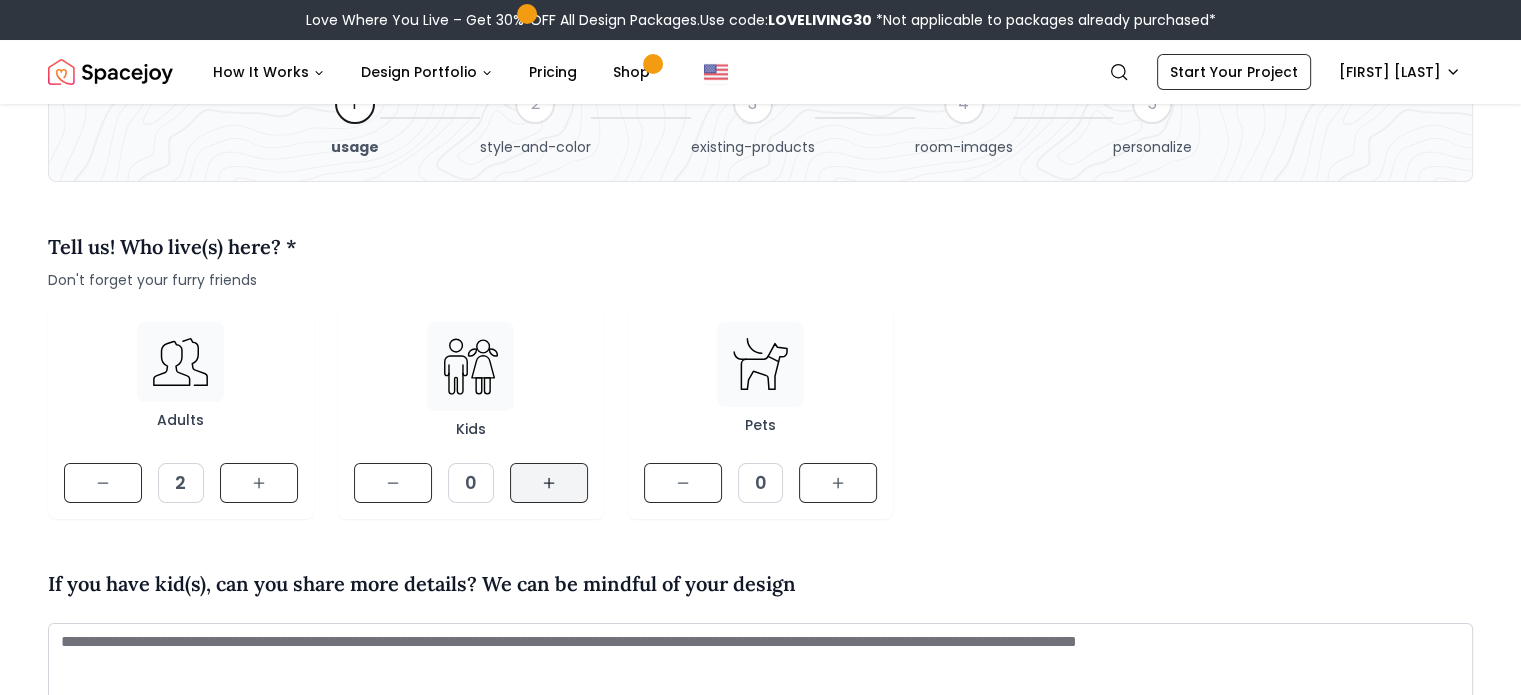 click 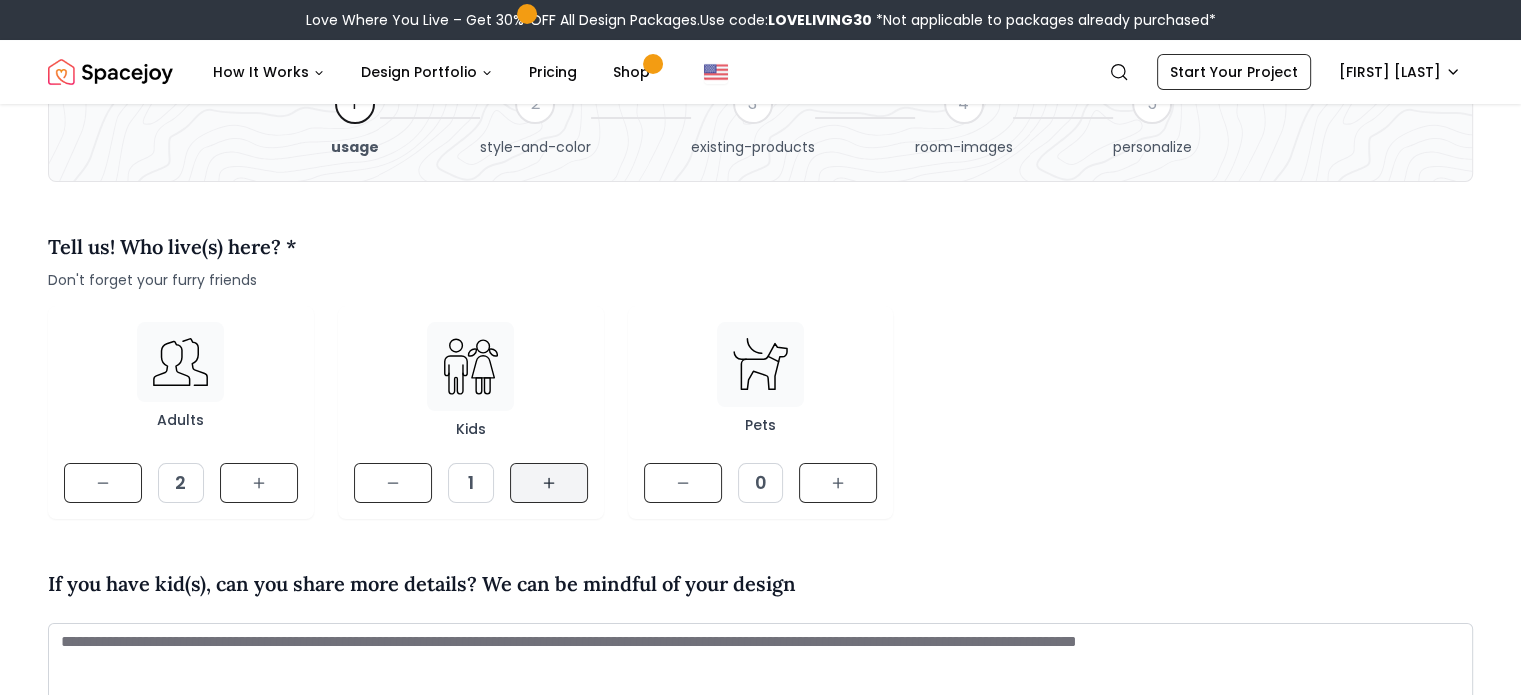 click 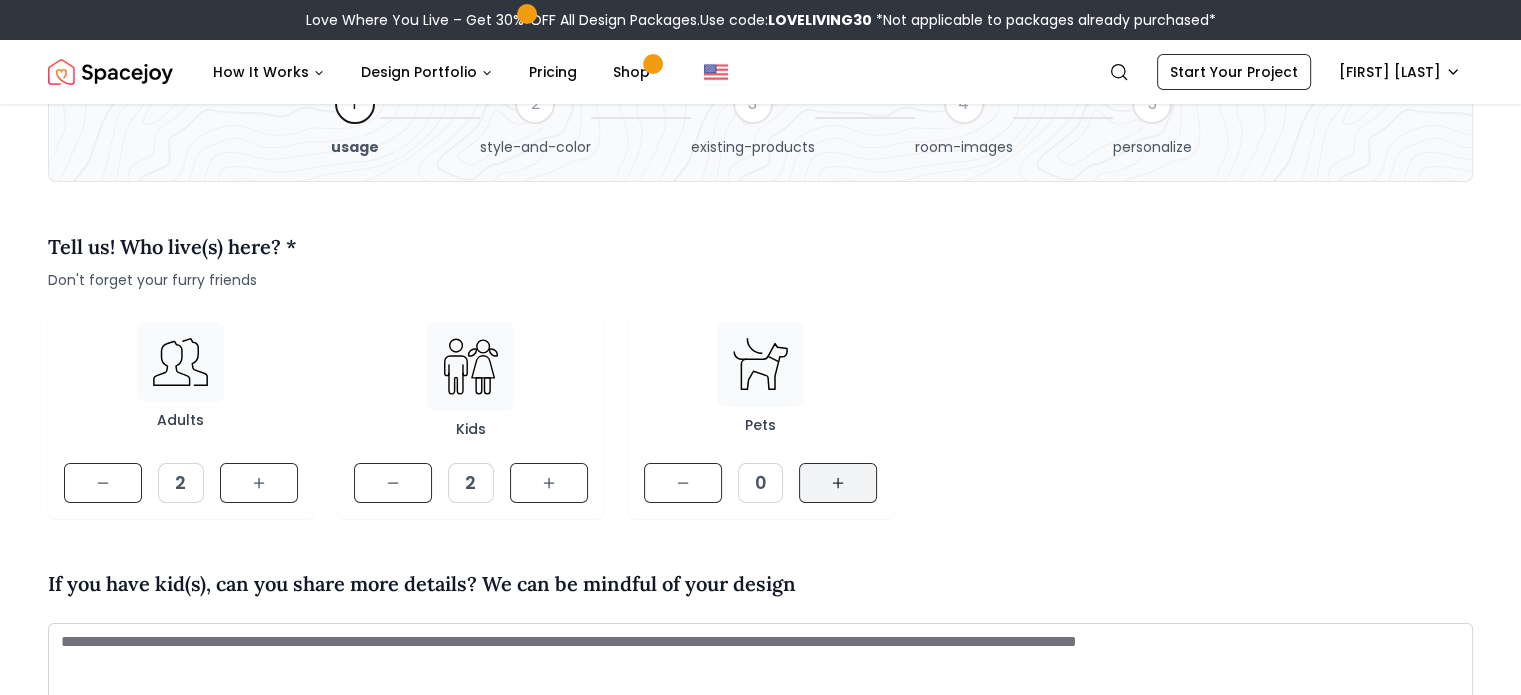 click at bounding box center (838, 483) 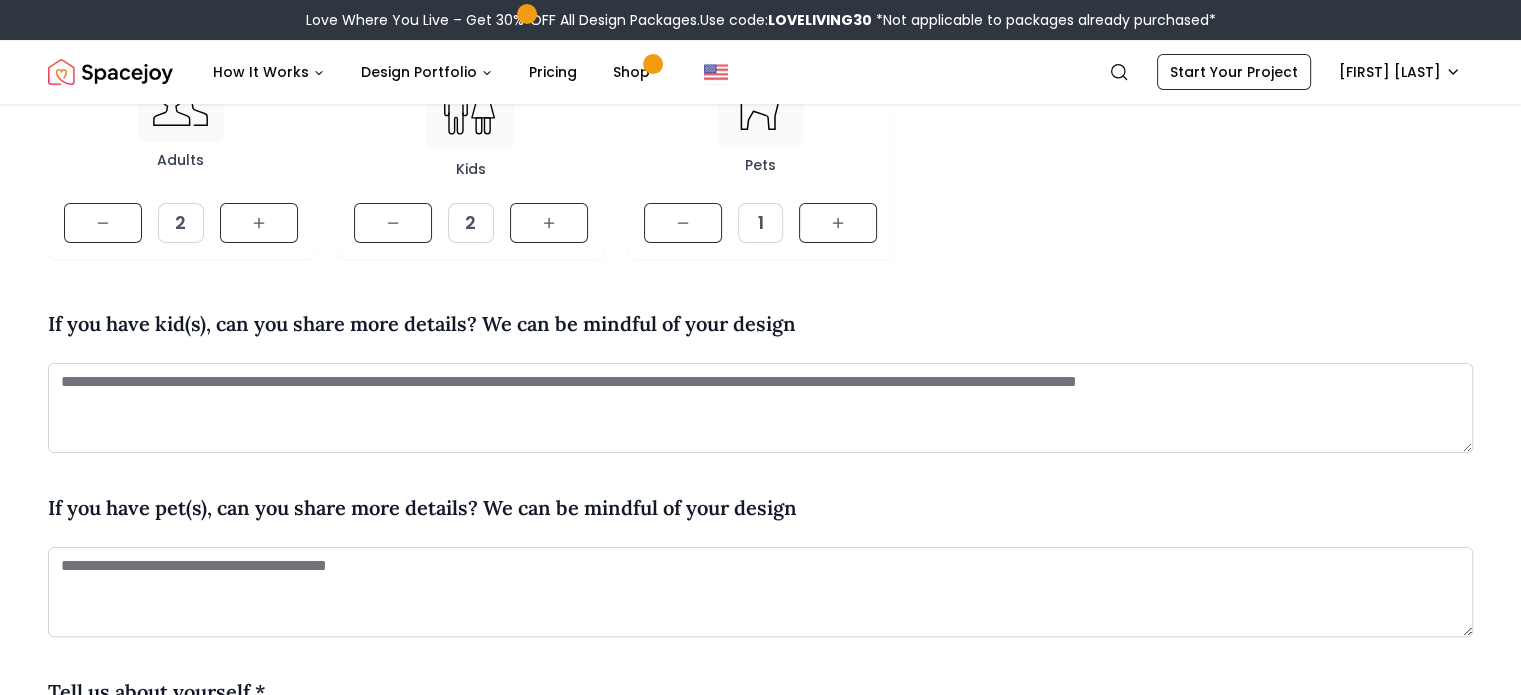 scroll, scrollTop: 375, scrollLeft: 0, axis: vertical 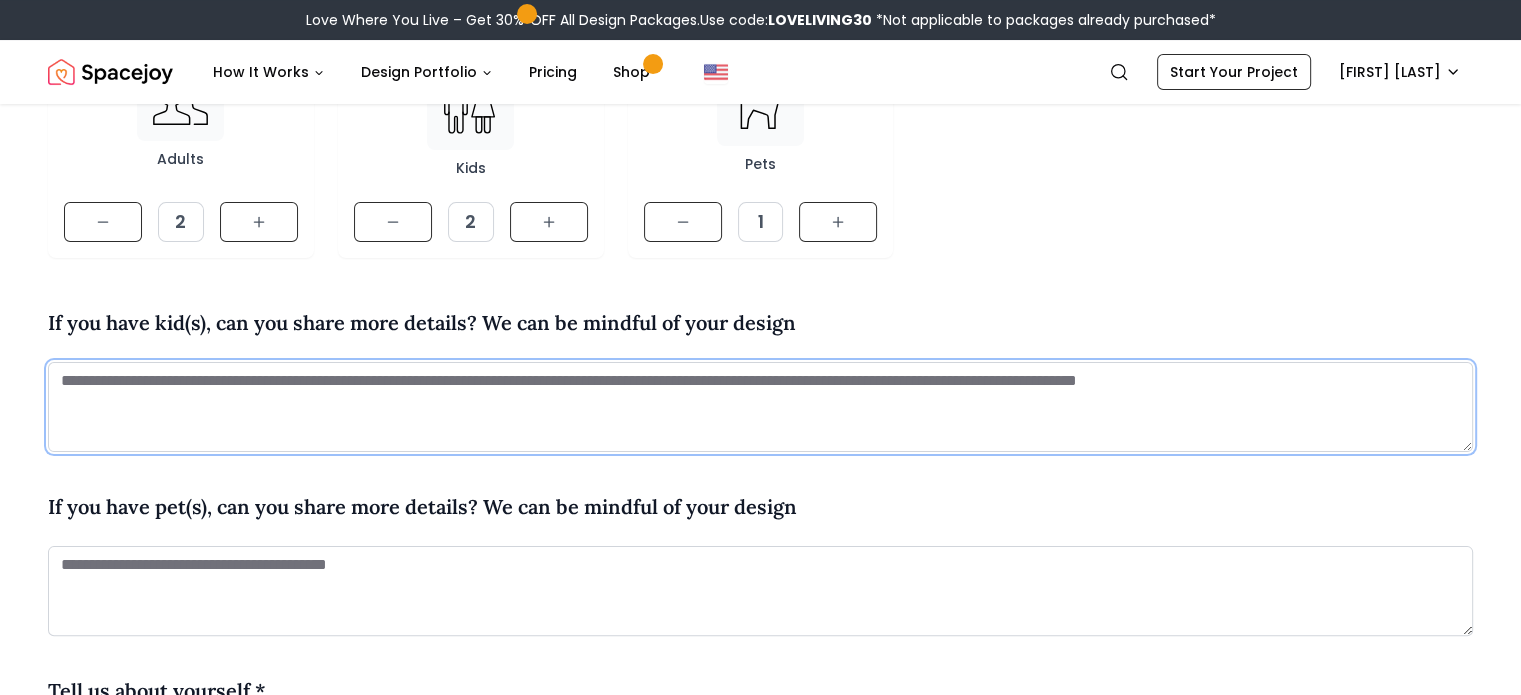 click at bounding box center (760, 407) 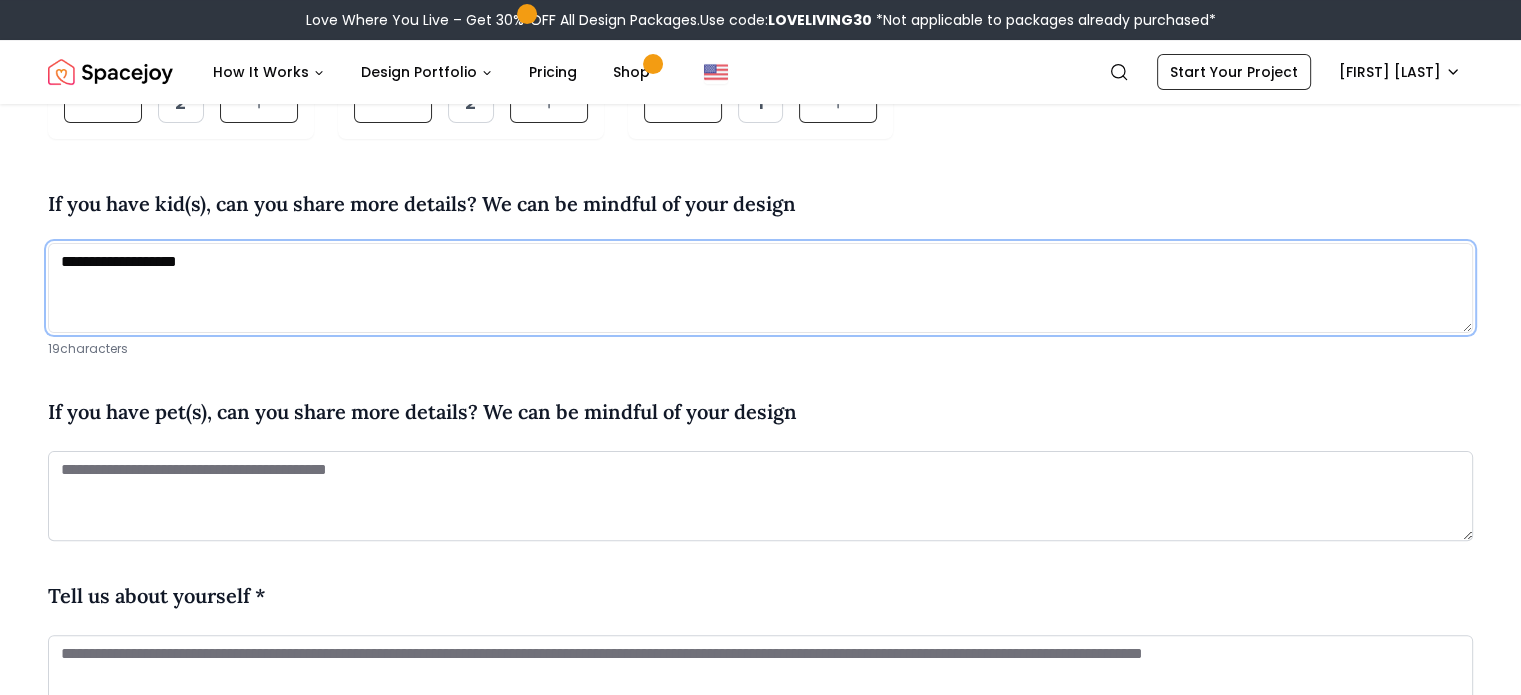 scroll, scrollTop: 568, scrollLeft: 0, axis: vertical 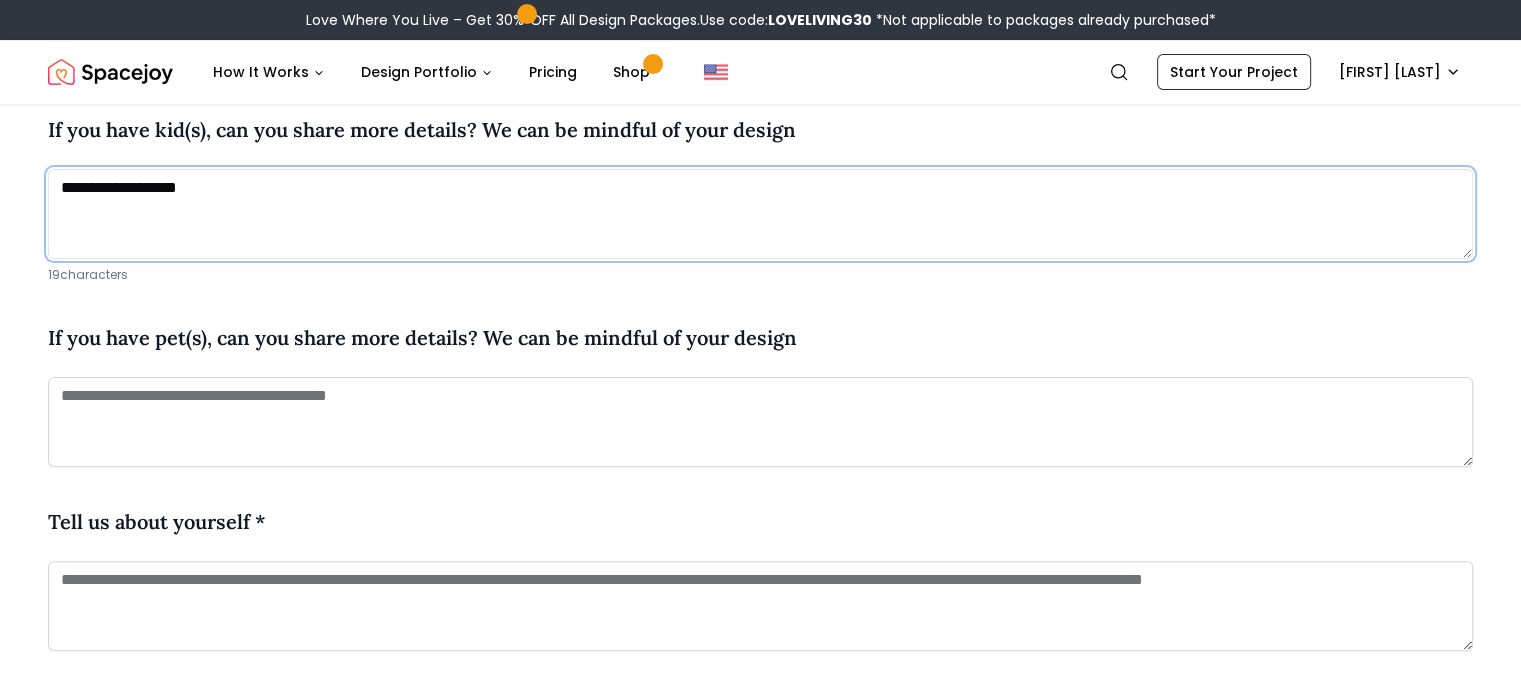 type on "**********" 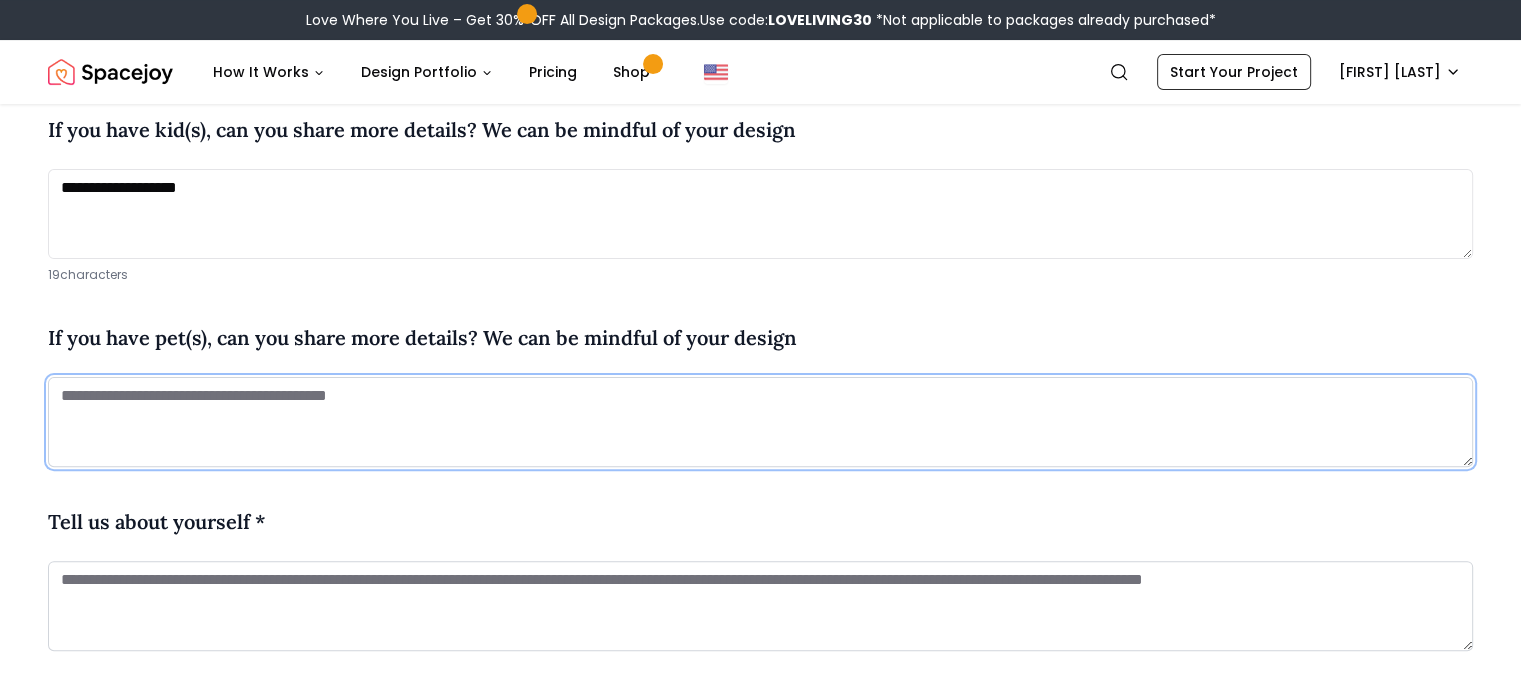 click at bounding box center [760, 422] 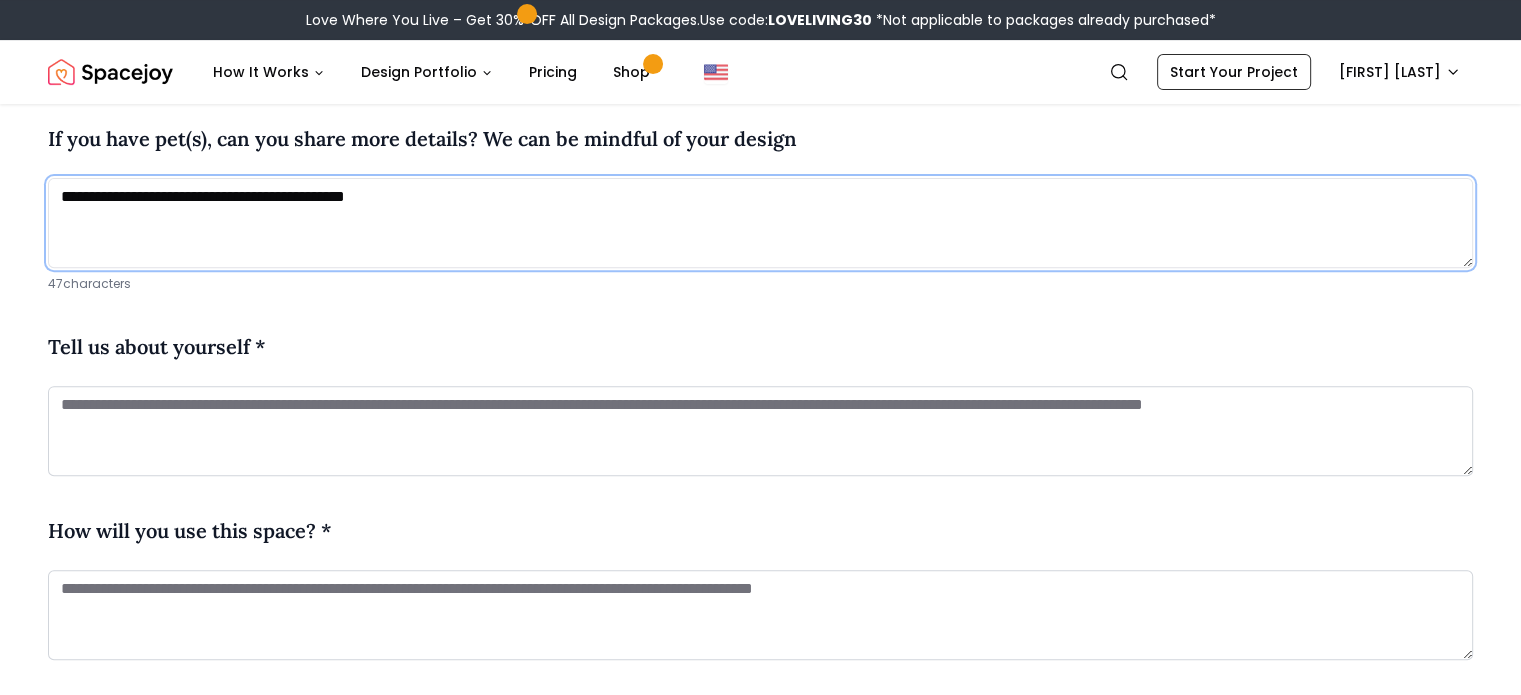 scroll, scrollTop: 768, scrollLeft: 0, axis: vertical 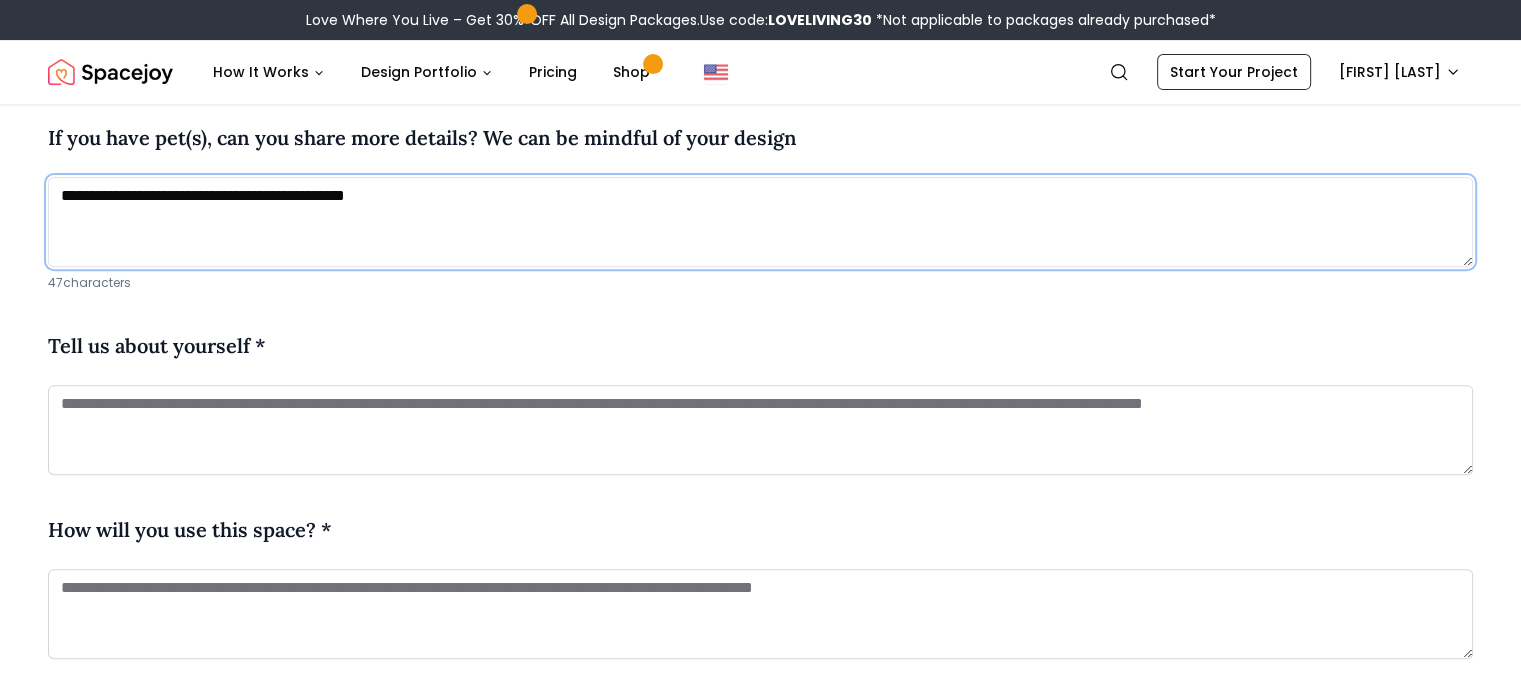type on "**********" 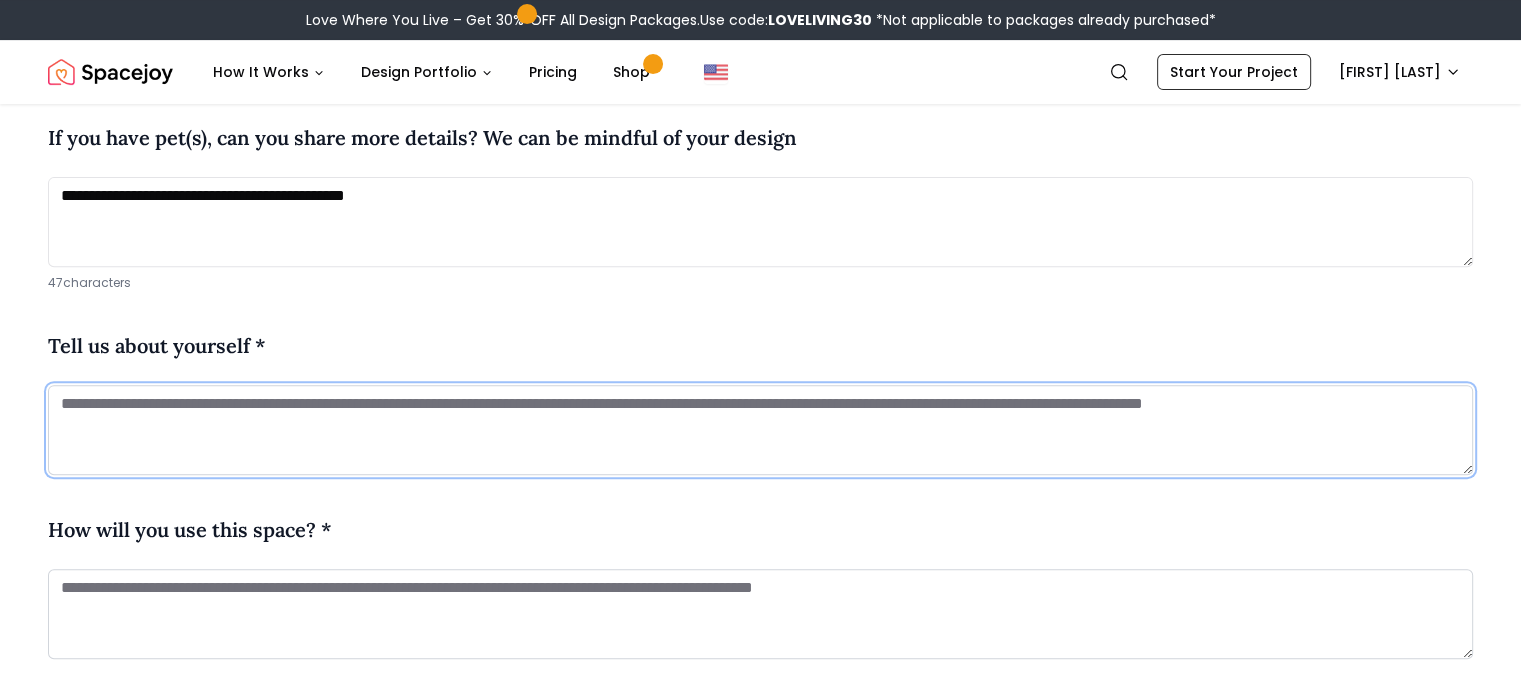 click at bounding box center [760, 430] 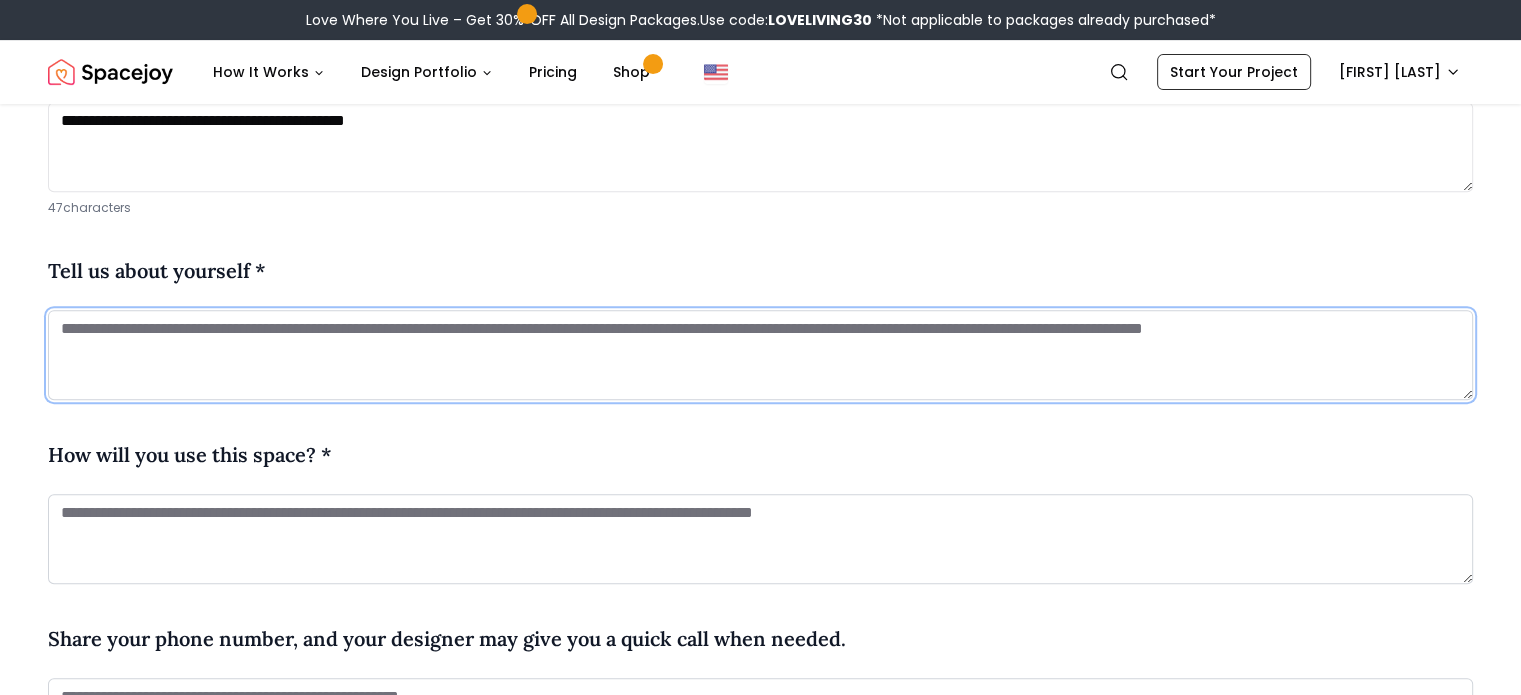scroll, scrollTop: 840, scrollLeft: 0, axis: vertical 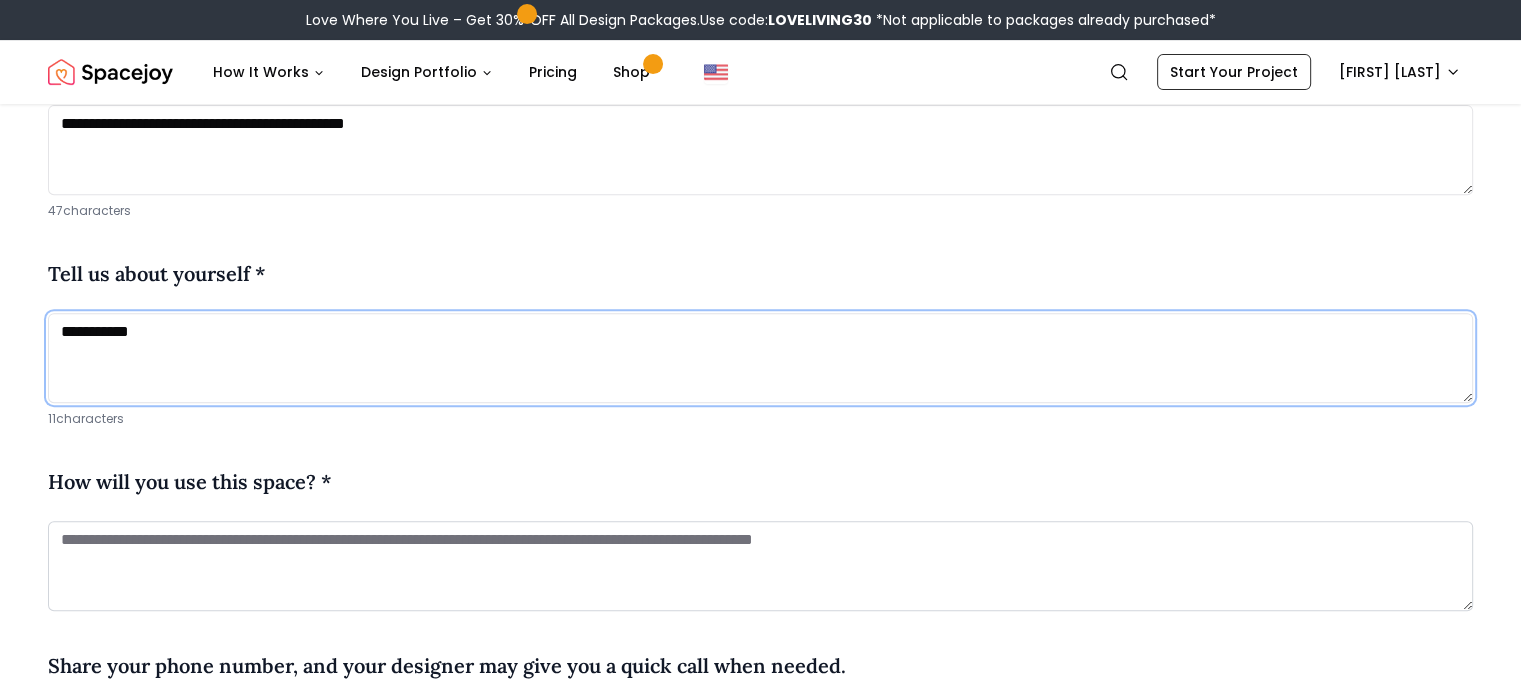click on "**********" at bounding box center (760, 358) 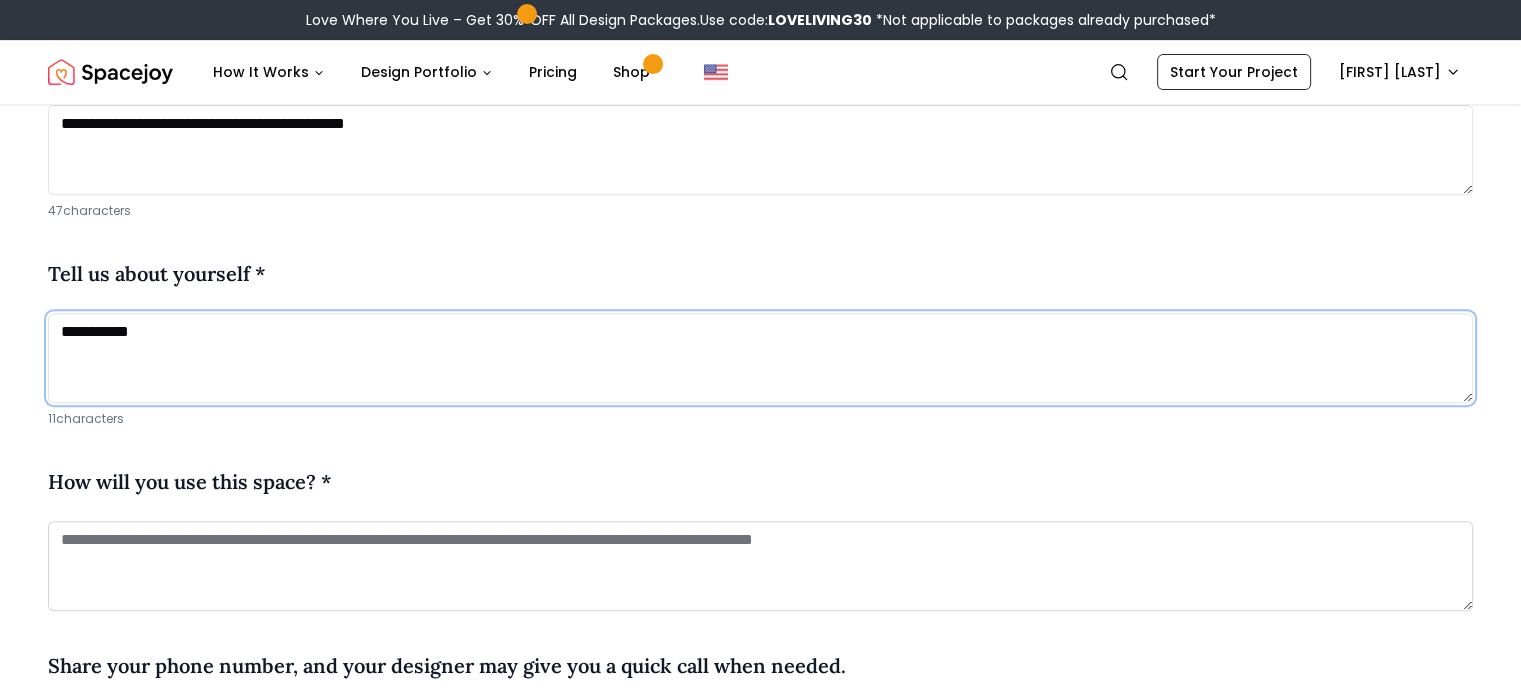 click on "**********" at bounding box center (760, 358) 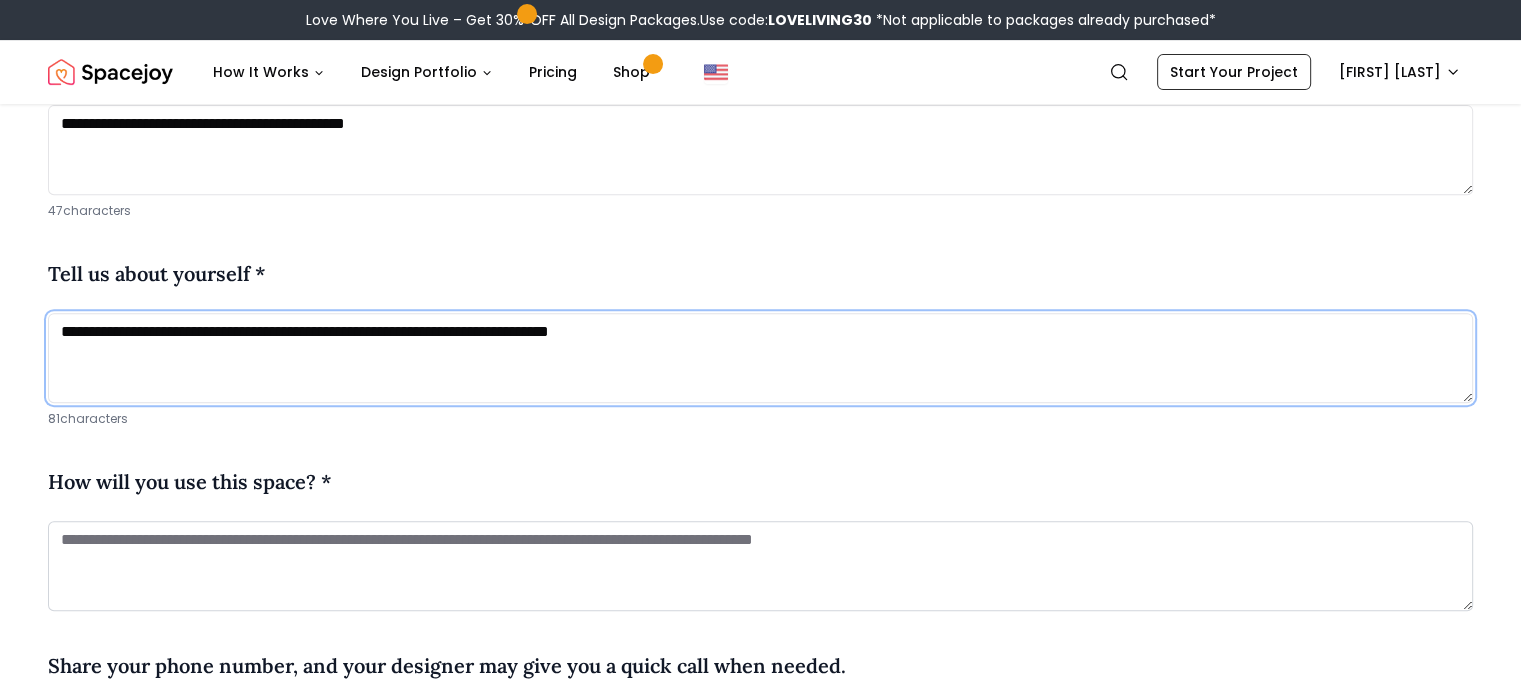 click on "**********" at bounding box center [760, 358] 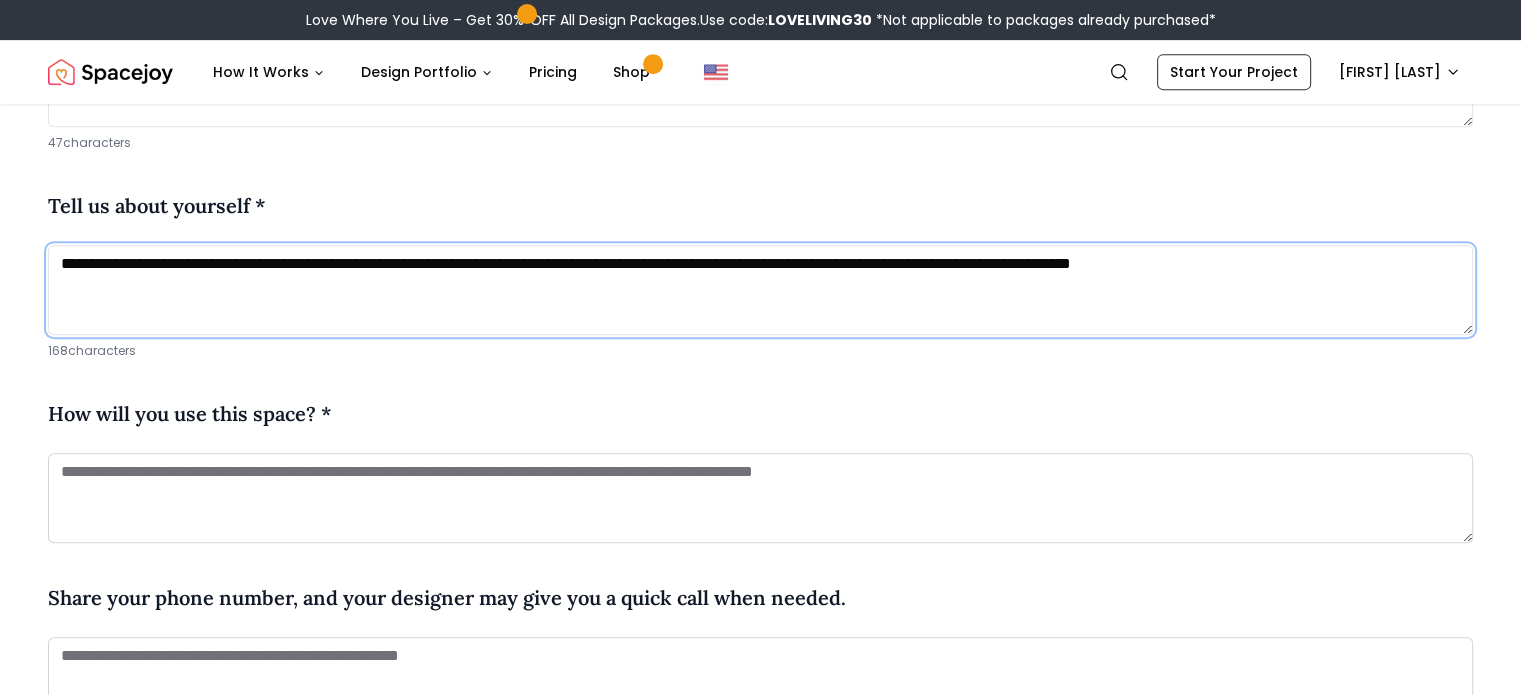 scroll, scrollTop: 907, scrollLeft: 0, axis: vertical 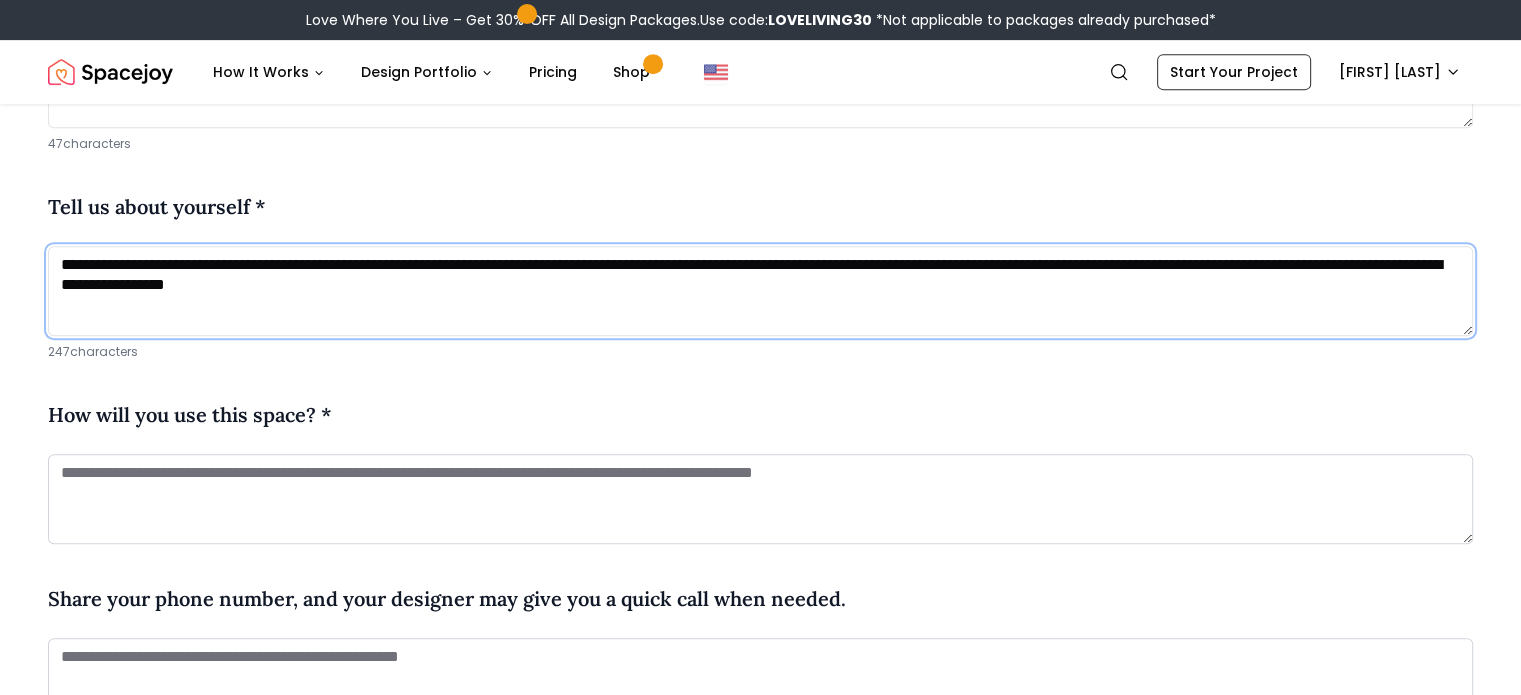 type on "**********" 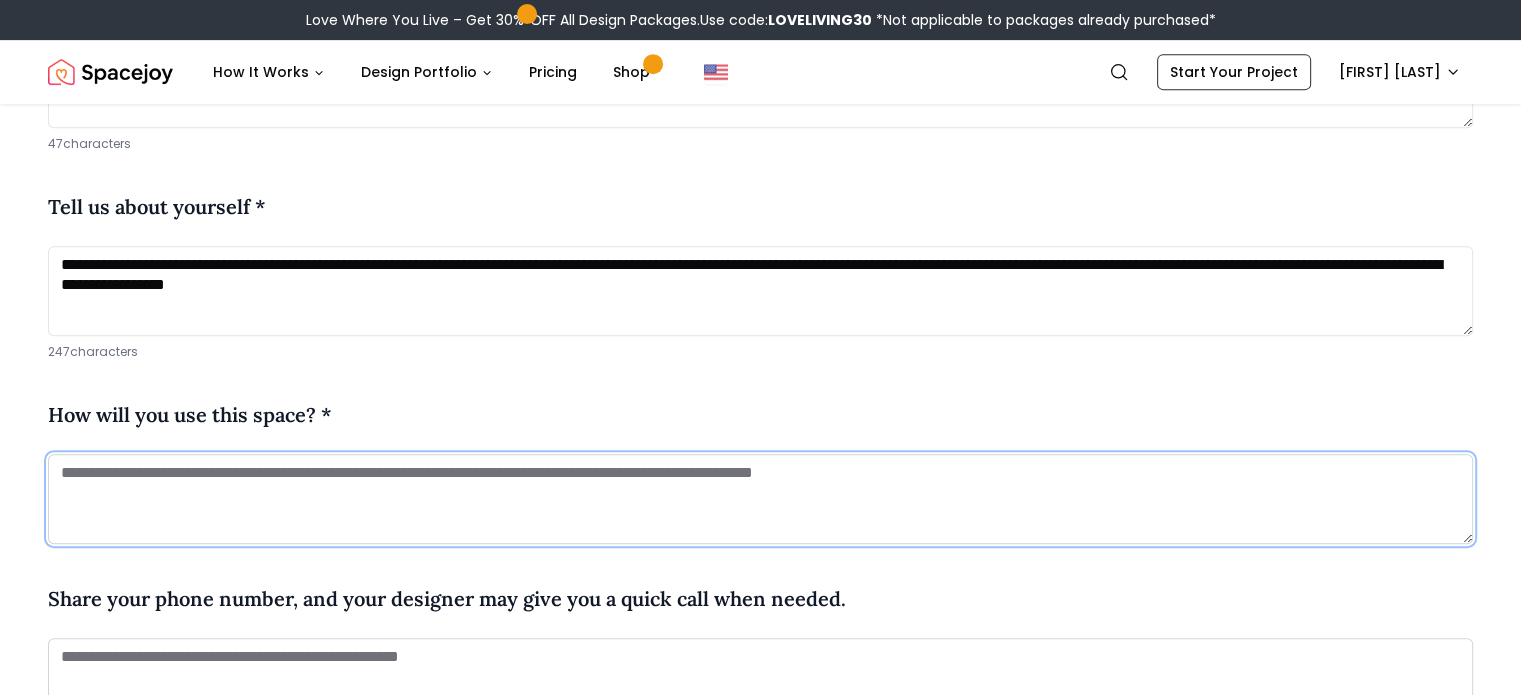 click at bounding box center [760, 499] 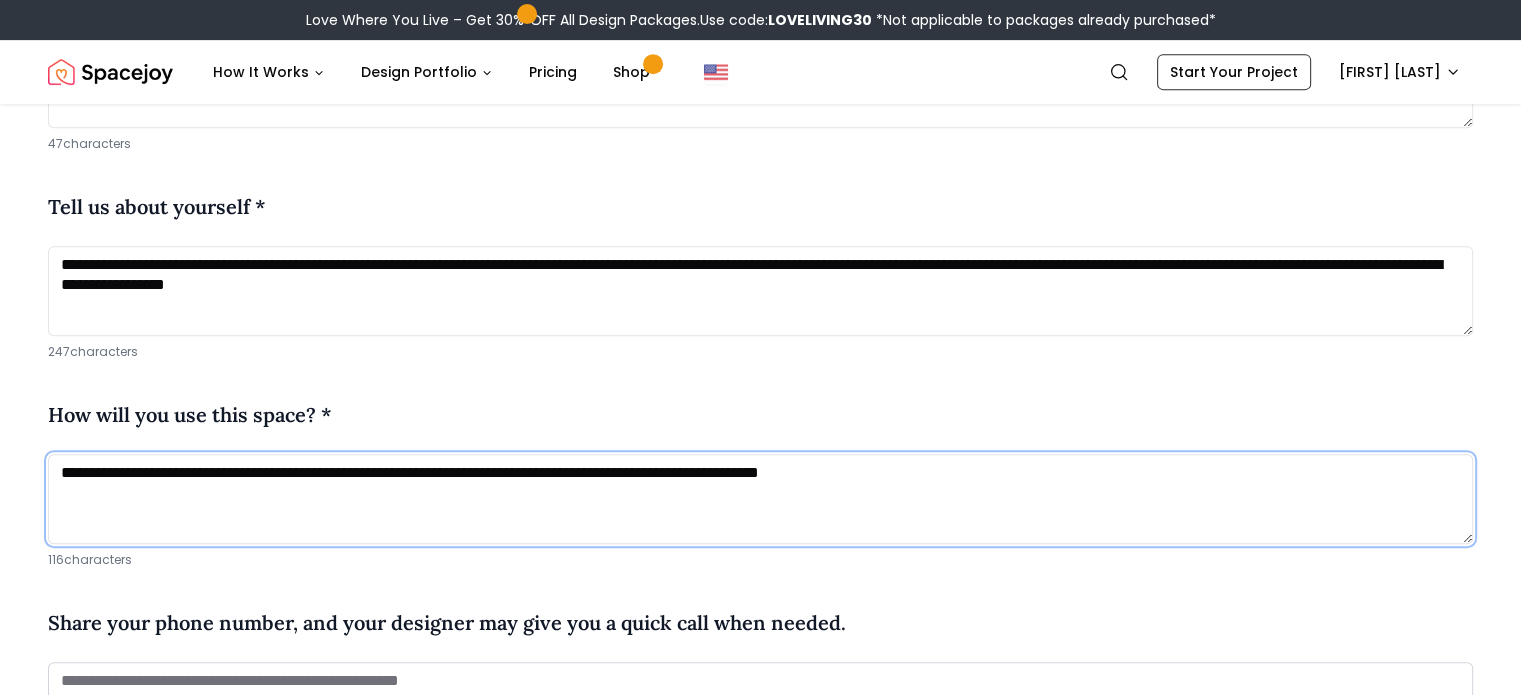 click on "**********" at bounding box center (760, 499) 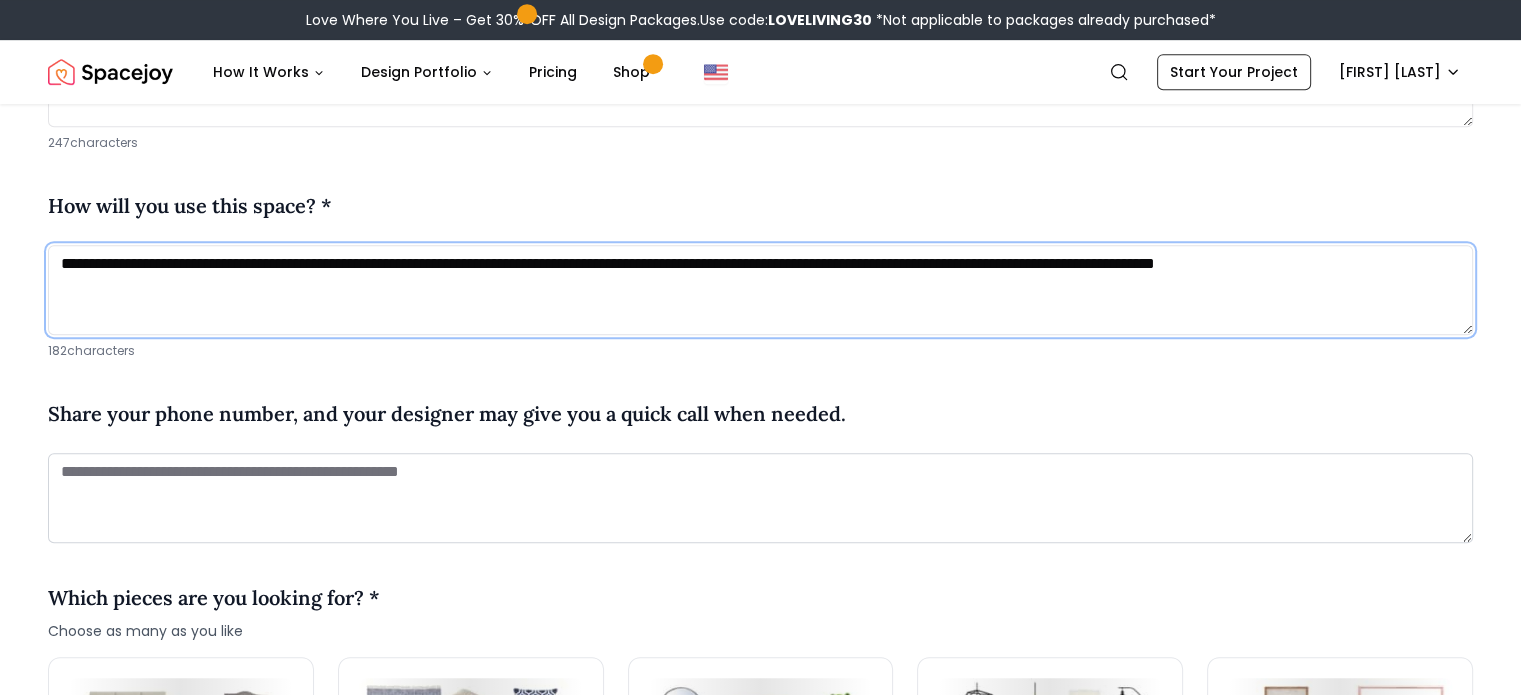 scroll, scrollTop: 1132, scrollLeft: 0, axis: vertical 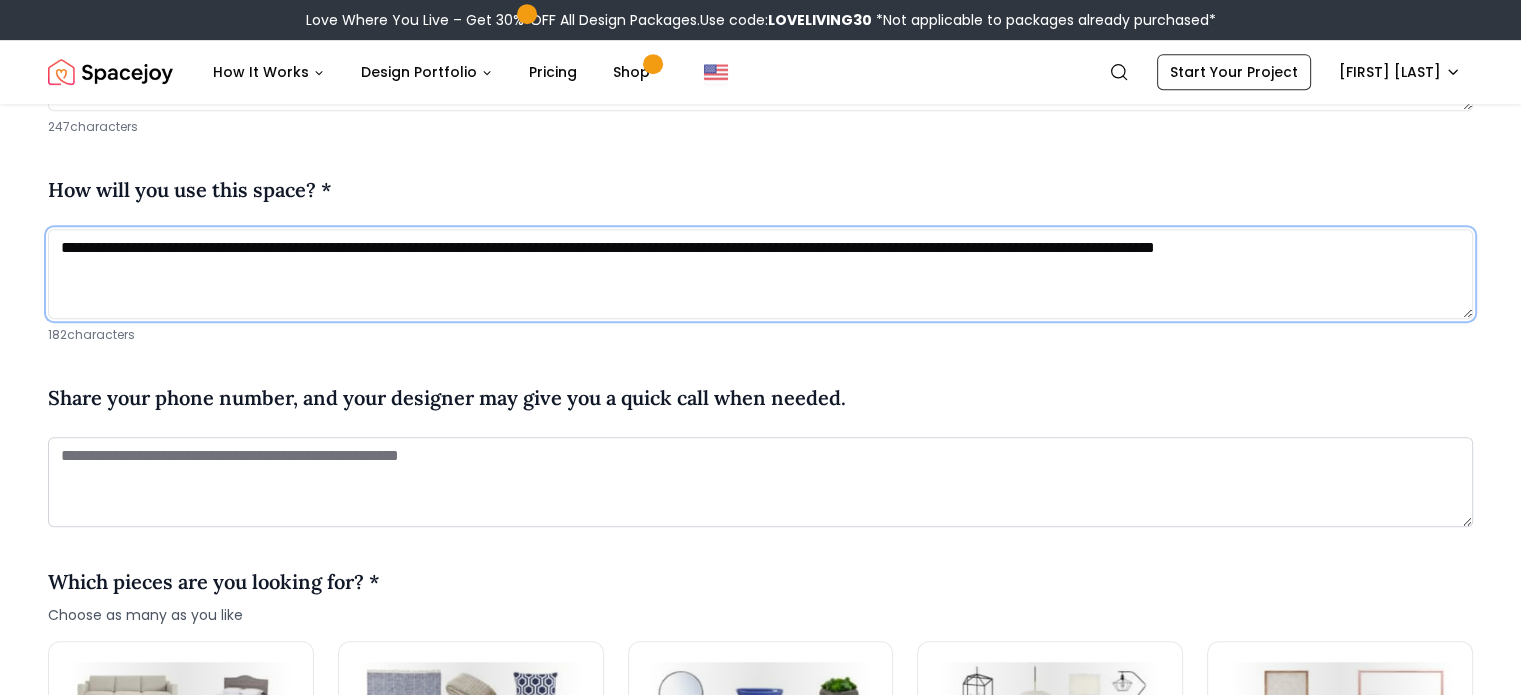 type on "**********" 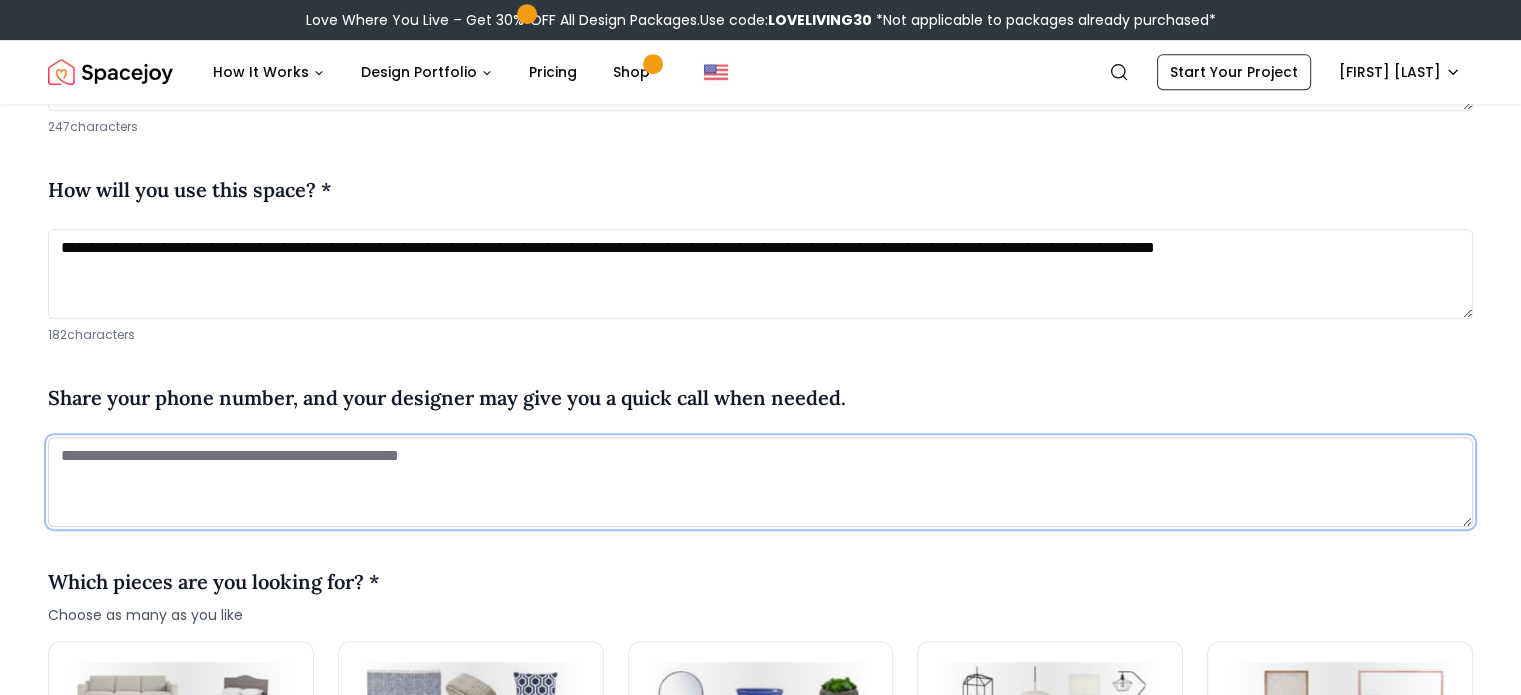 click at bounding box center [760, 482] 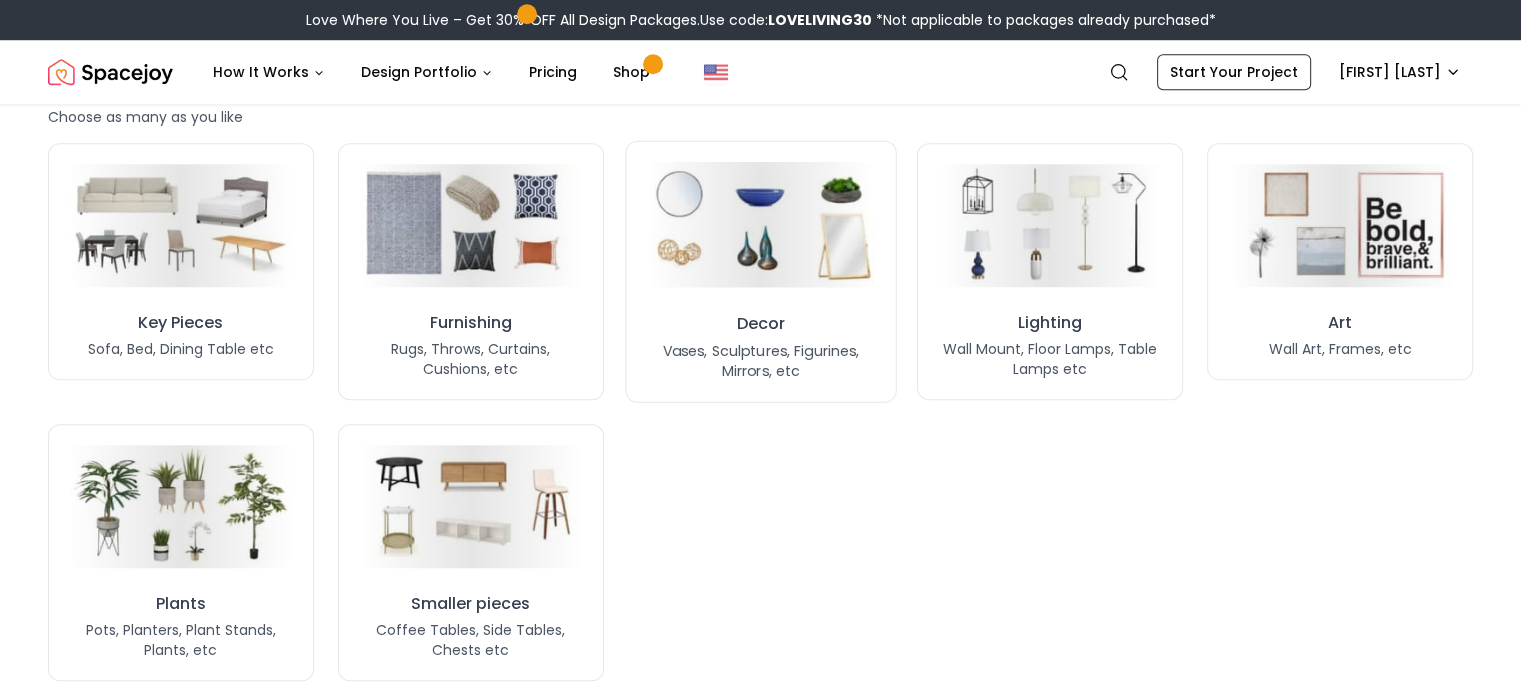 scroll, scrollTop: 1652, scrollLeft: 0, axis: vertical 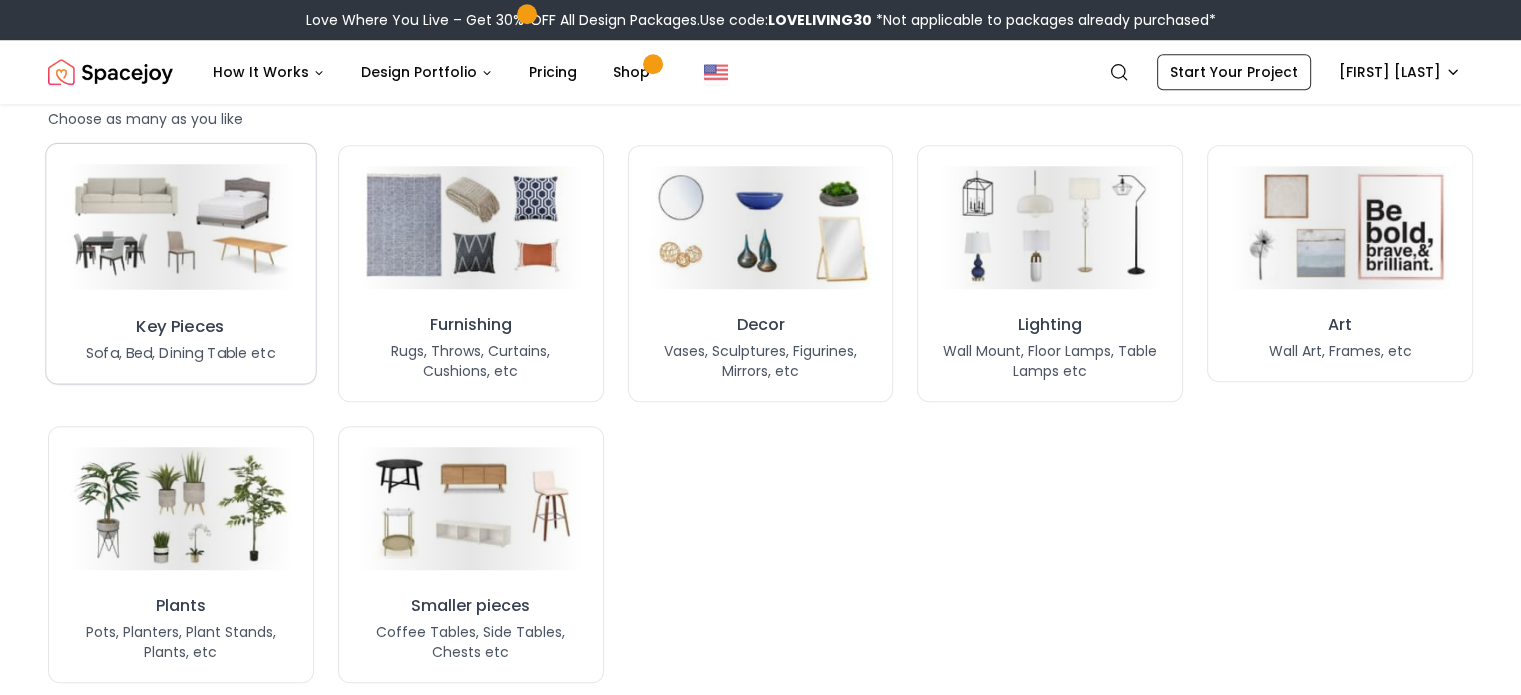 type on "**********" 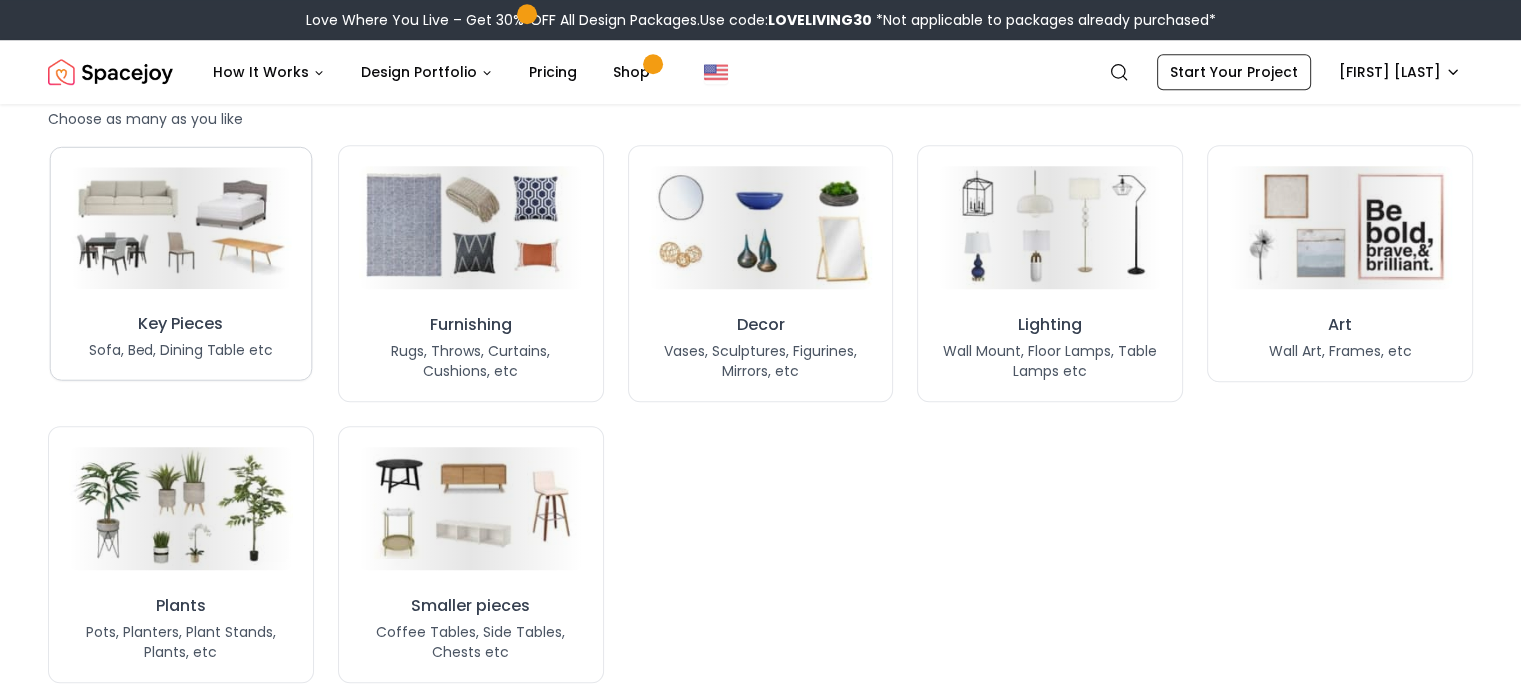 click on "Key Pieces" at bounding box center [181, 324] 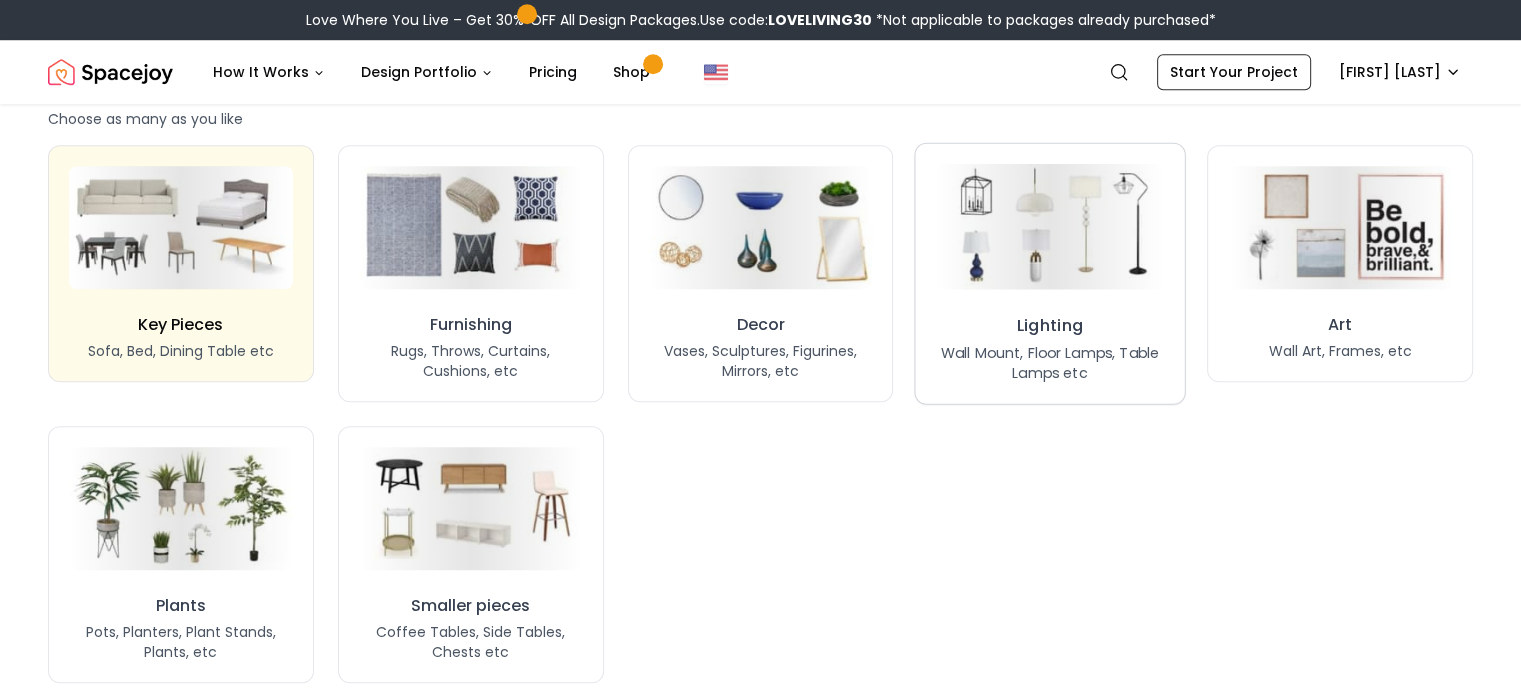 click on "Lighting" at bounding box center [1050, 326] 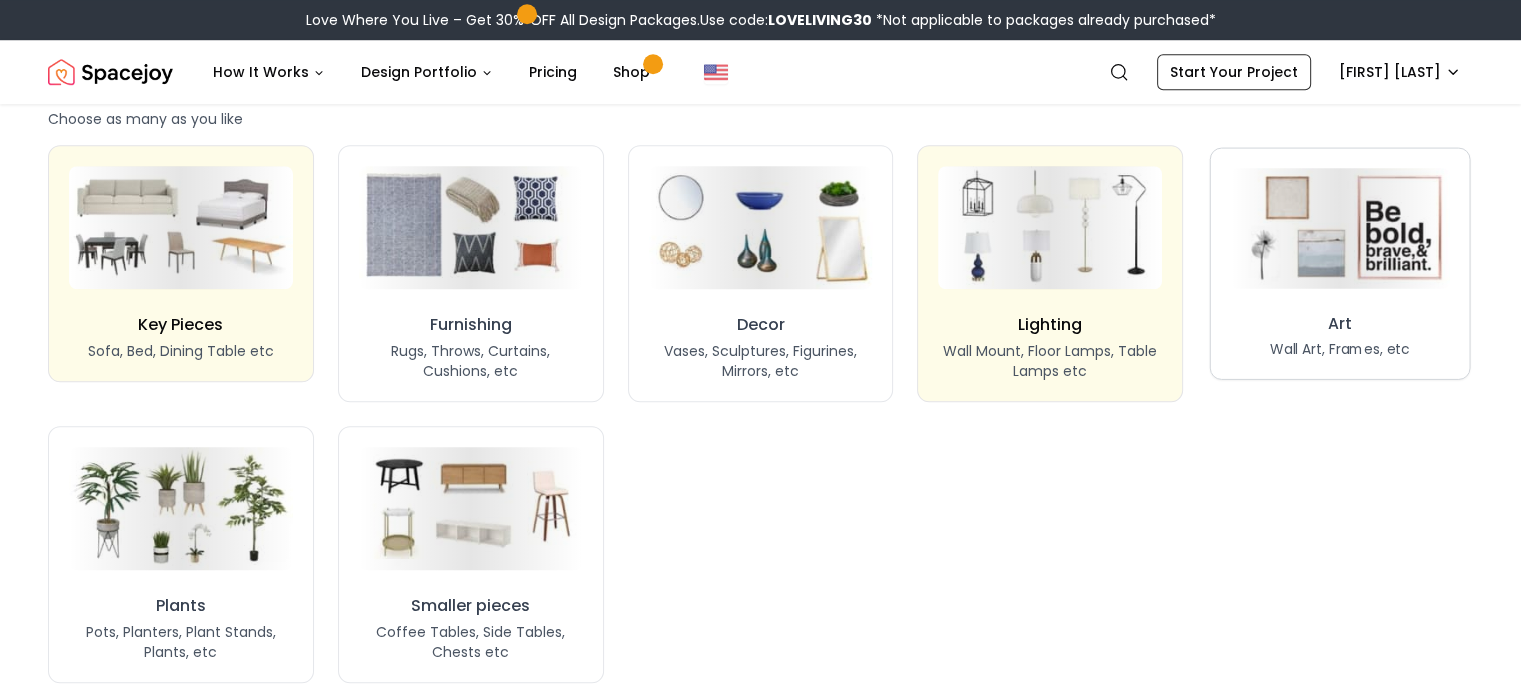 click on "Art Wall Art, Frames, etc" at bounding box center [1340, 263] 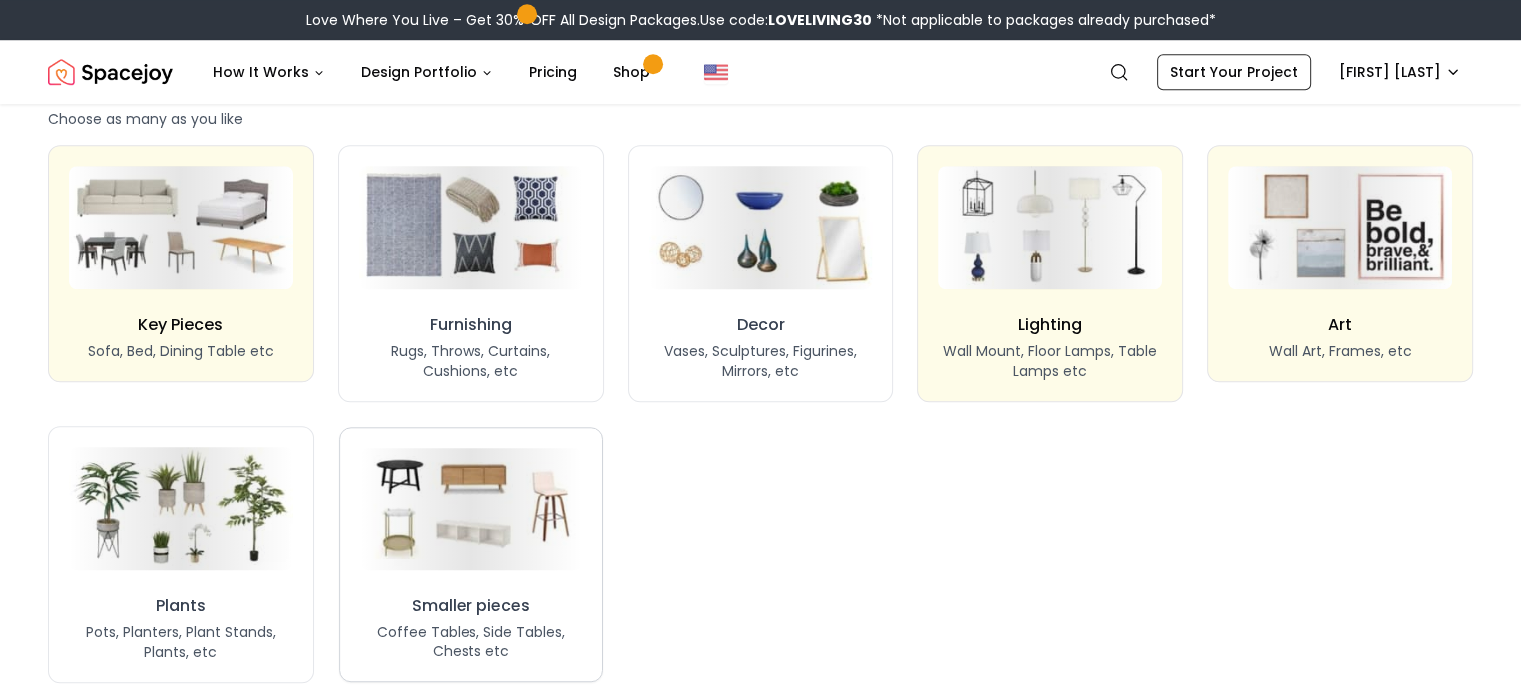 click on "Smaller pieces Coffee Tables, Side Tables, Chests etc" at bounding box center (471, 554) 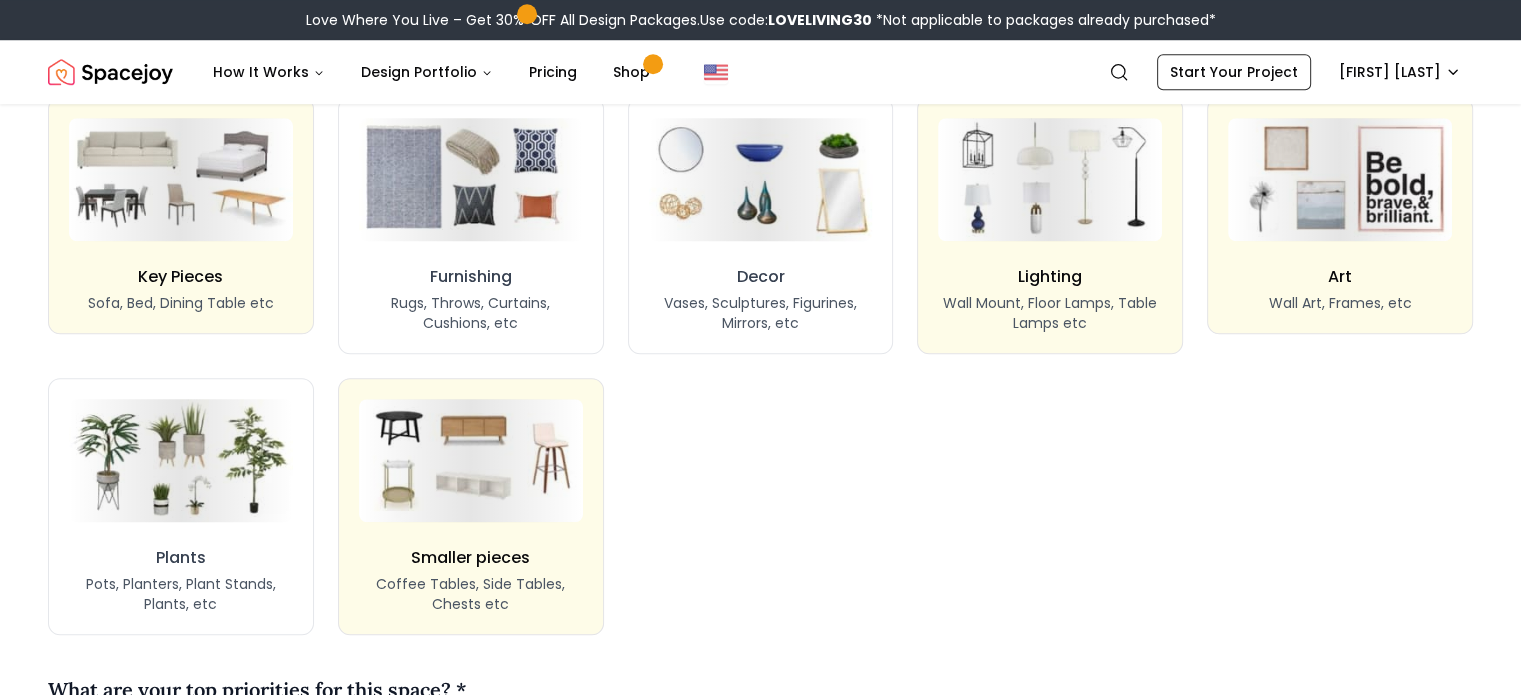 scroll, scrollTop: 1700, scrollLeft: 0, axis: vertical 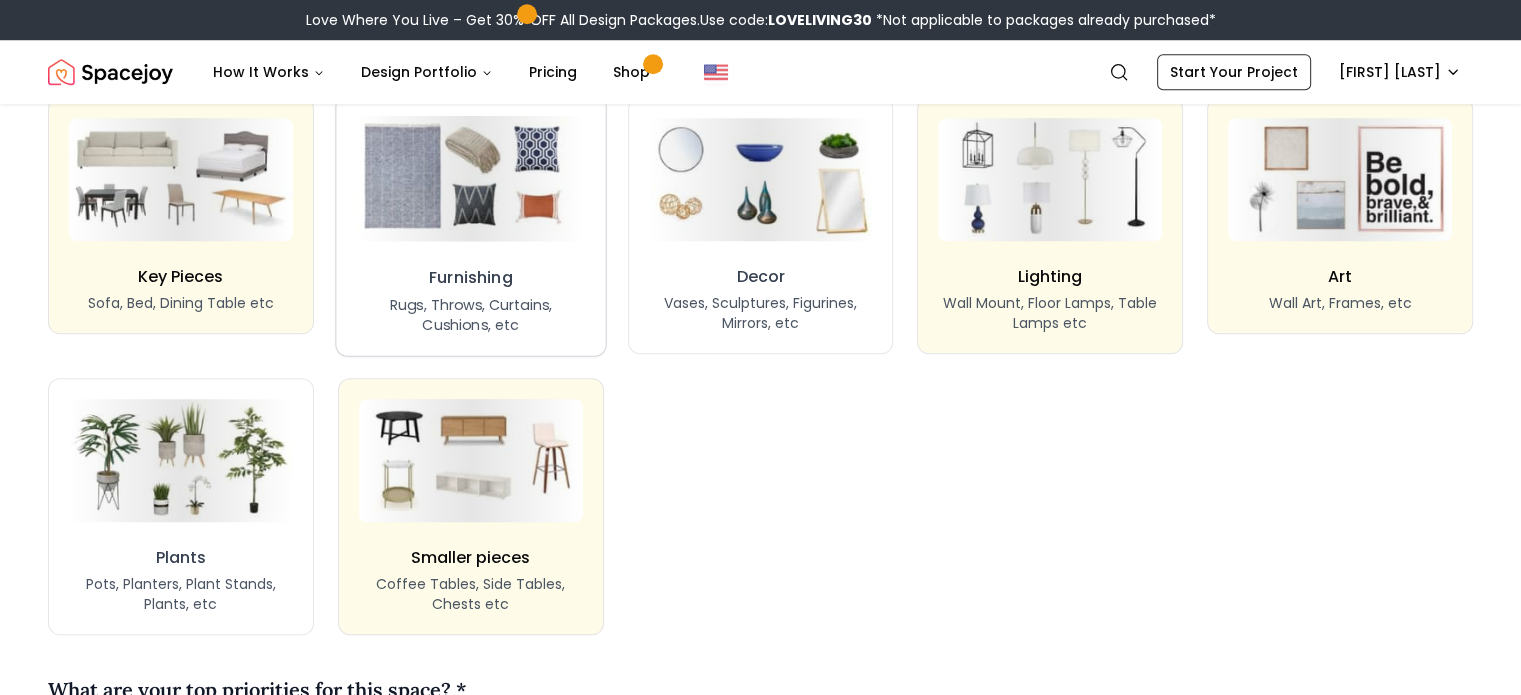 click on "Rugs, Throws, Curtains, Cushions, etc" at bounding box center (471, 315) 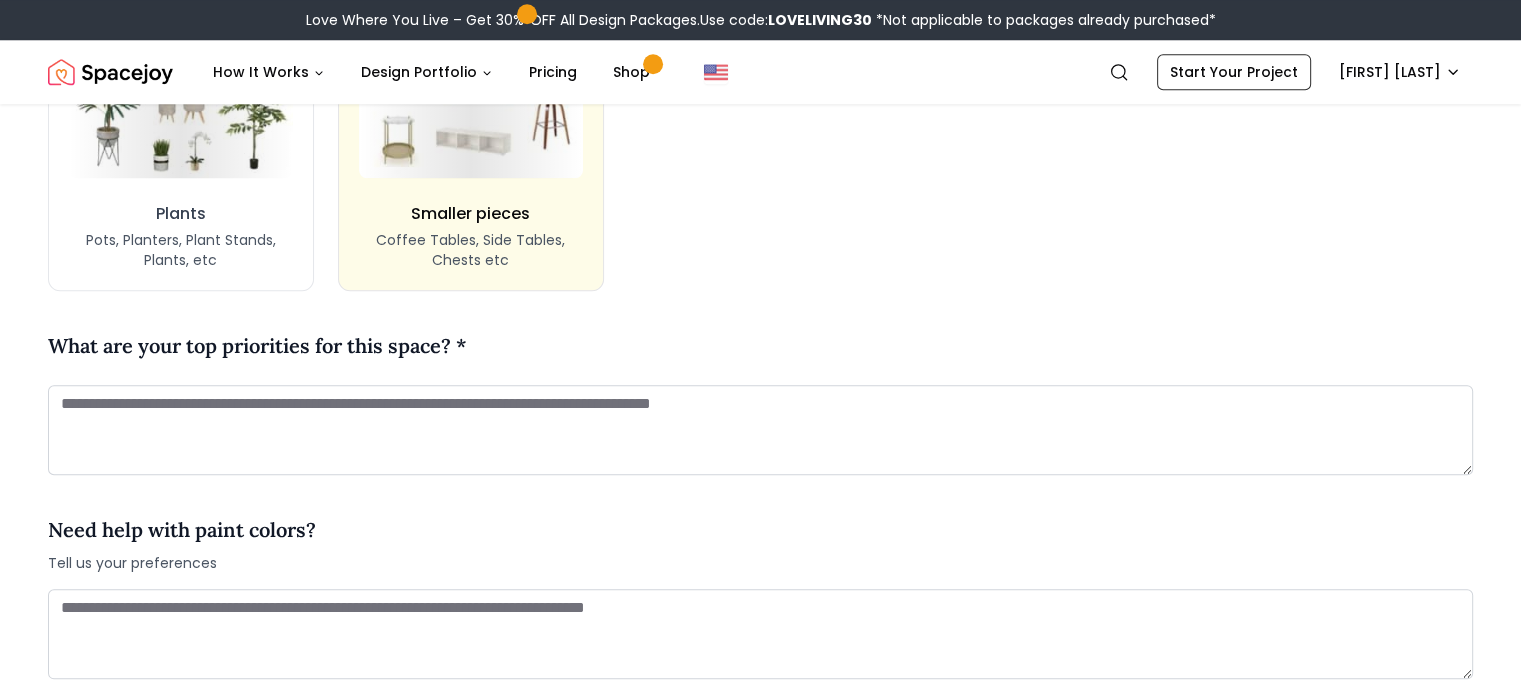 scroll, scrollTop: 2044, scrollLeft: 0, axis: vertical 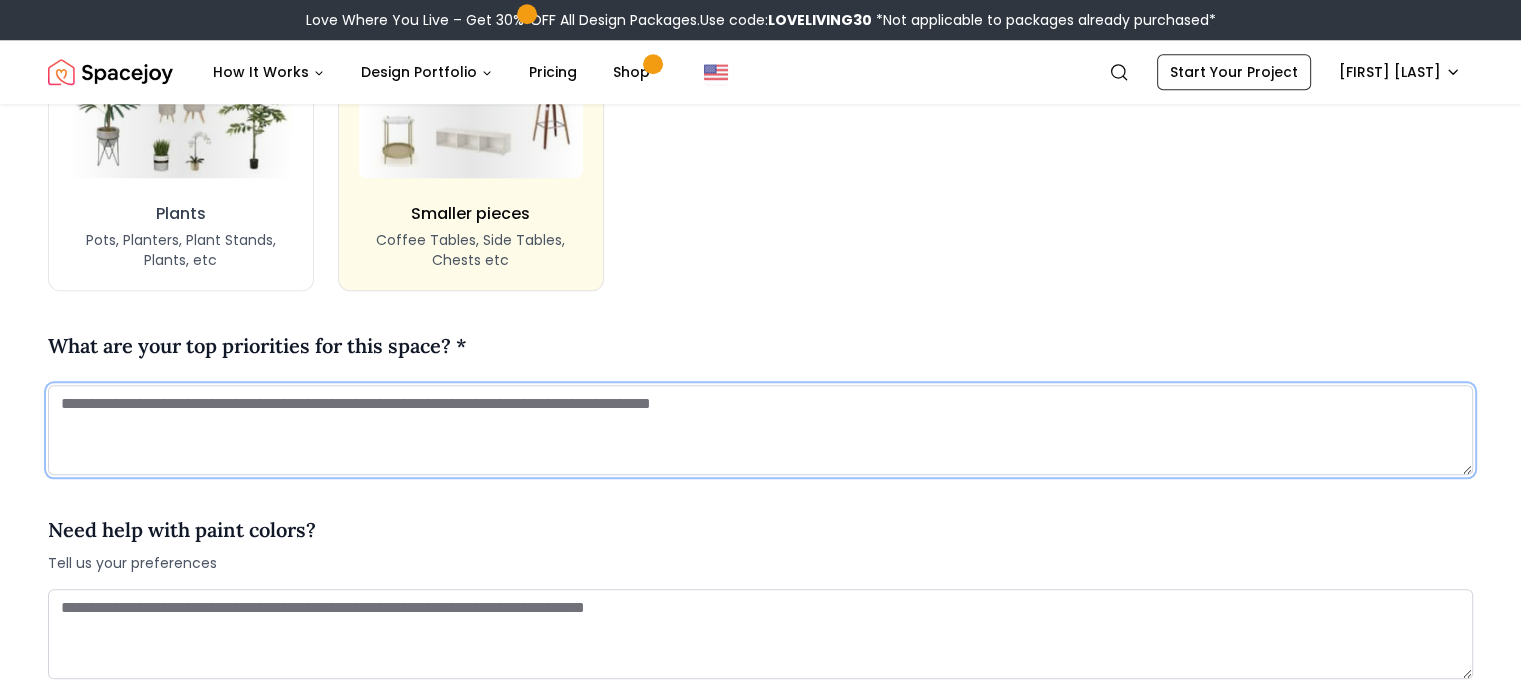 click at bounding box center (760, 430) 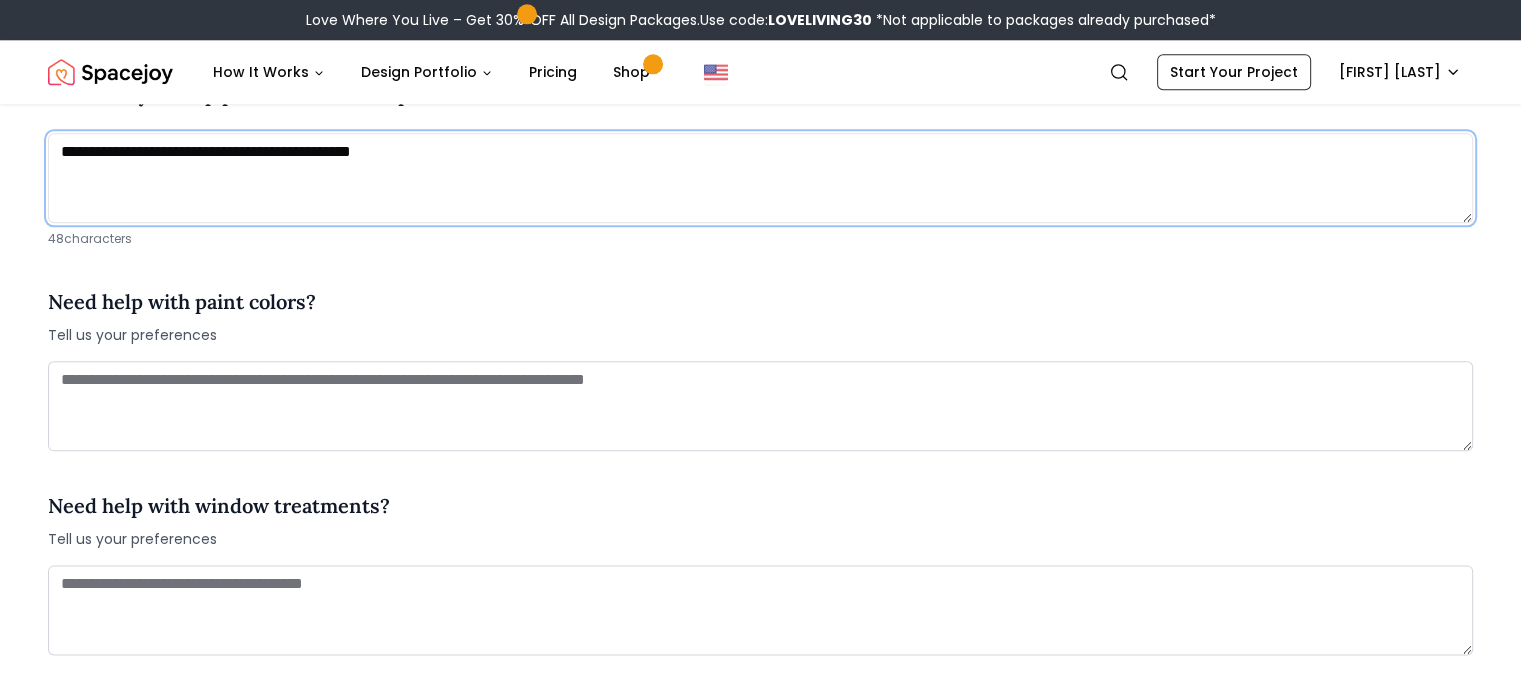 scroll, scrollTop: 2298, scrollLeft: 0, axis: vertical 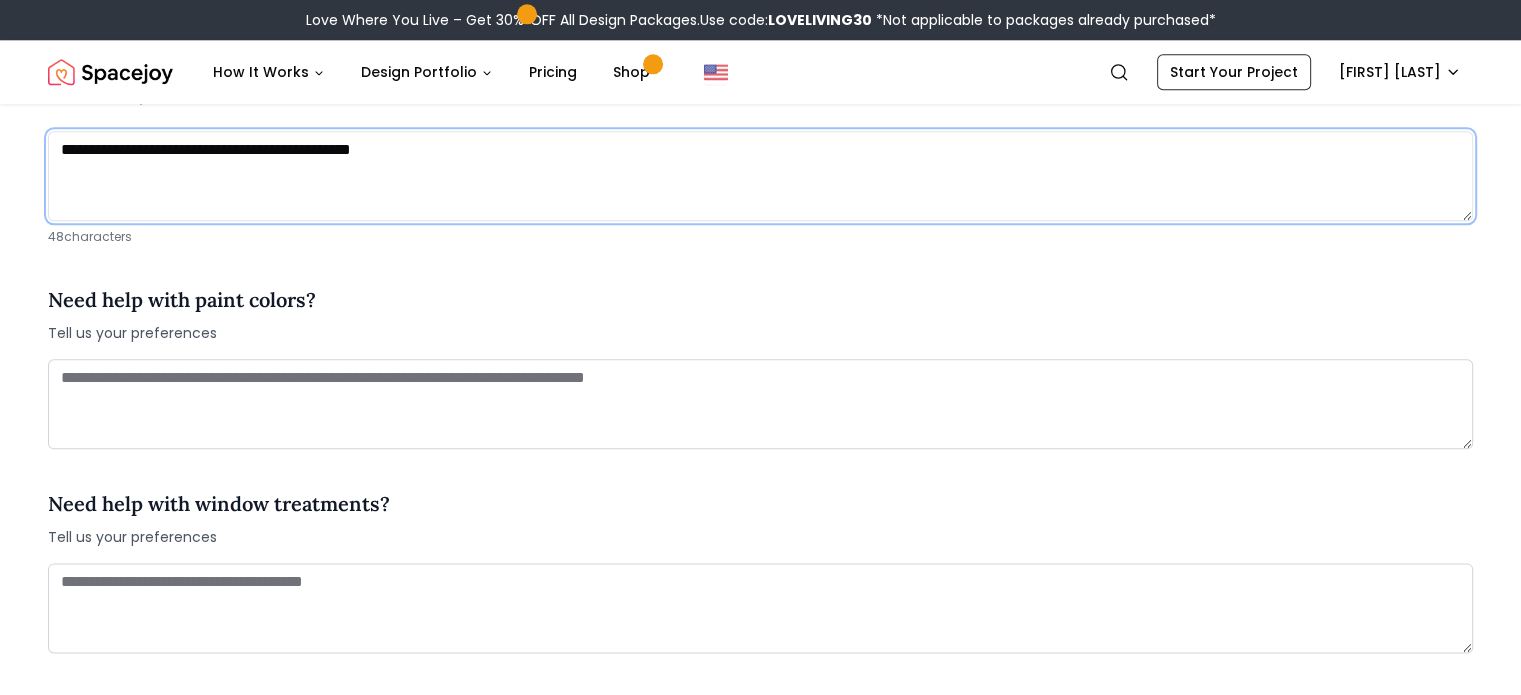 type on "**********" 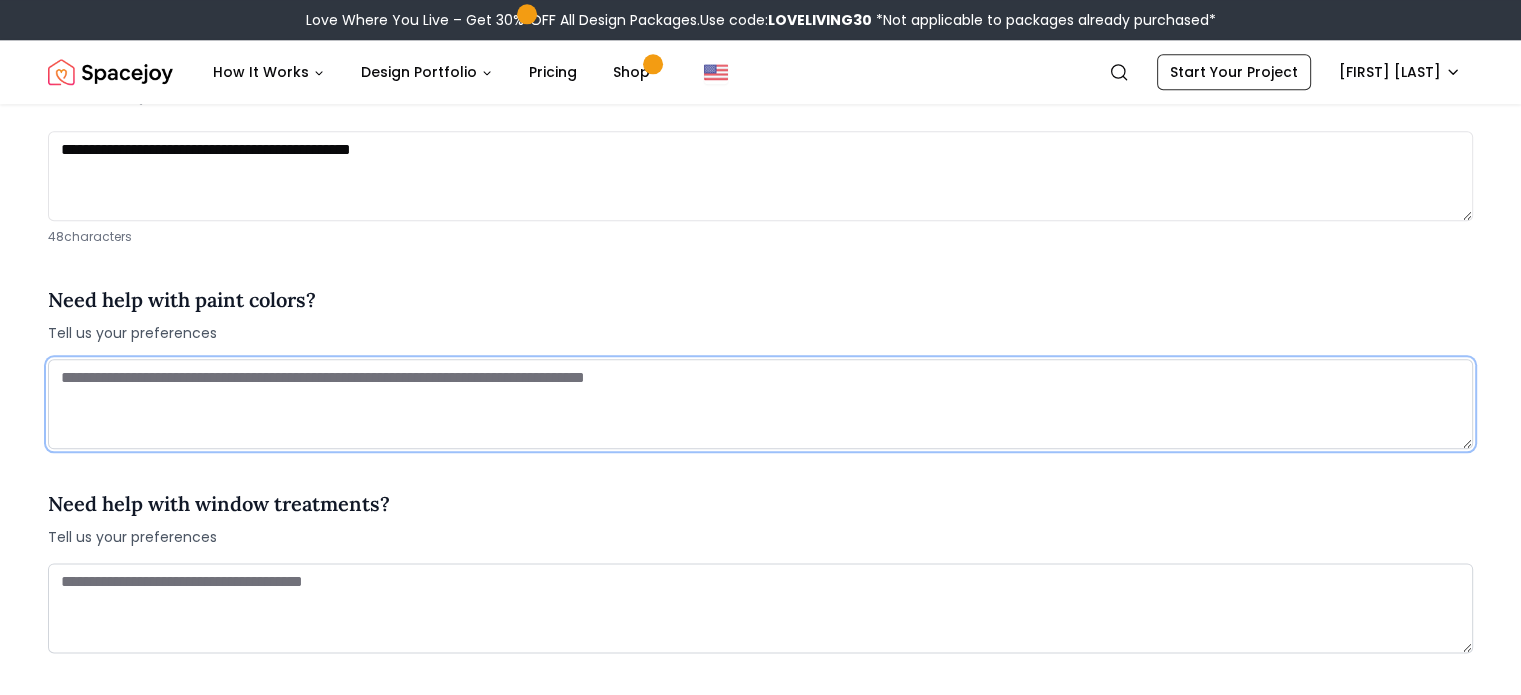 click at bounding box center (760, 404) 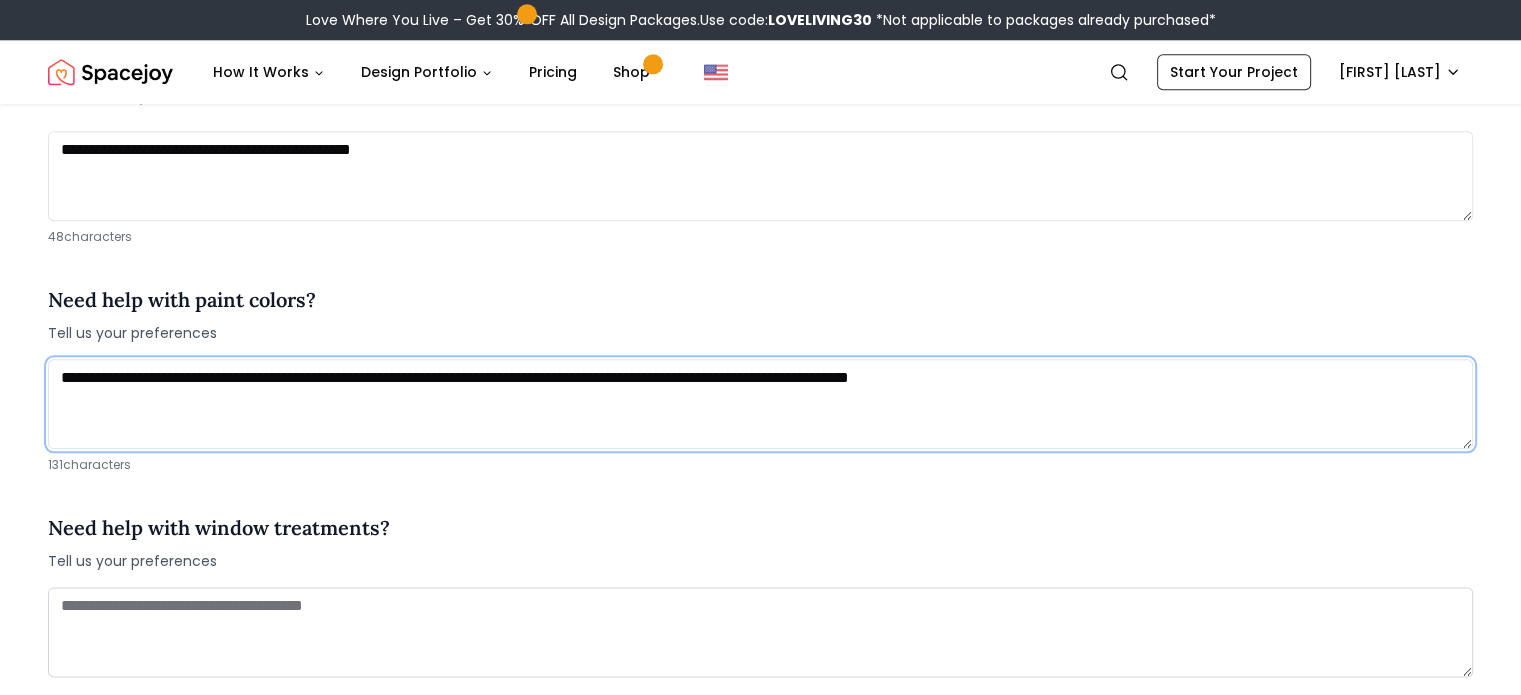 click on "**********" at bounding box center (760, 404) 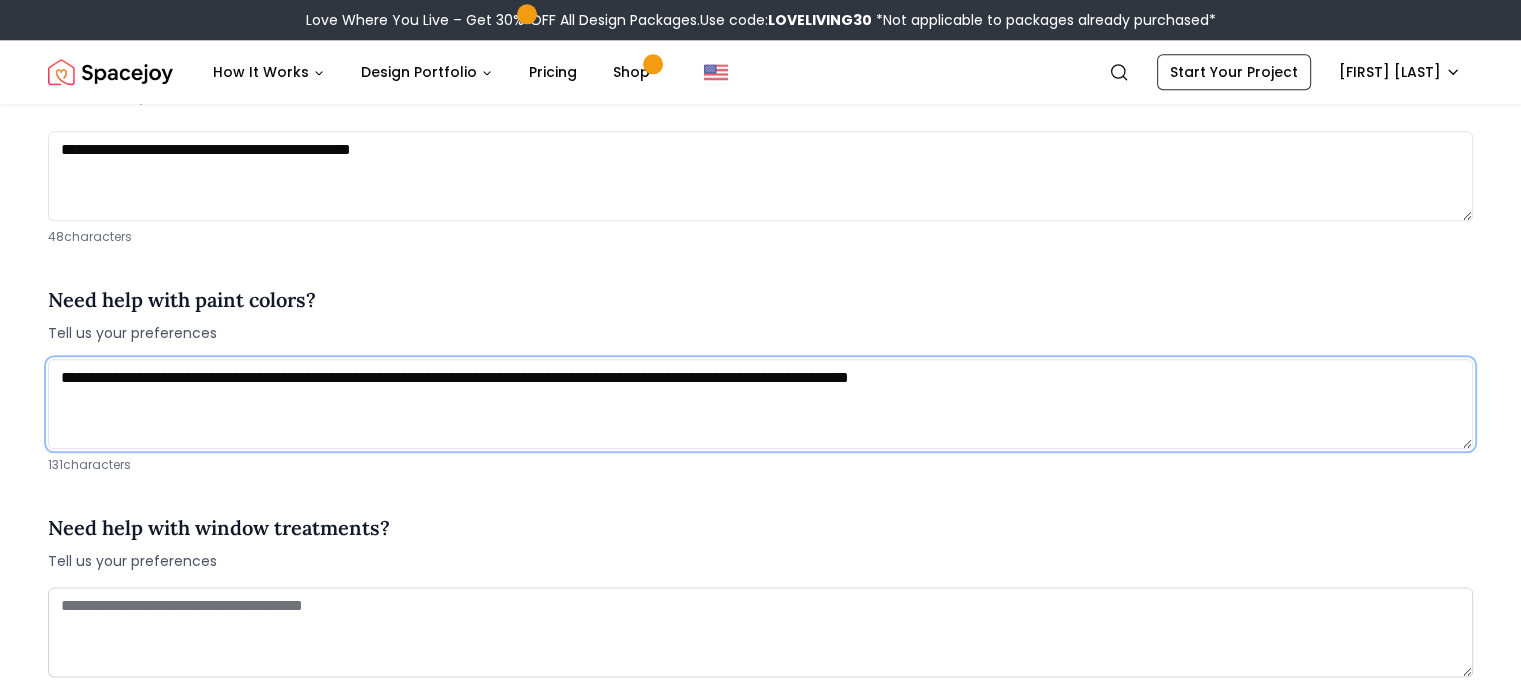 click on "**********" at bounding box center [760, 404] 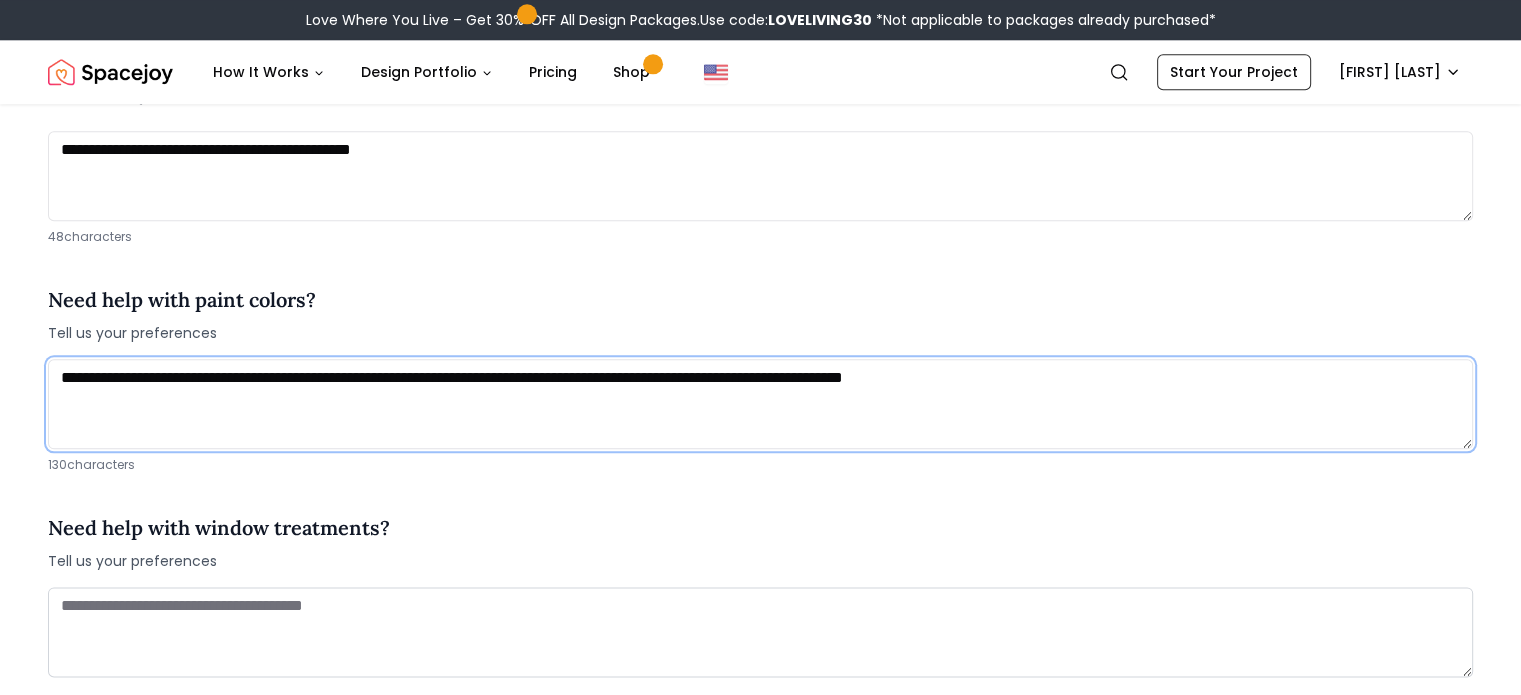 click on "**********" at bounding box center [760, 404] 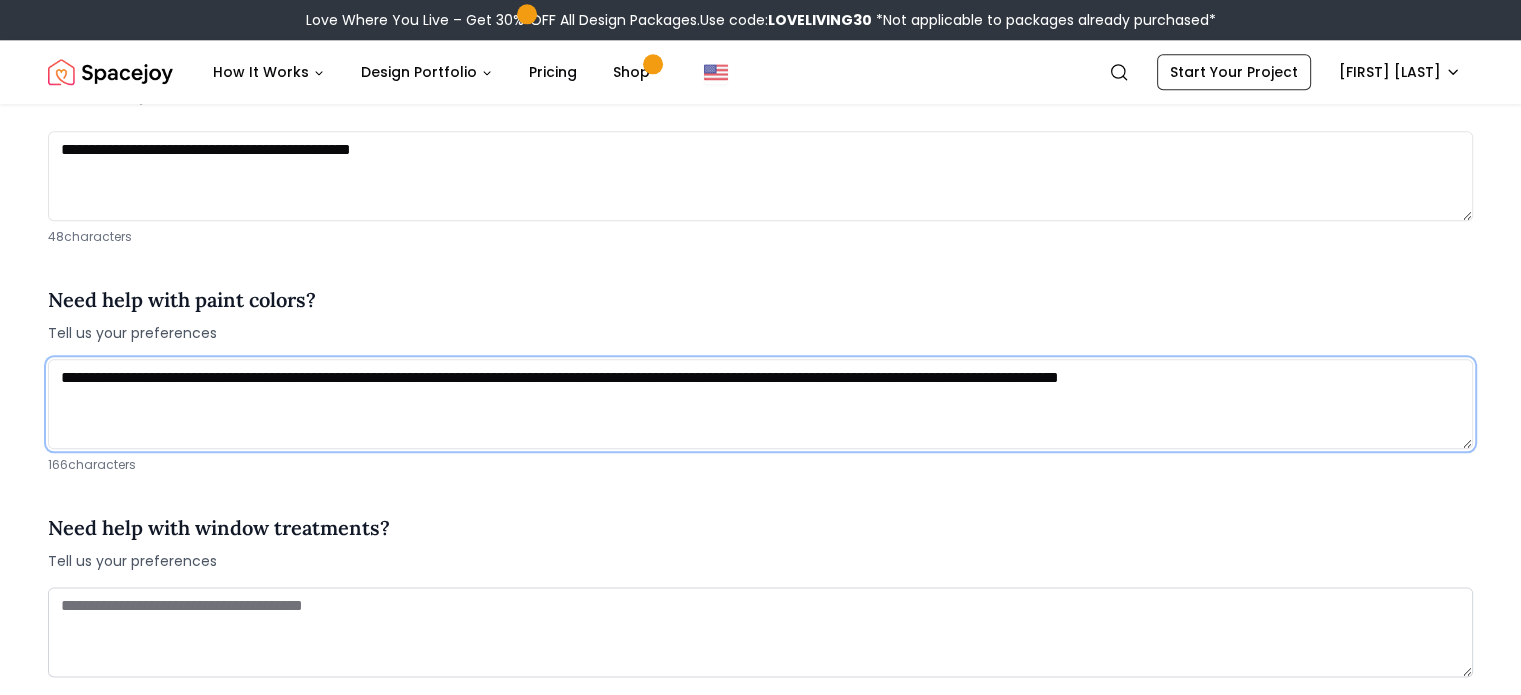 click on "**********" at bounding box center [760, 404] 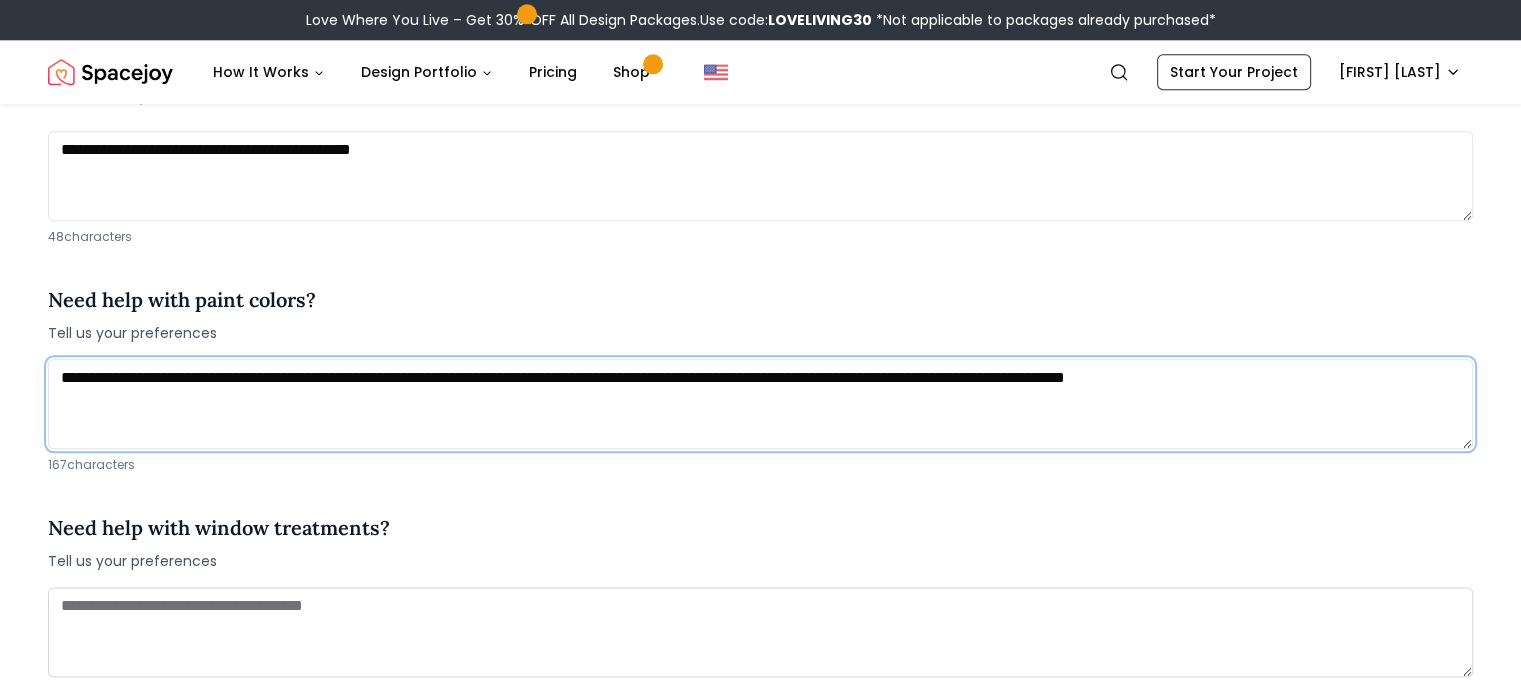 click on "**********" at bounding box center (760, 404) 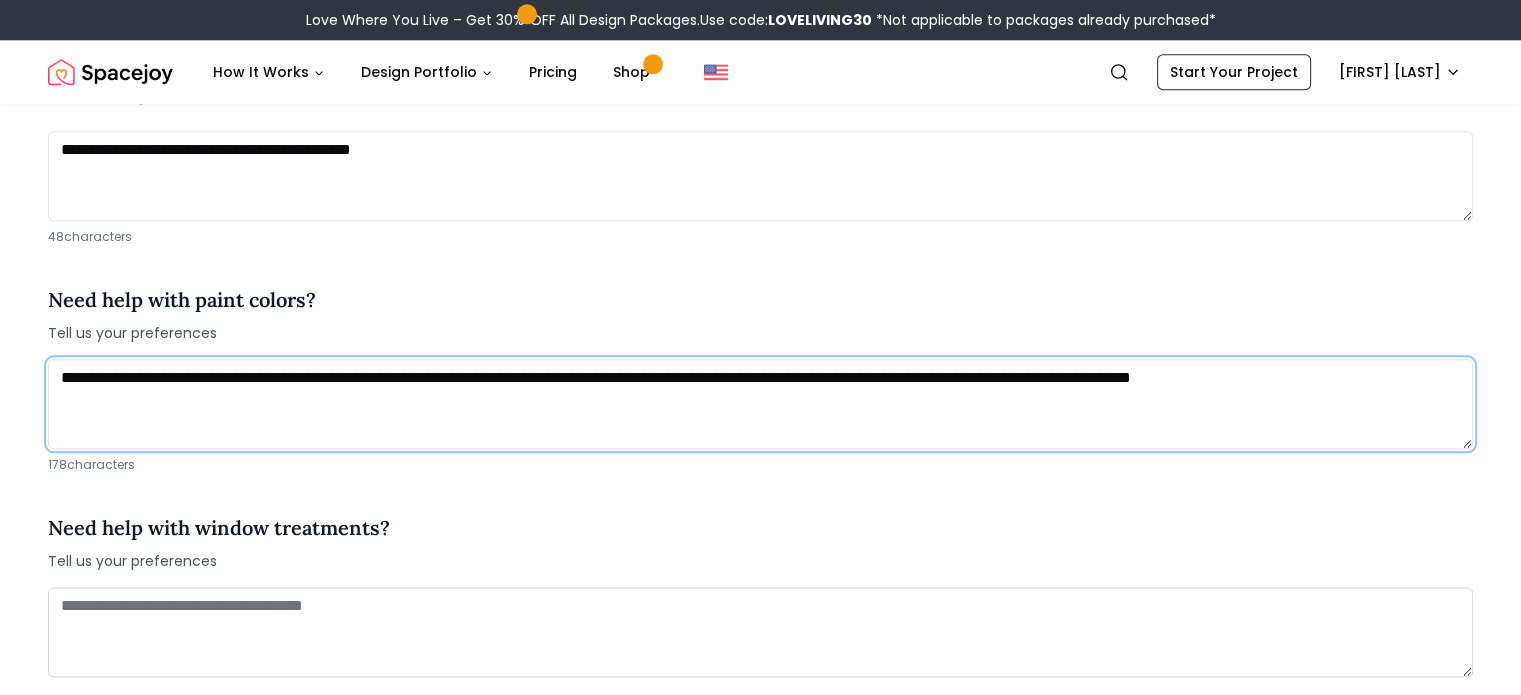 drag, startPoint x: 1312, startPoint y: 379, endPoint x: 1380, endPoint y: 386, distance: 68.359344 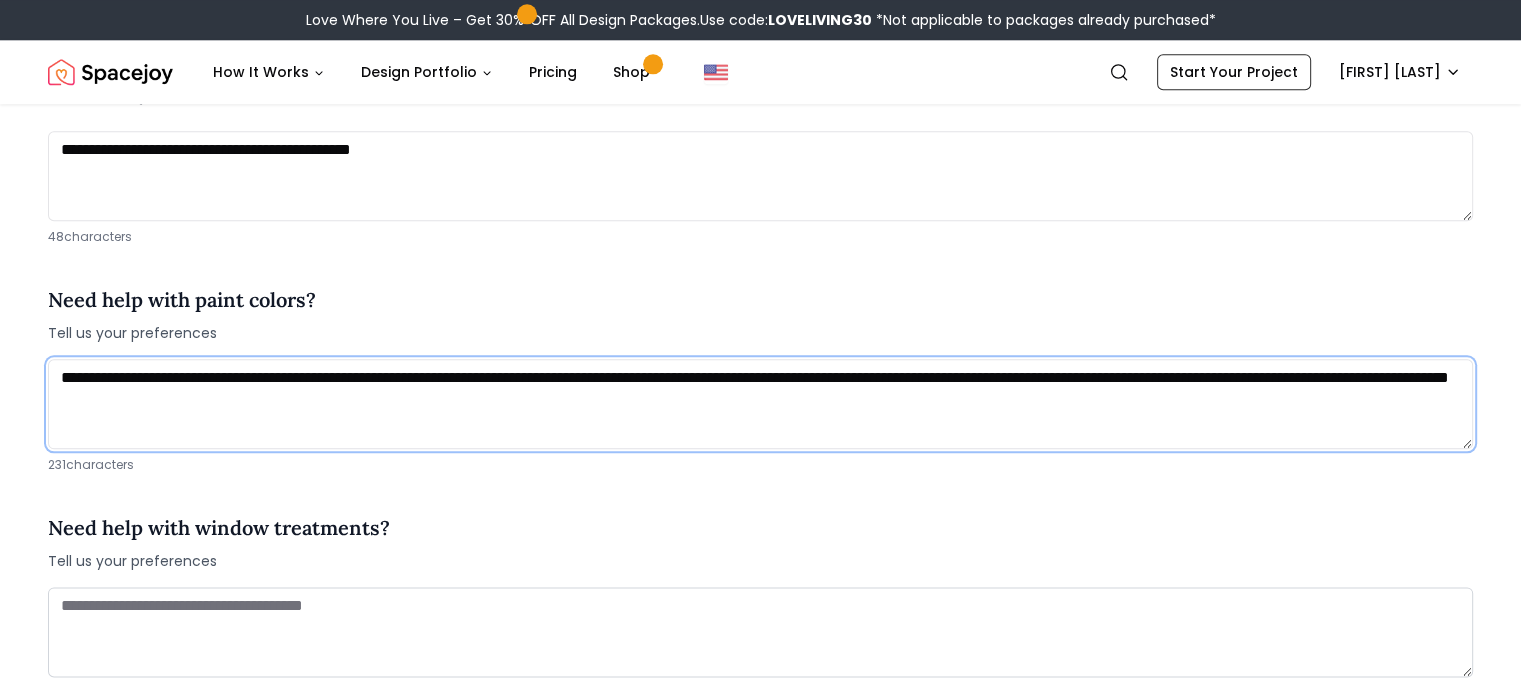 click on "**********" at bounding box center [760, 404] 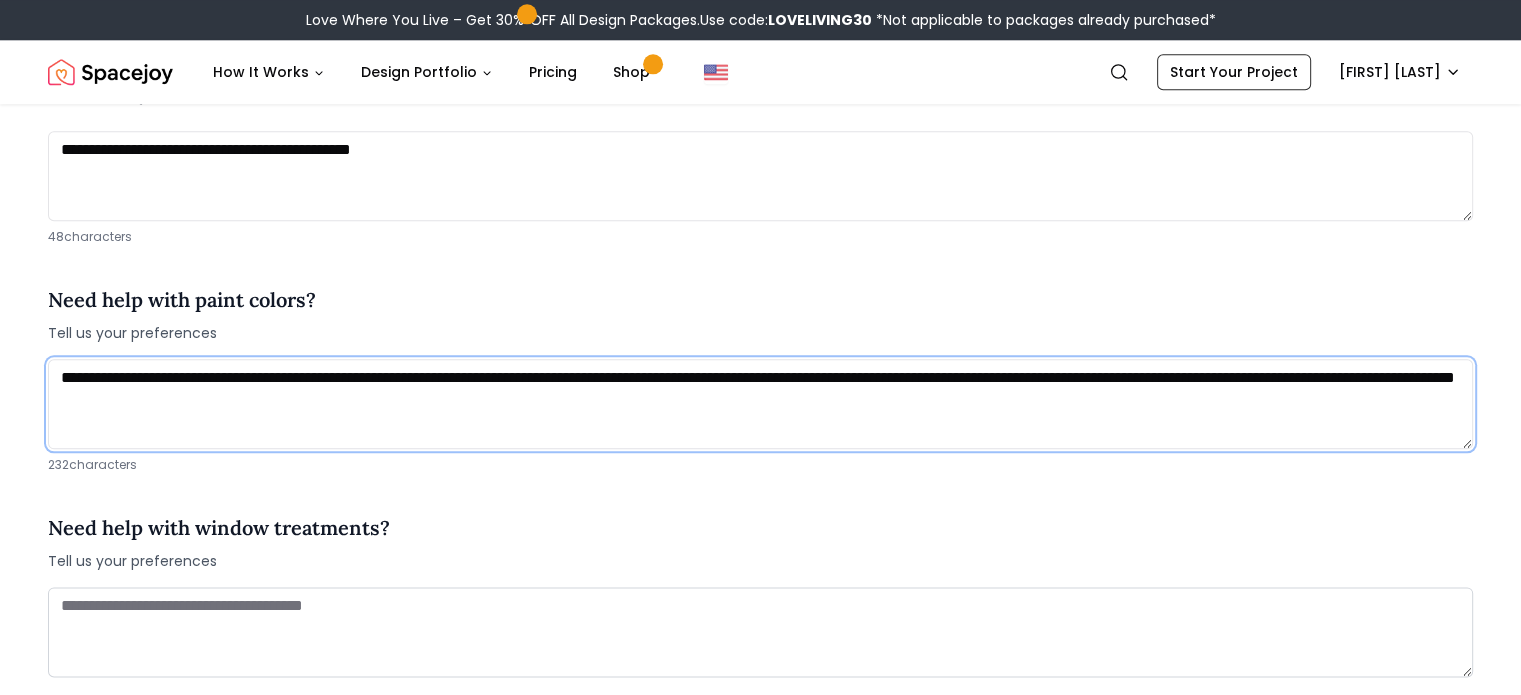 click on "**********" at bounding box center [760, 404] 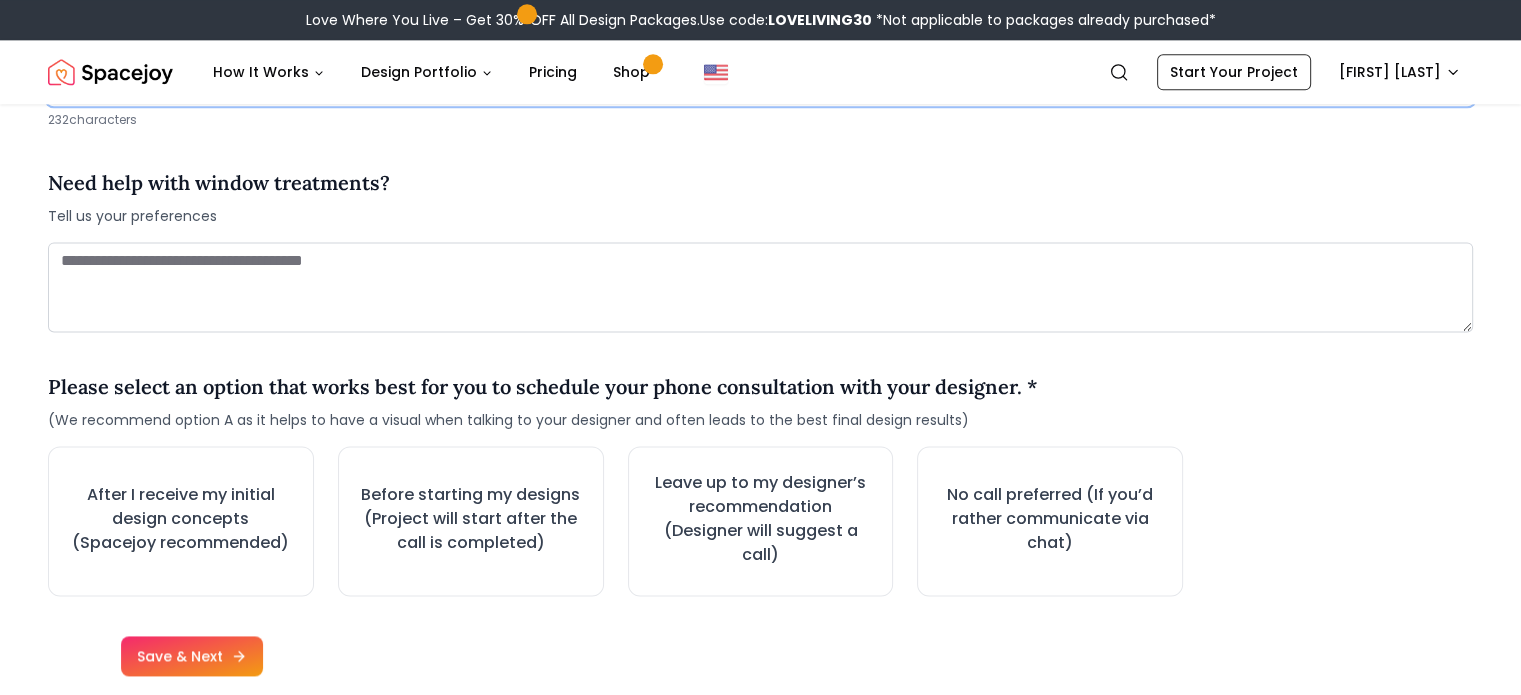scroll, scrollTop: 2642, scrollLeft: 0, axis: vertical 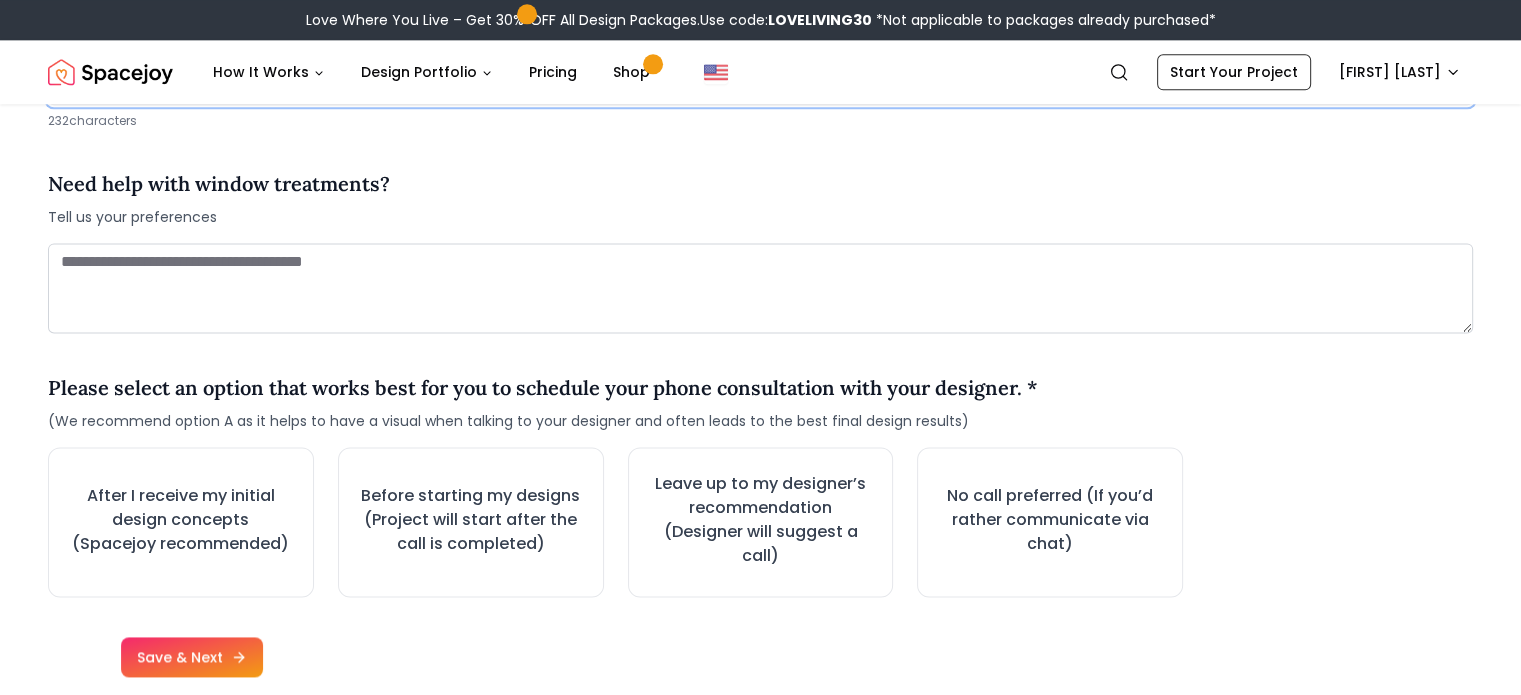 type on "**********" 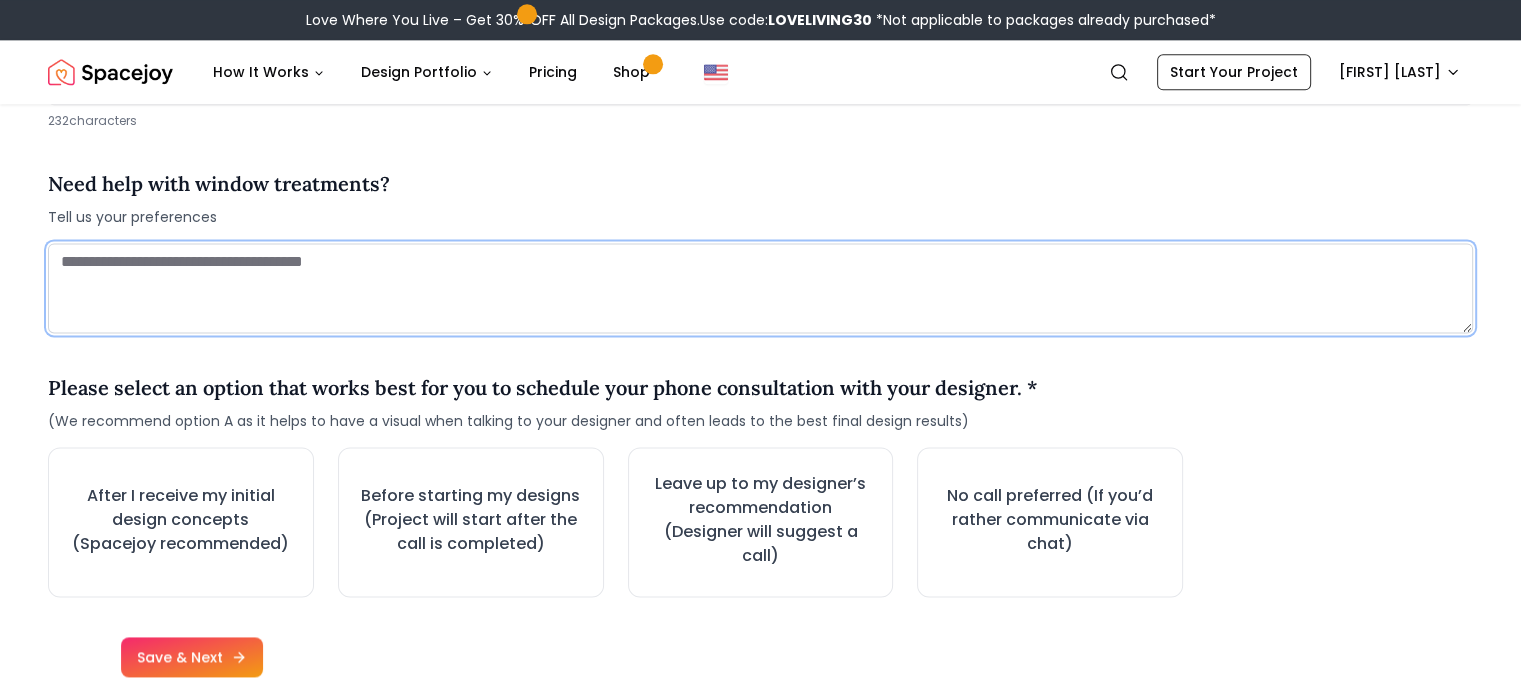 click at bounding box center (760, 288) 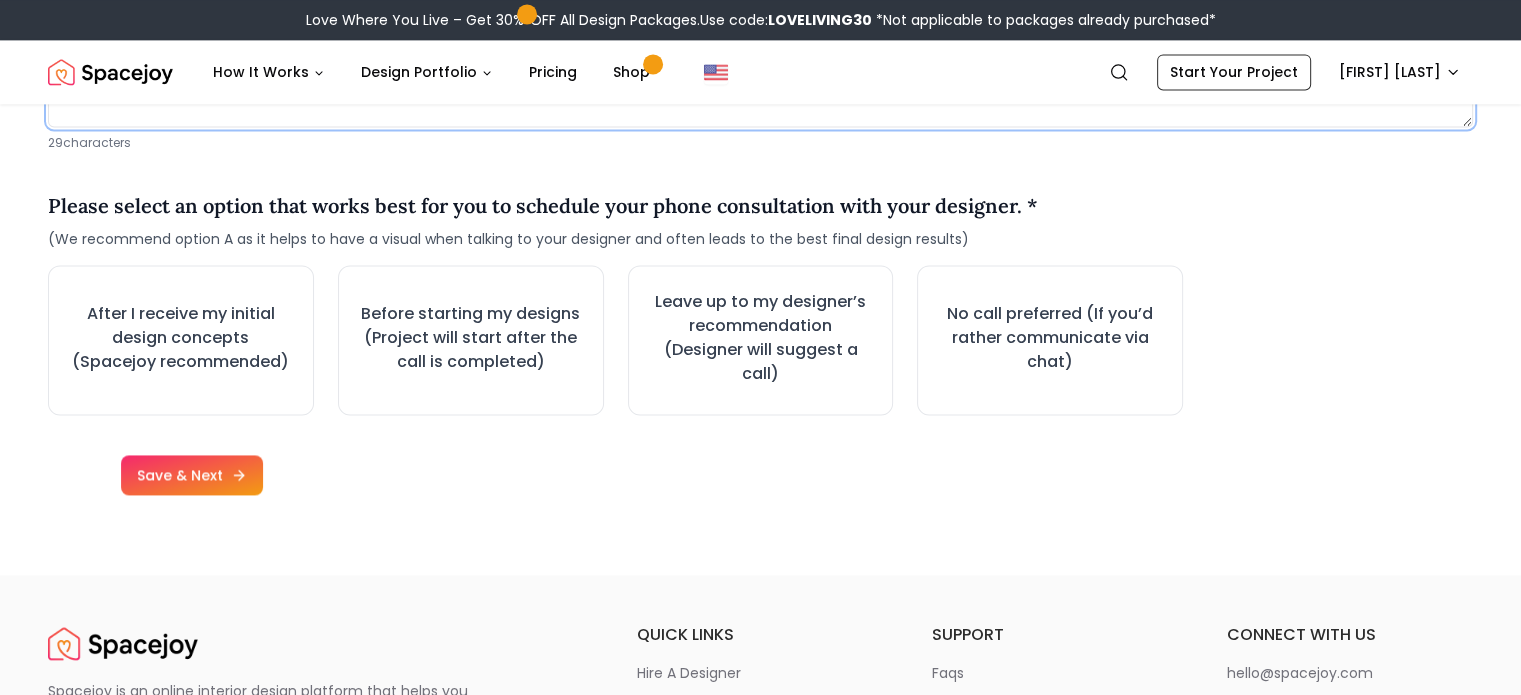 scroll, scrollTop: 2848, scrollLeft: 0, axis: vertical 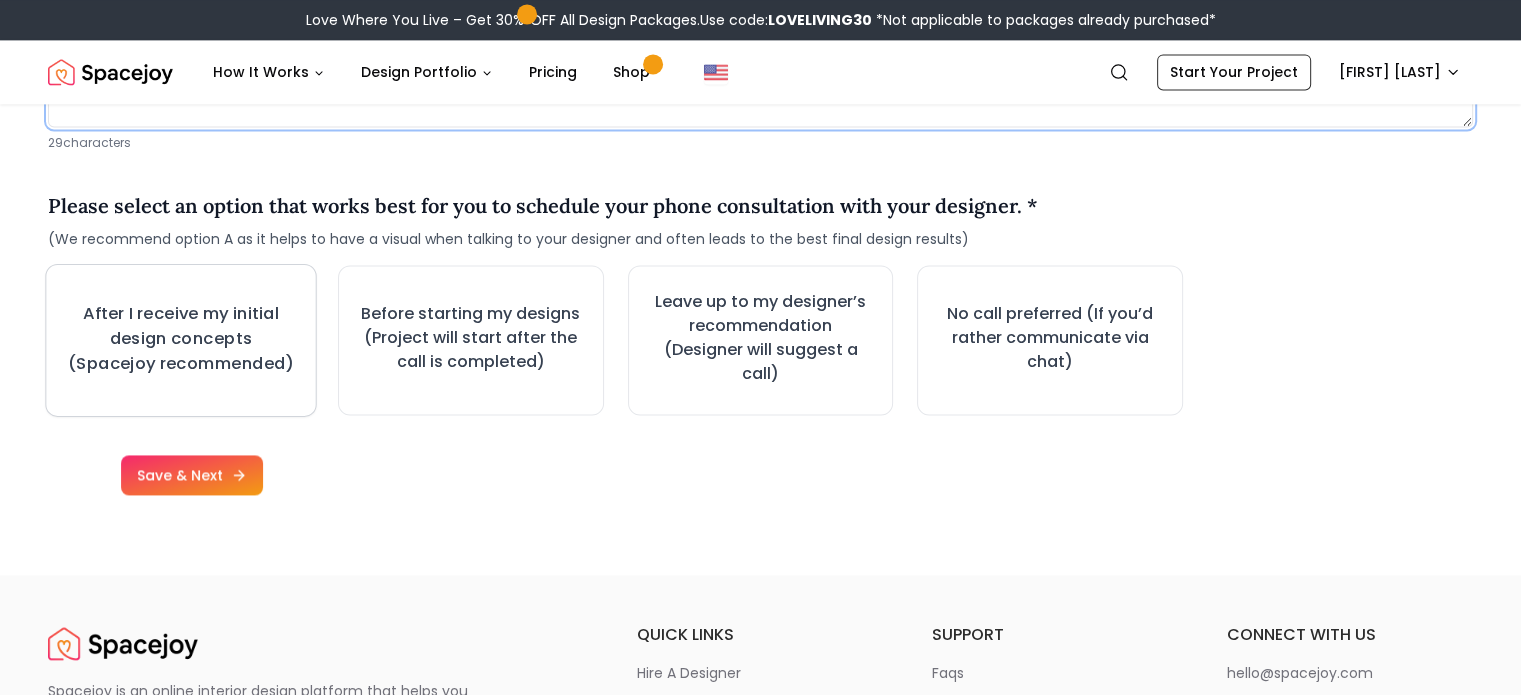 type on "**********" 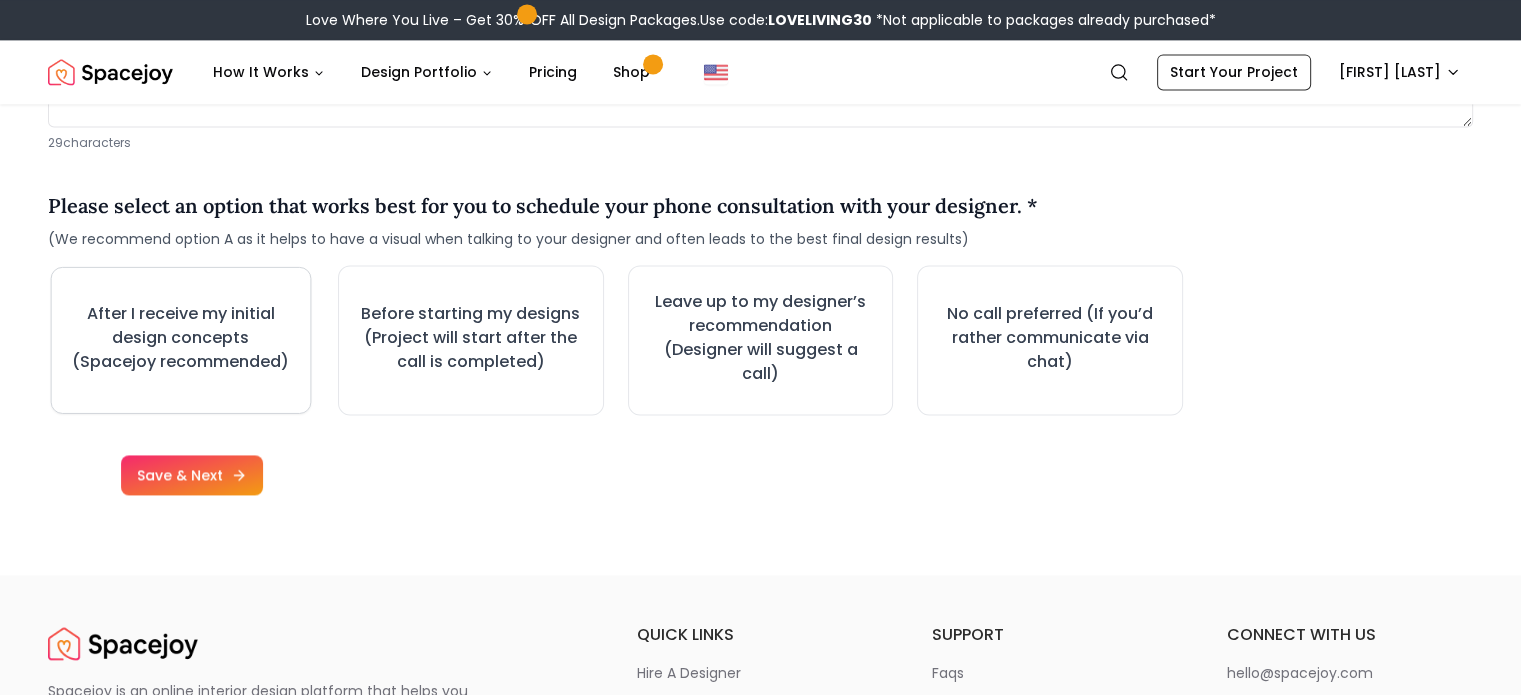 click on "After I receive my initial design concepts (Spacejoy recommended)" at bounding box center [181, 338] 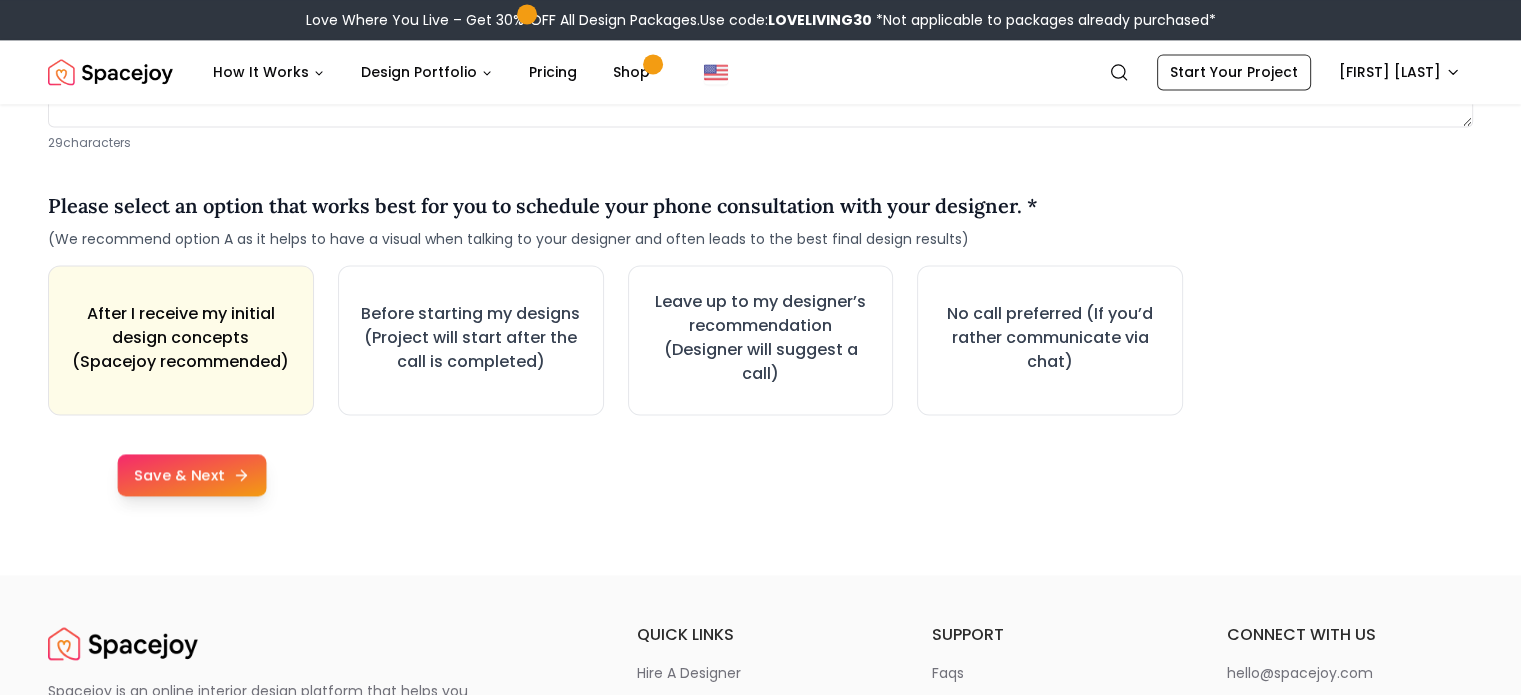 click on "Save & Next" at bounding box center (191, 475) 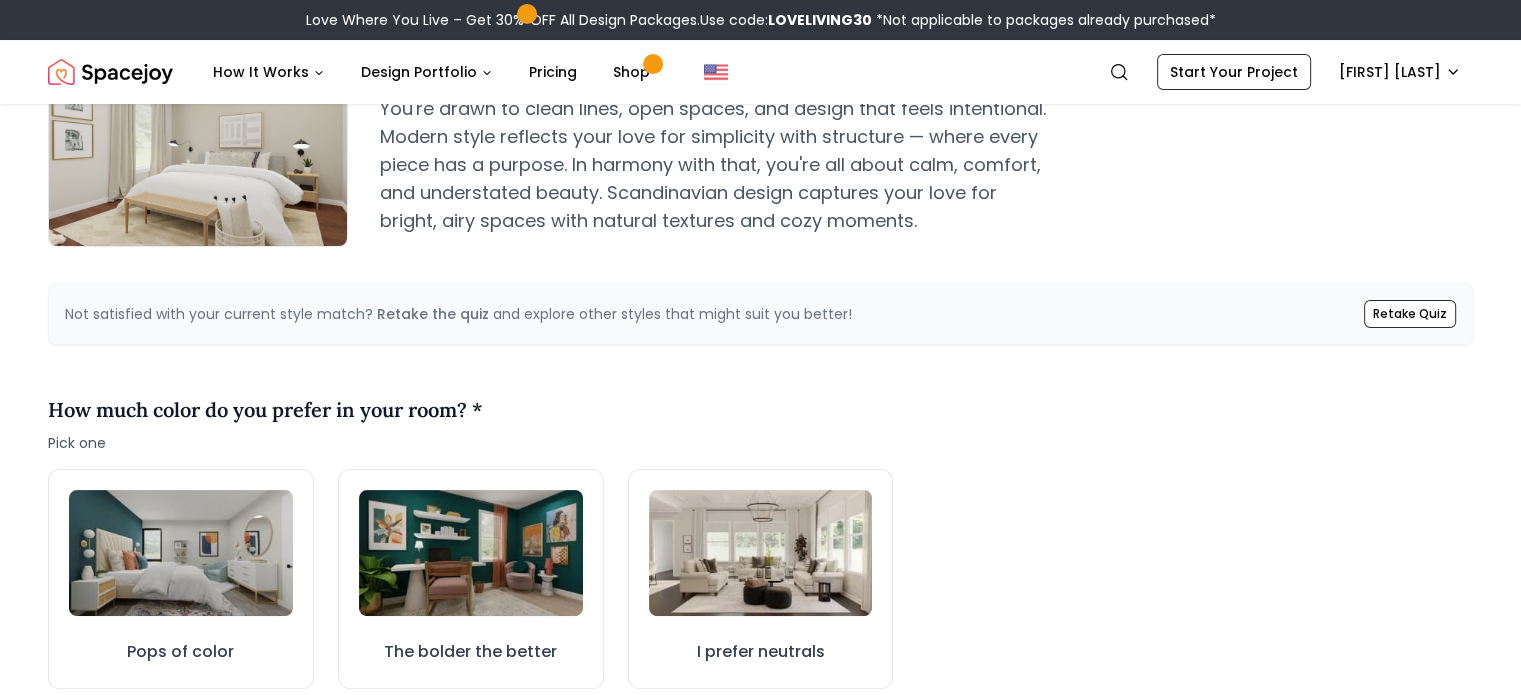 scroll, scrollTop: 513, scrollLeft: 0, axis: vertical 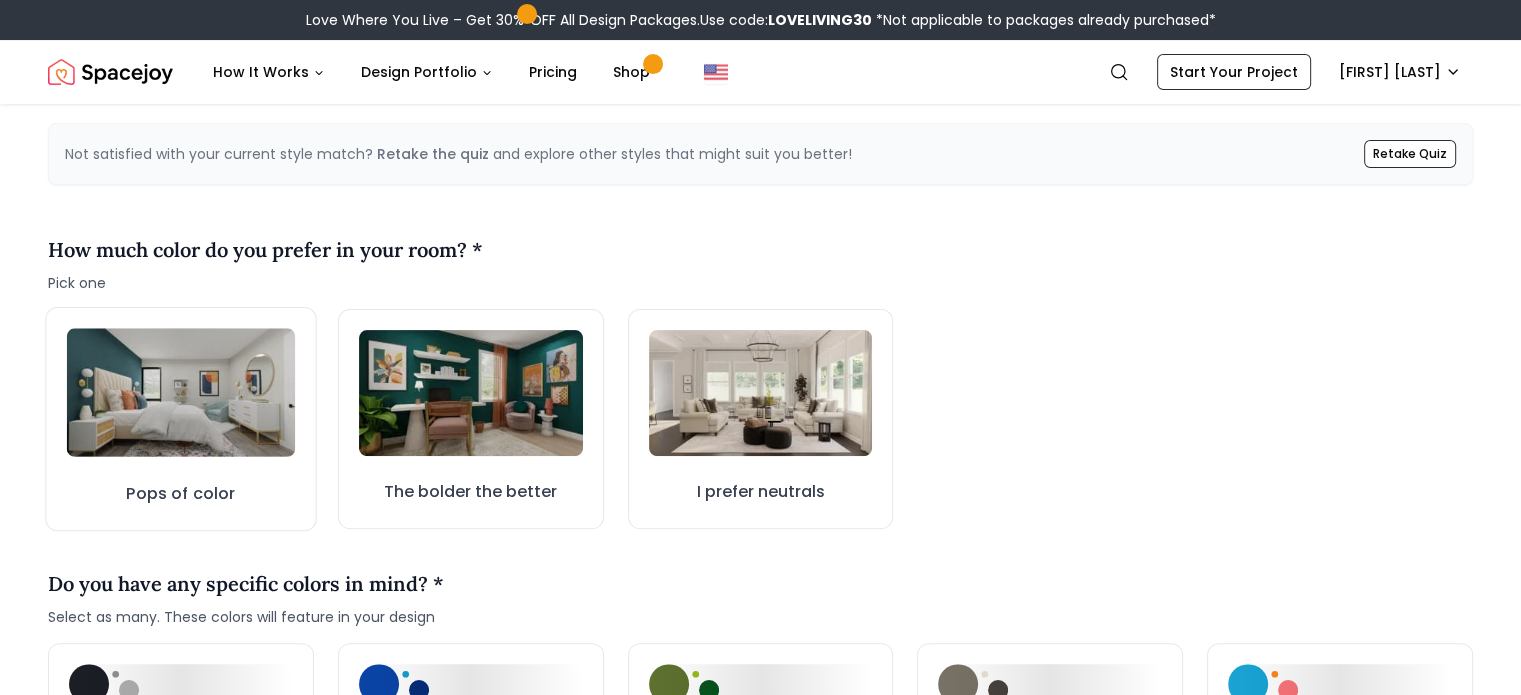 click at bounding box center (181, 392) 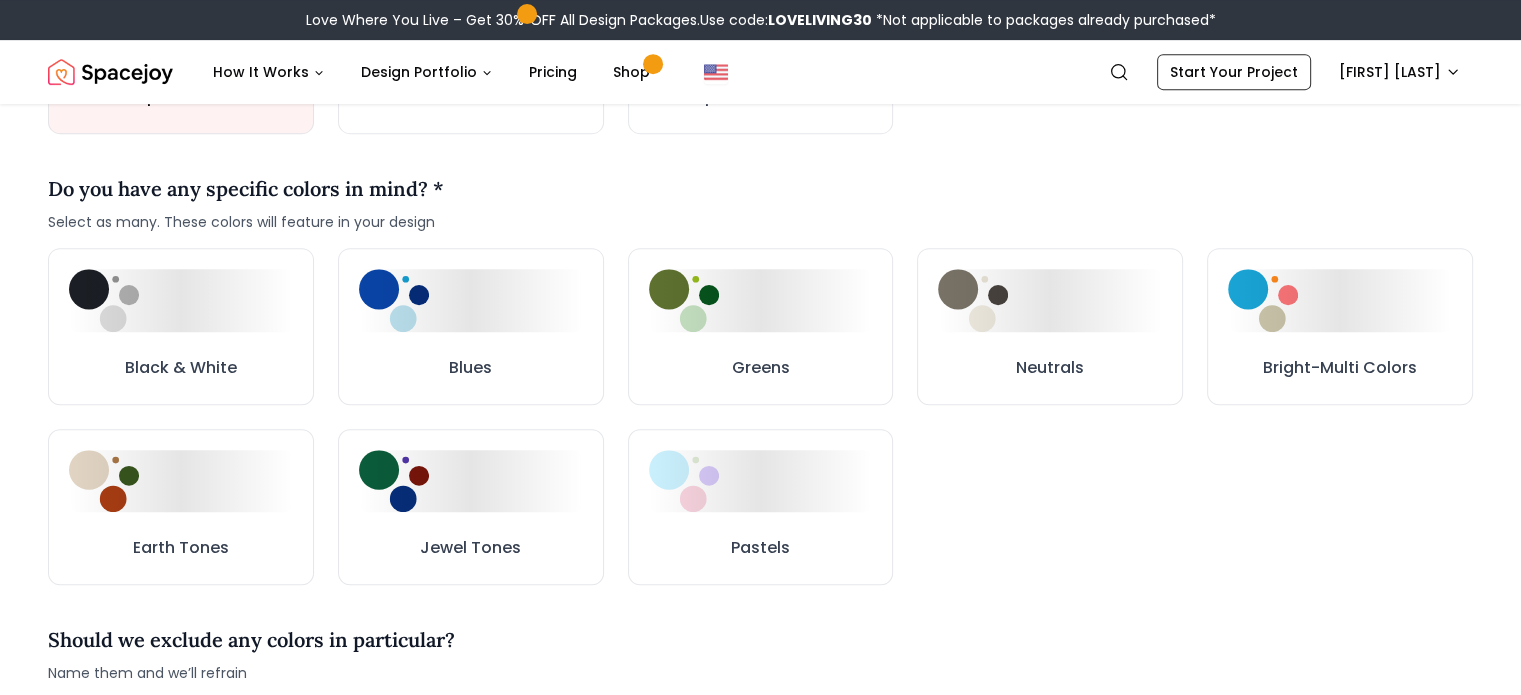 scroll, scrollTop: 909, scrollLeft: 0, axis: vertical 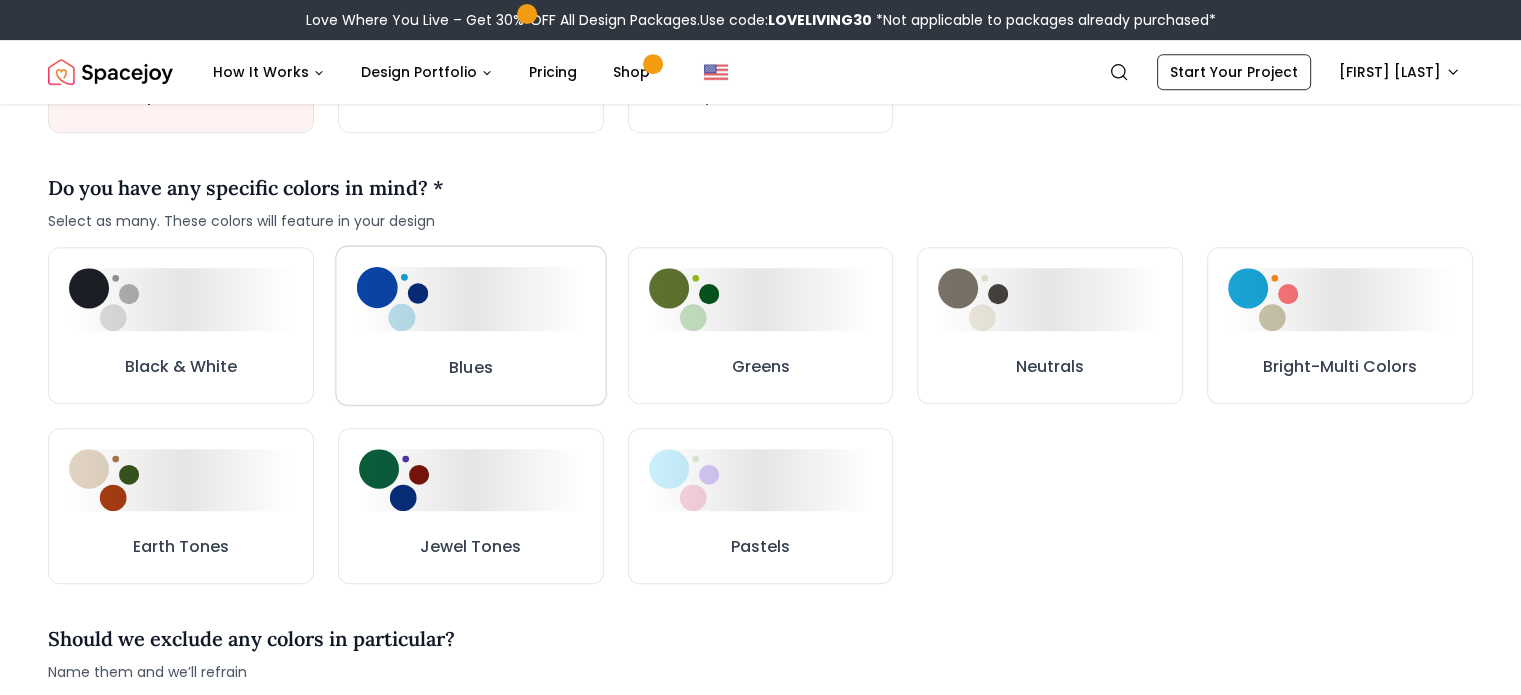 click on "Blues" at bounding box center [470, 326] 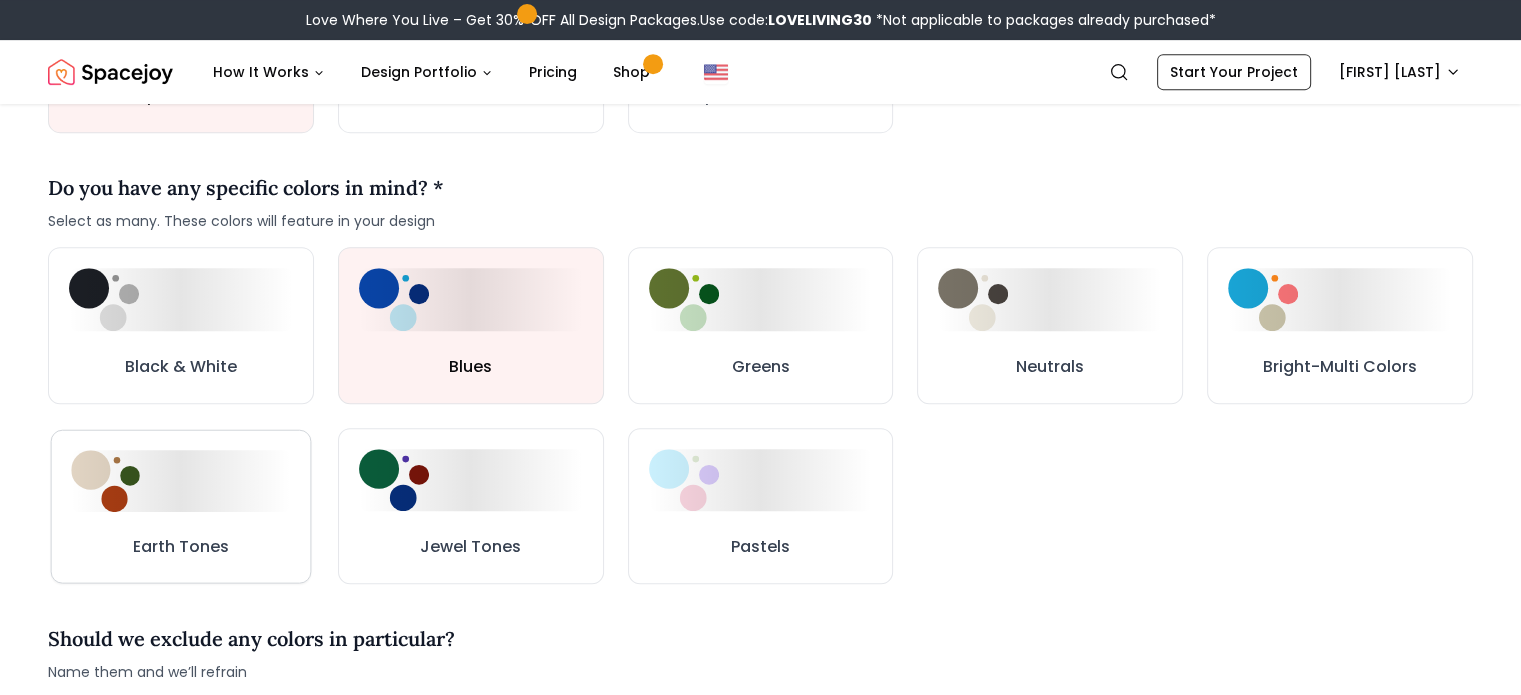 click on "Earth Tones" at bounding box center (181, 546) 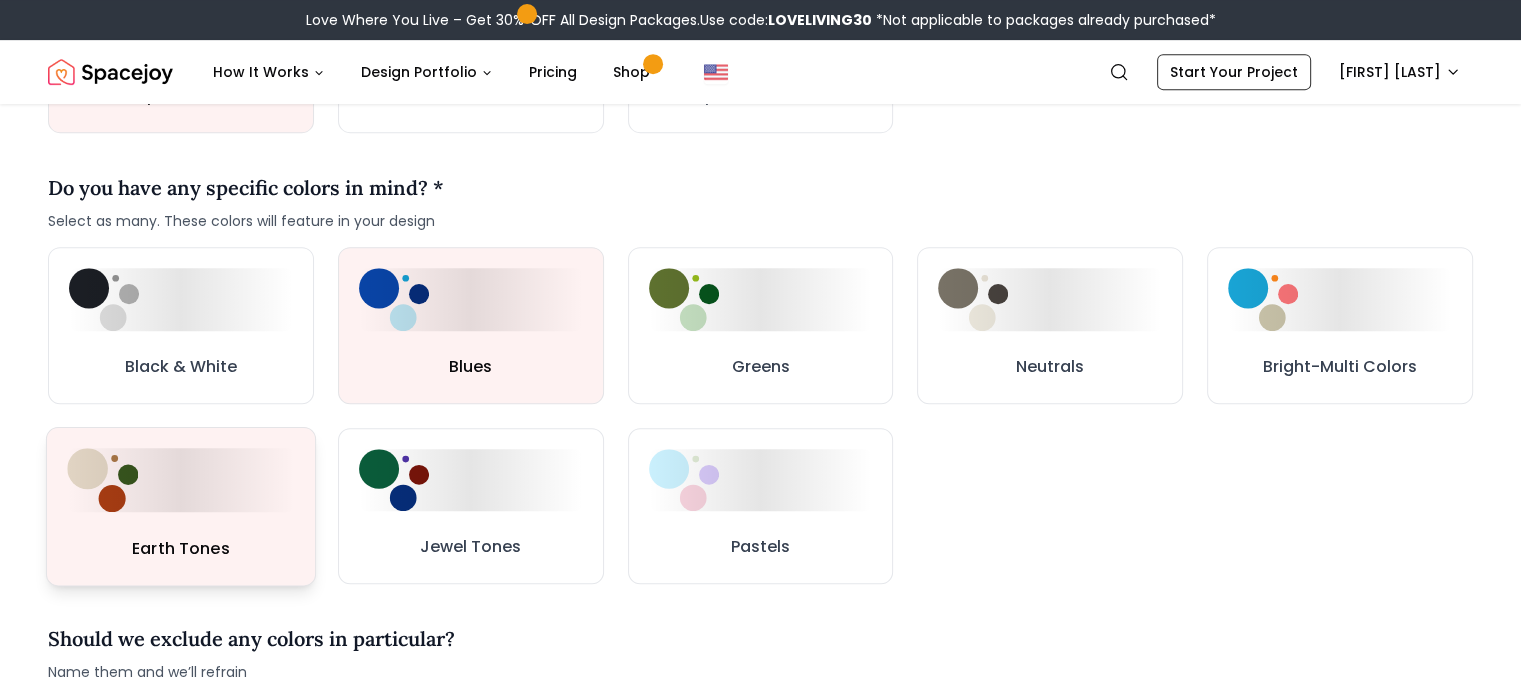 click at bounding box center [180, 479] 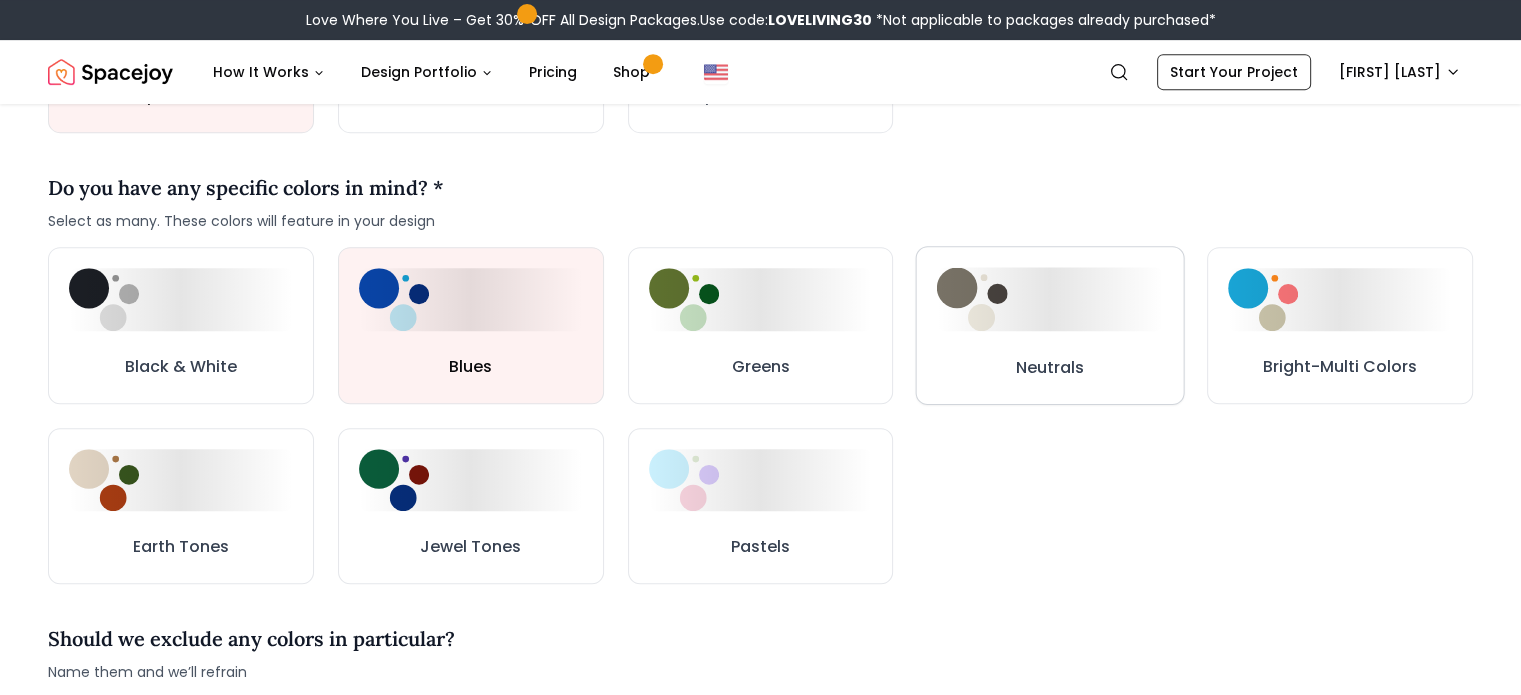click on "Neutrals" at bounding box center (1050, 325) 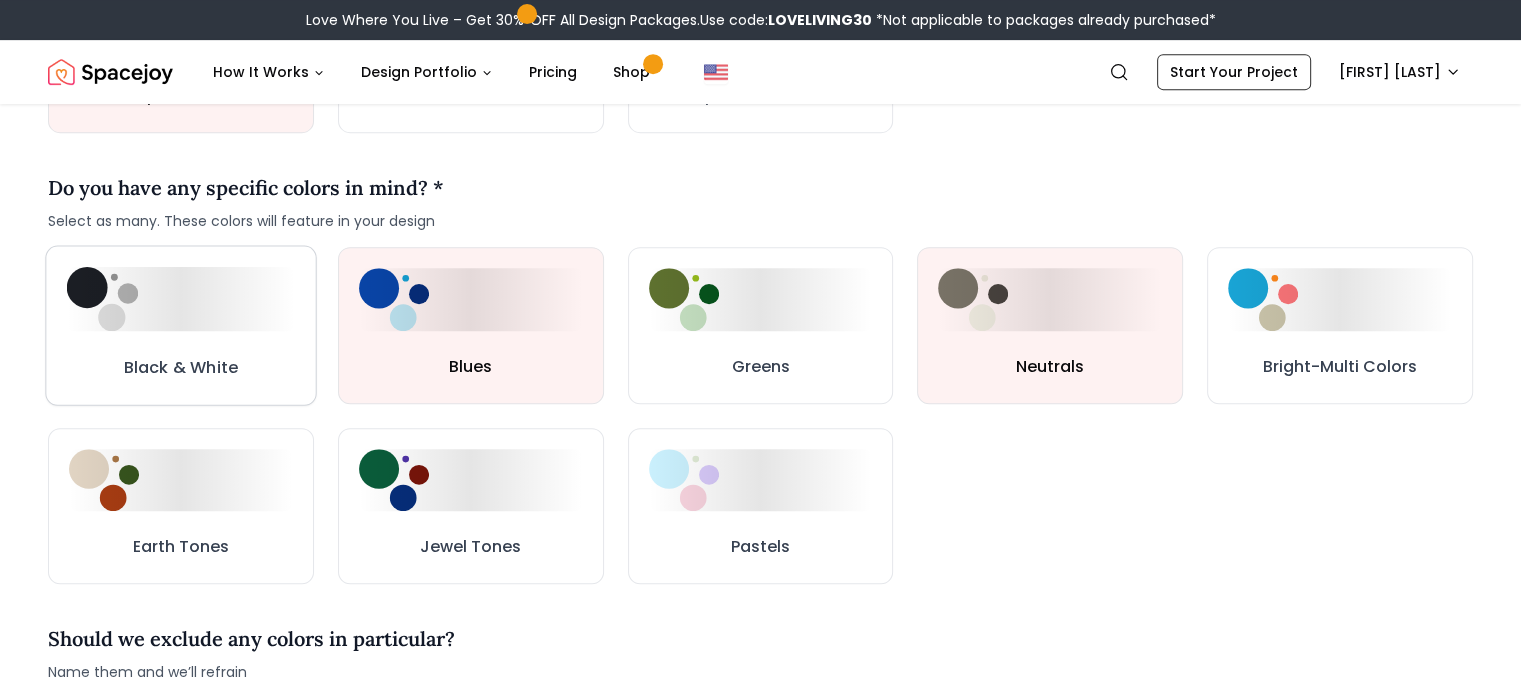 click on "Black & White" at bounding box center [180, 325] 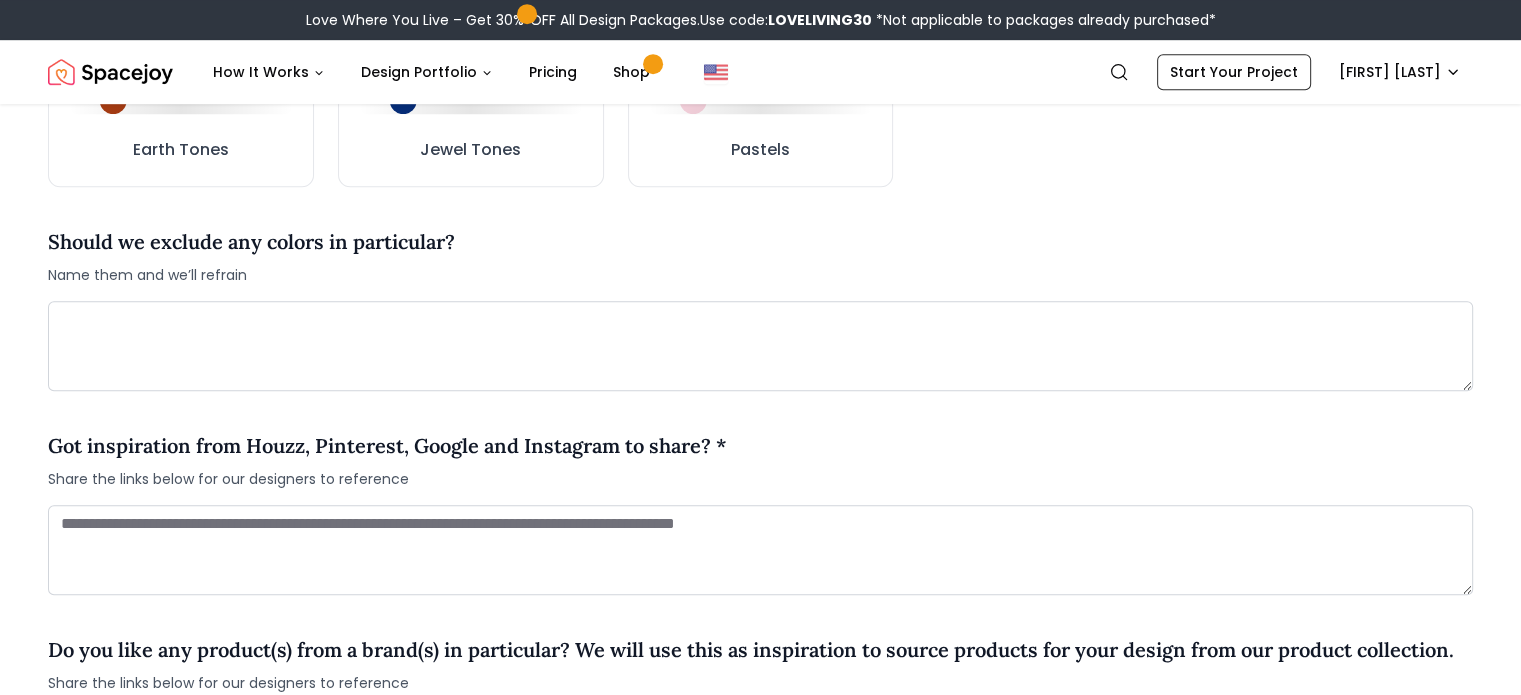 scroll, scrollTop: 1307, scrollLeft: 0, axis: vertical 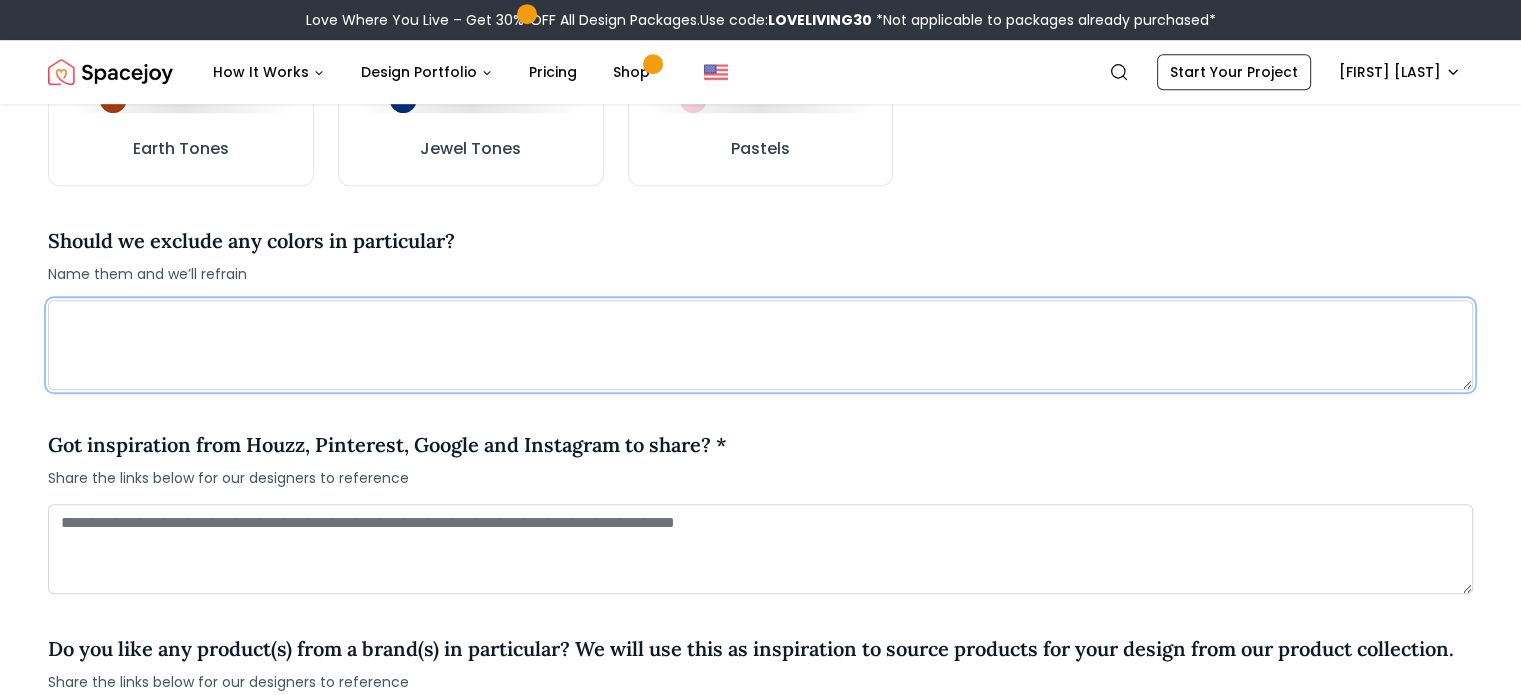 click at bounding box center (760, 345) 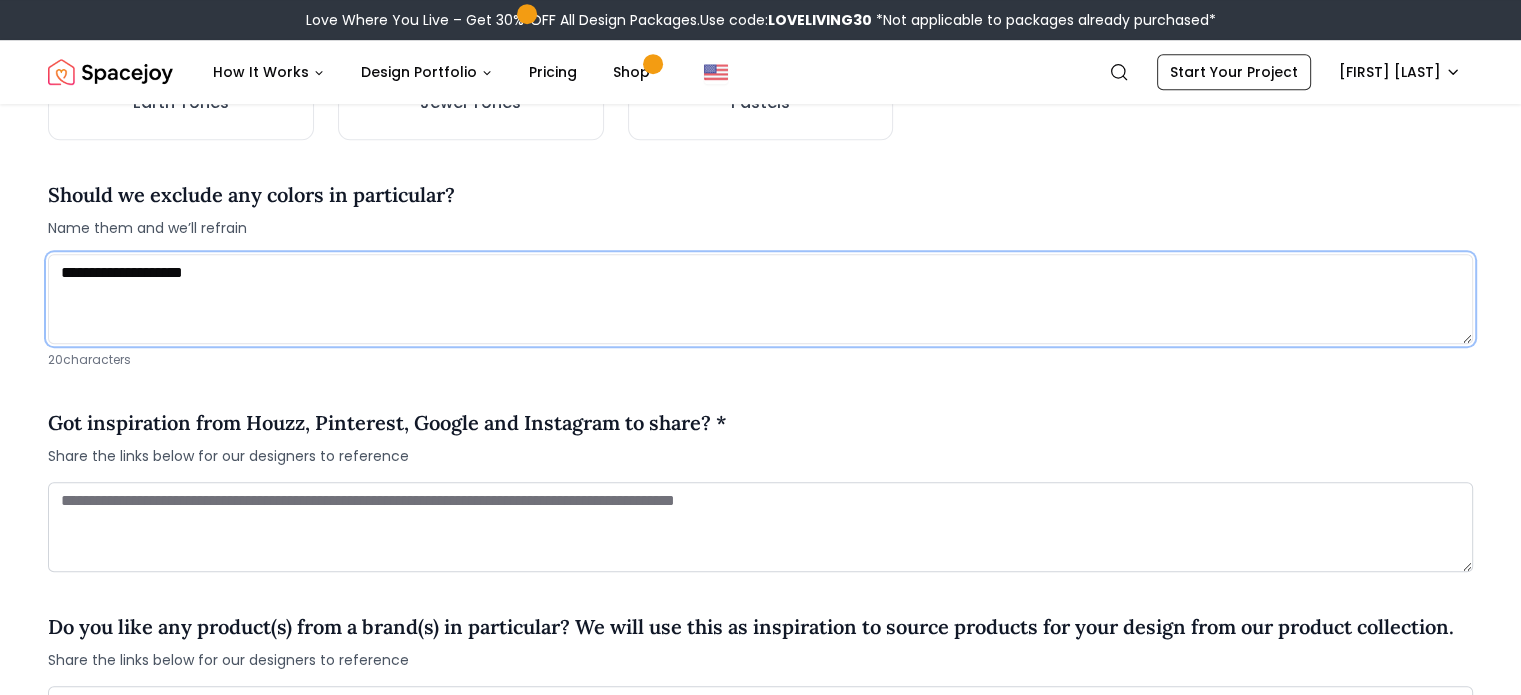 scroll, scrollTop: 1352, scrollLeft: 0, axis: vertical 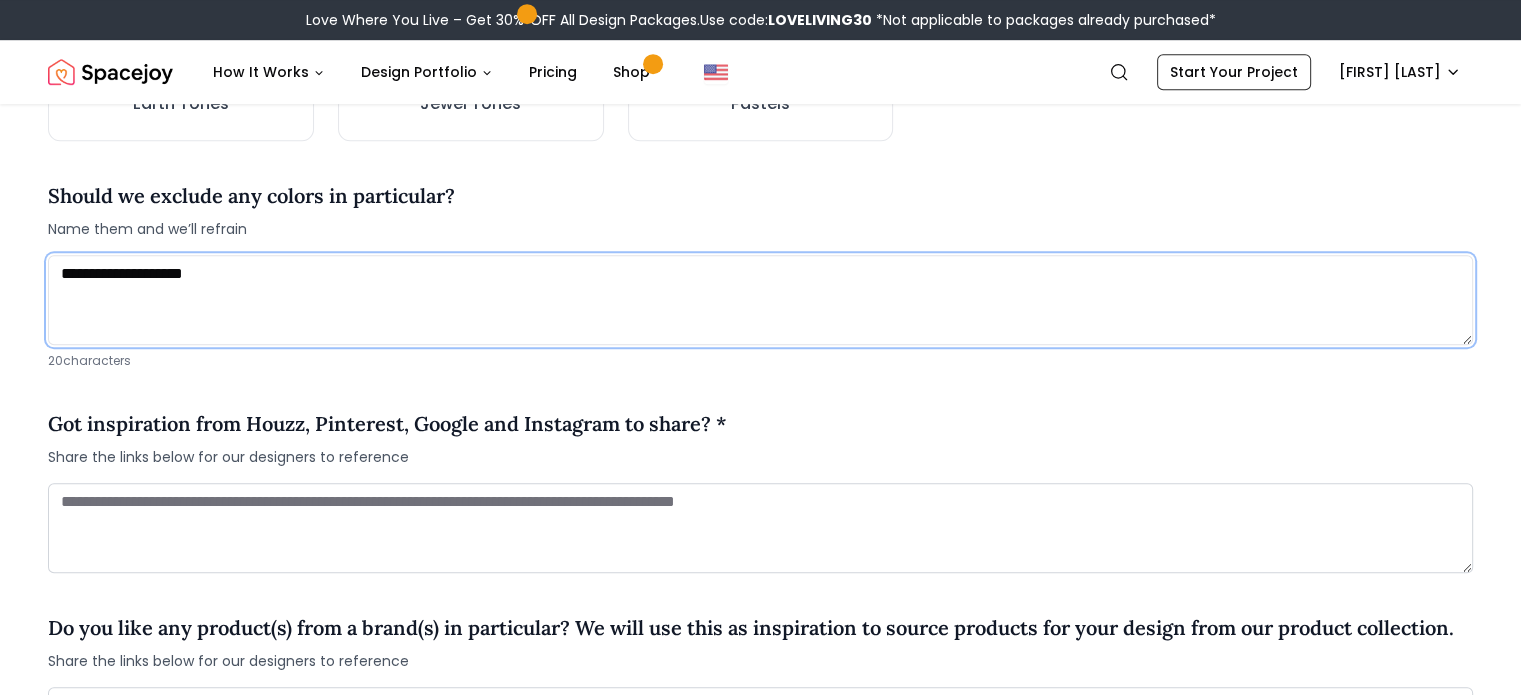 click on "**********" at bounding box center (760, 300) 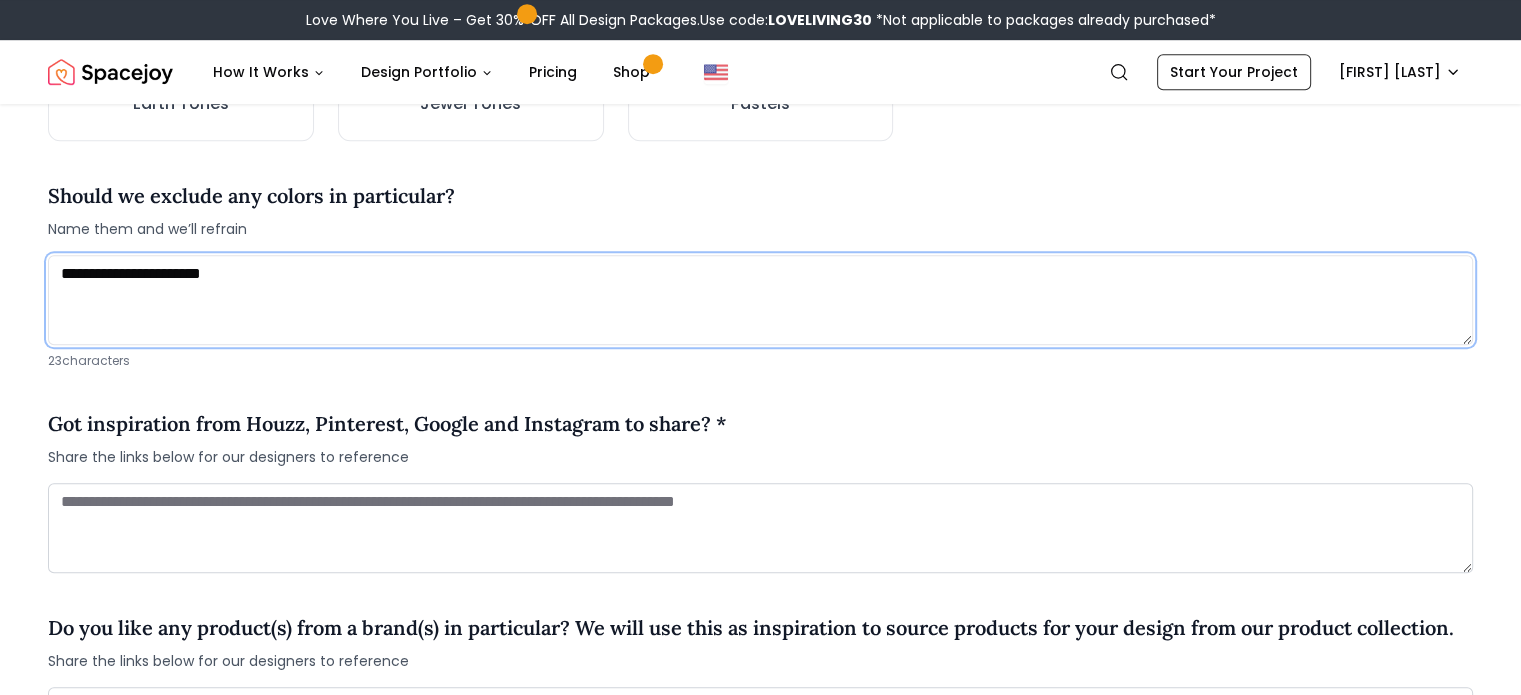 click on "**********" at bounding box center (760, 300) 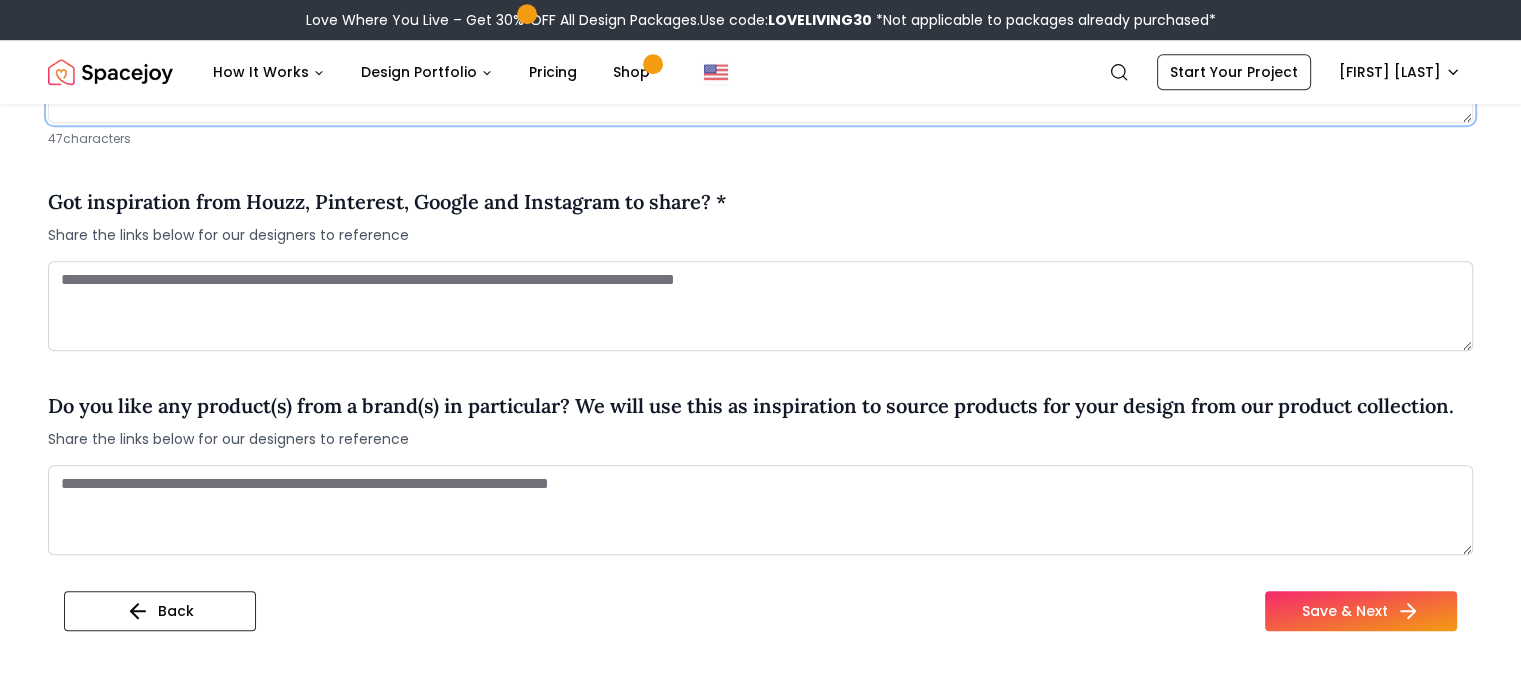 scroll, scrollTop: 1575, scrollLeft: 0, axis: vertical 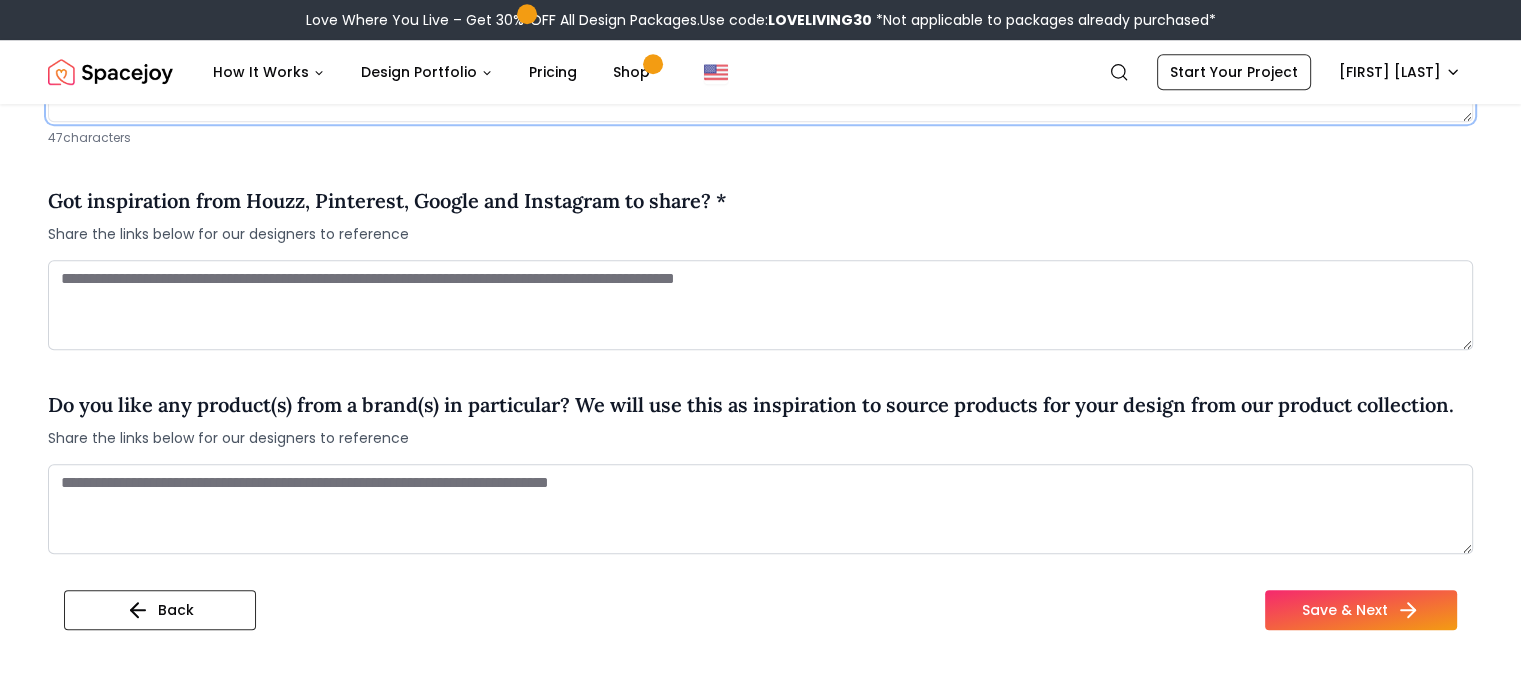 type on "**********" 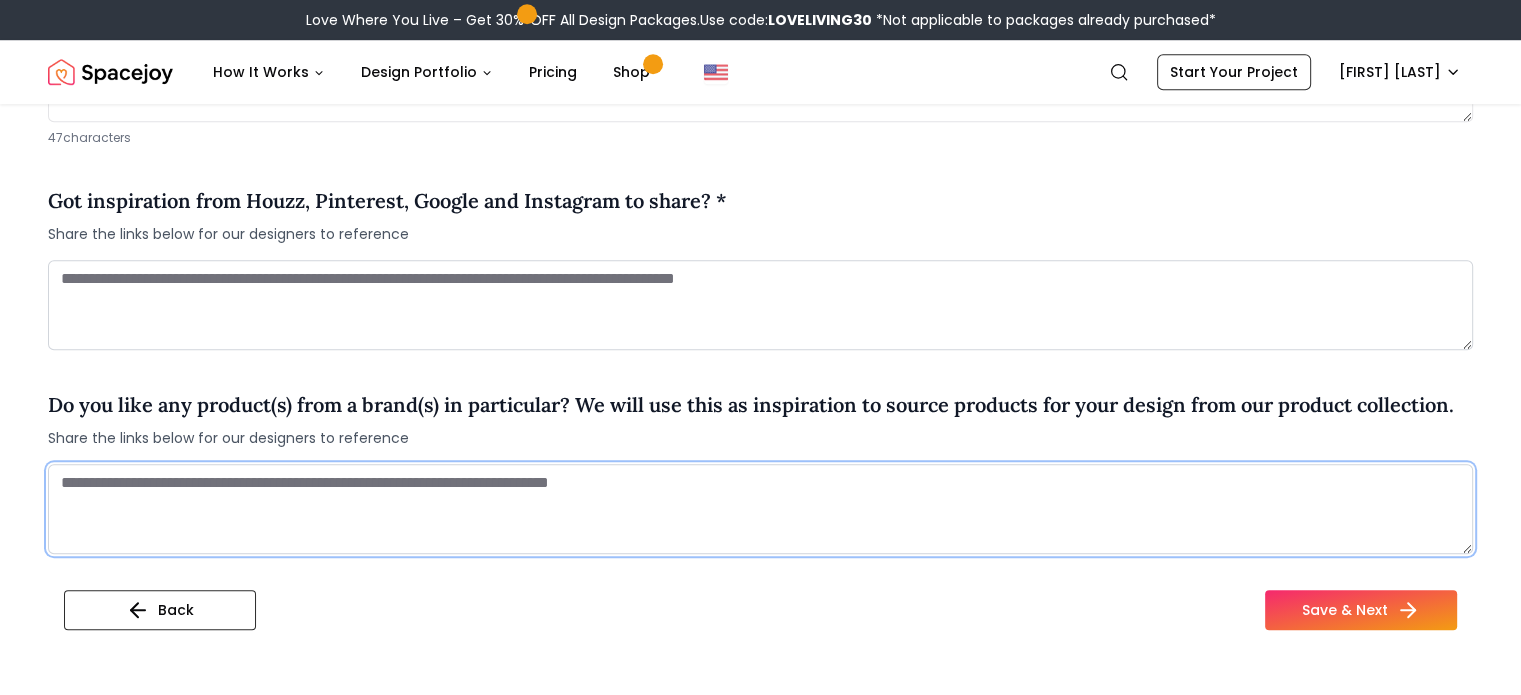 click at bounding box center (760, 509) 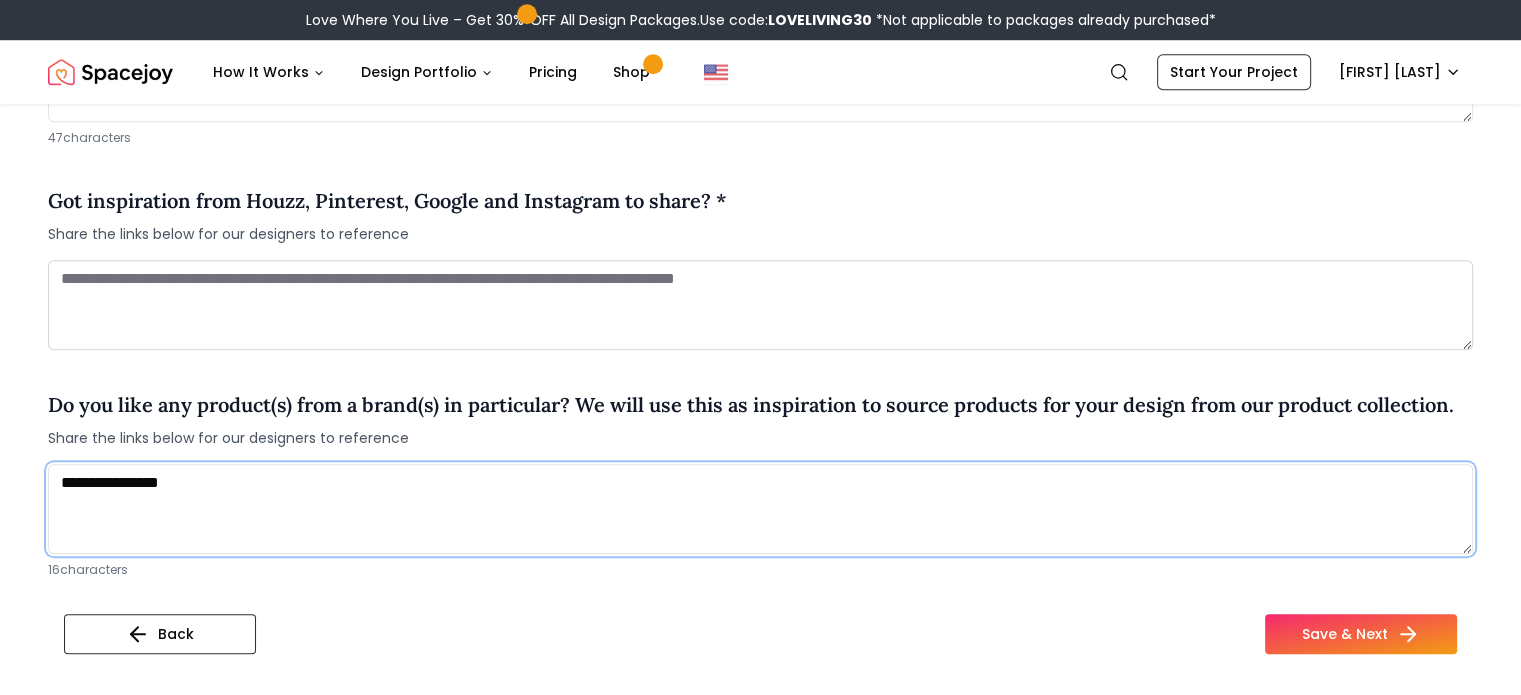 type on "**********" 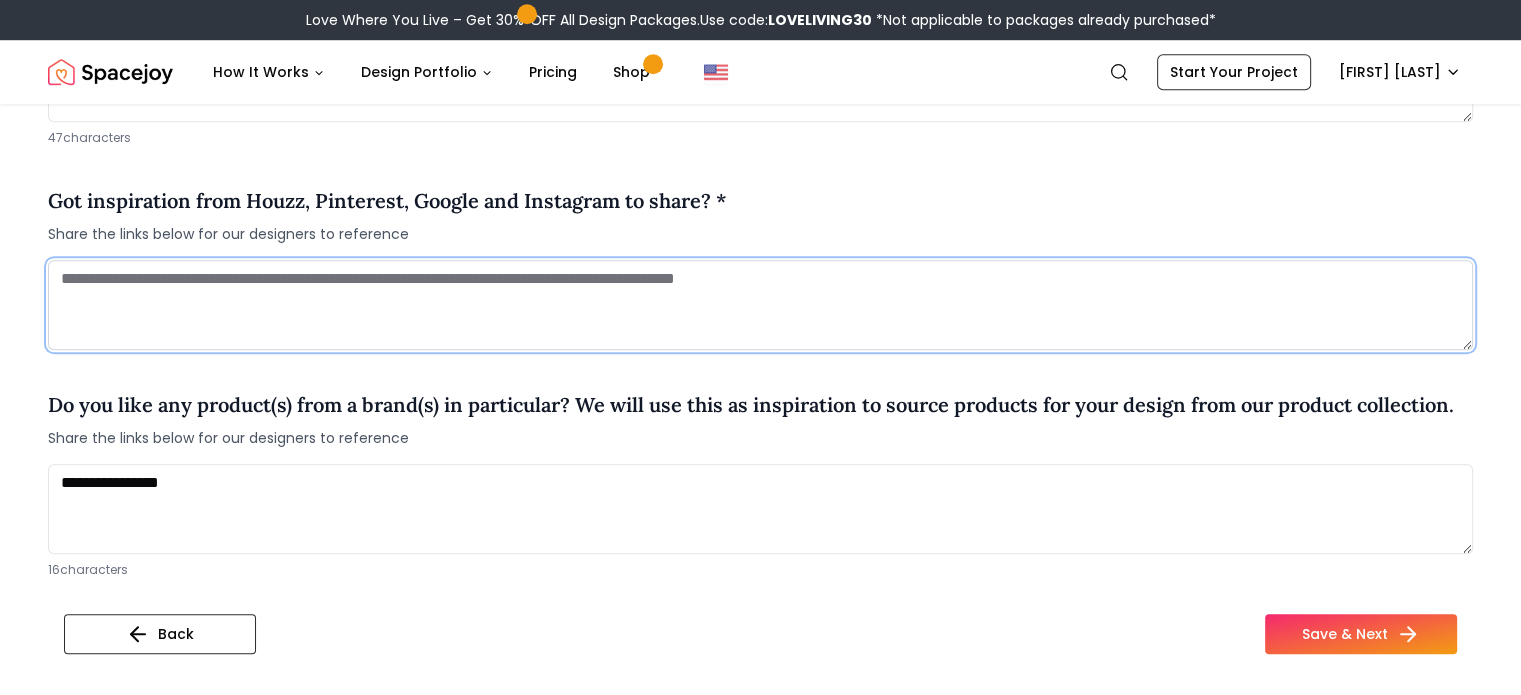 click at bounding box center (760, 305) 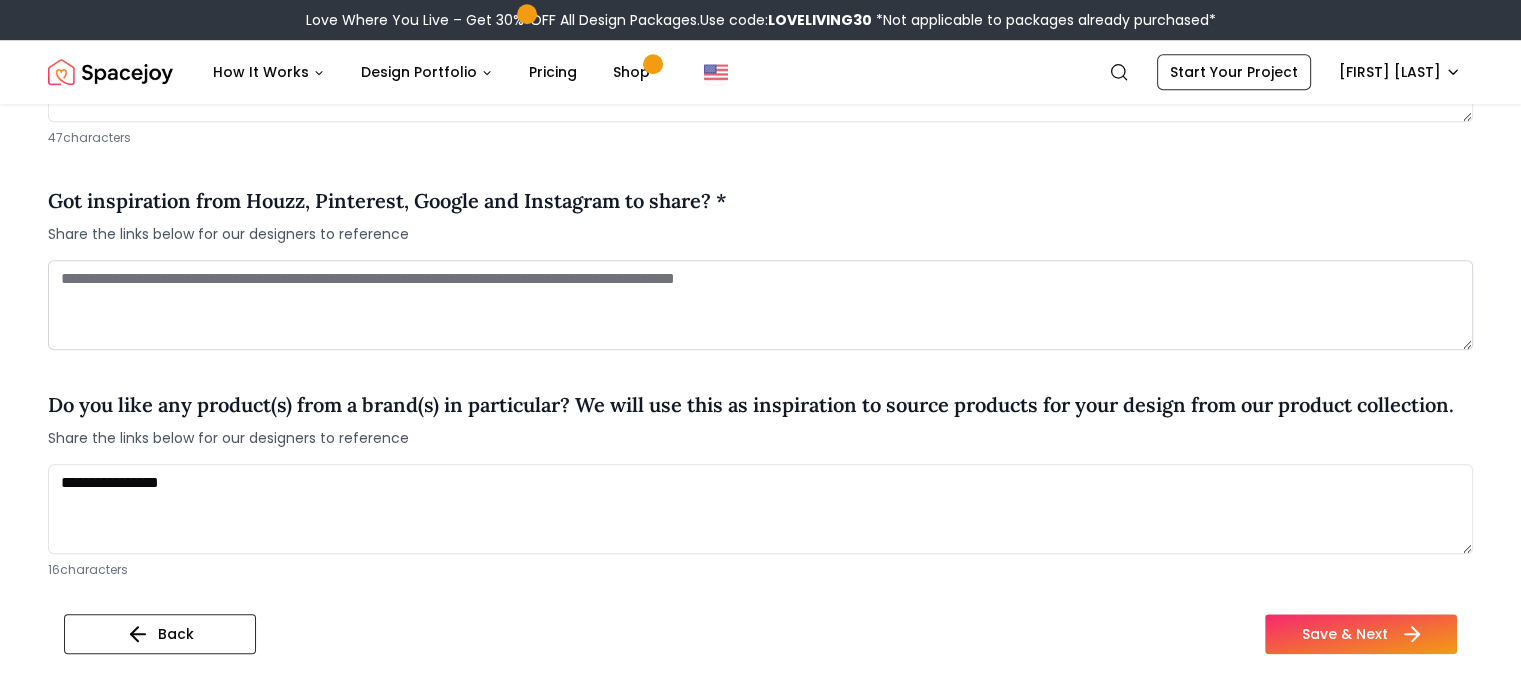 click on "Save & Next" at bounding box center (1361, 634) 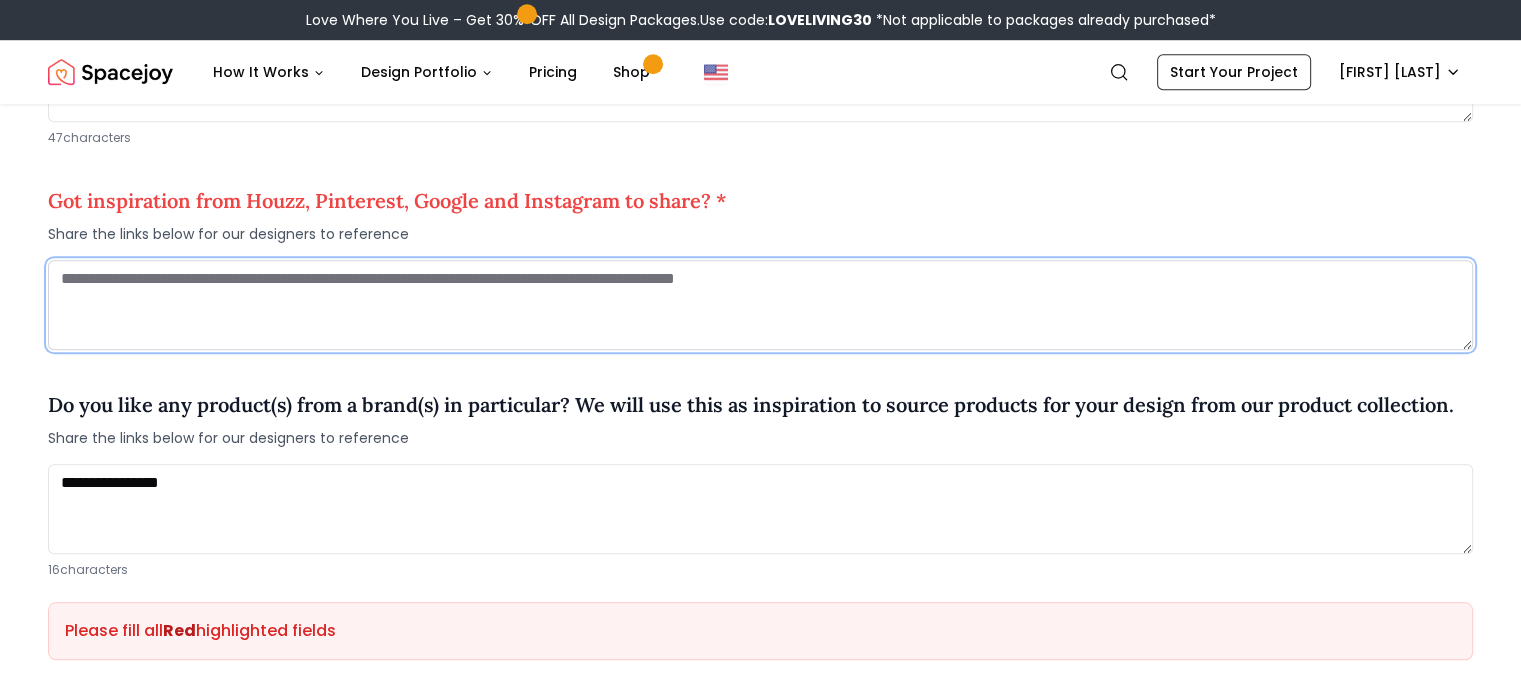 click at bounding box center [760, 305] 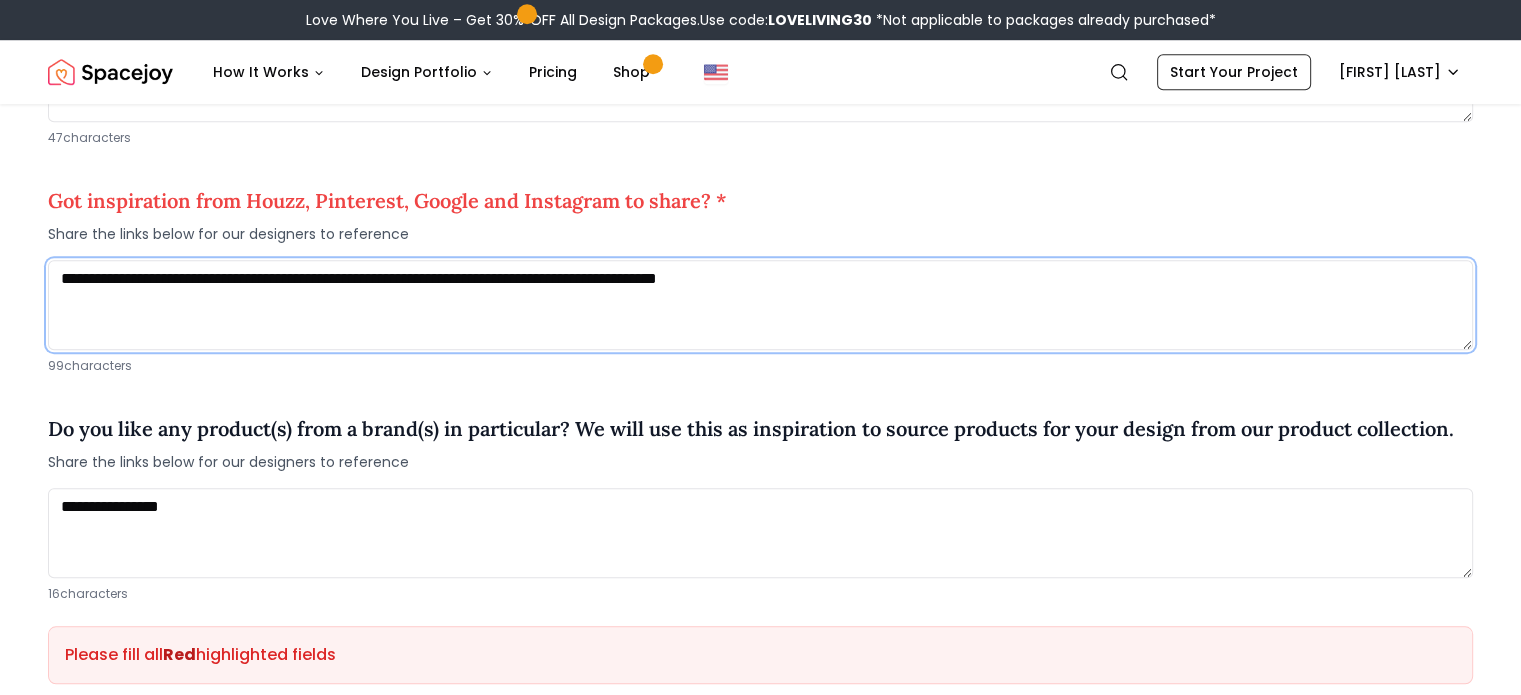 type on "**********" 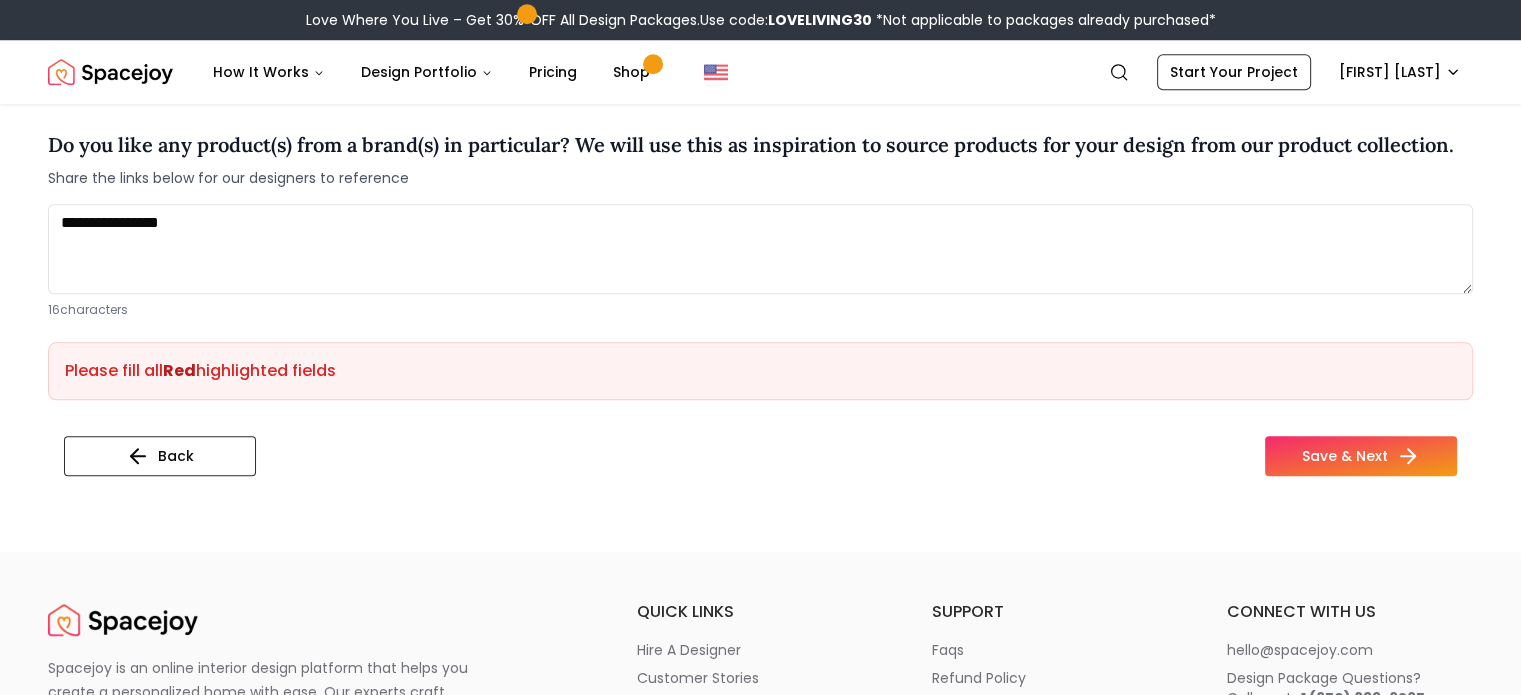 scroll, scrollTop: 1863, scrollLeft: 0, axis: vertical 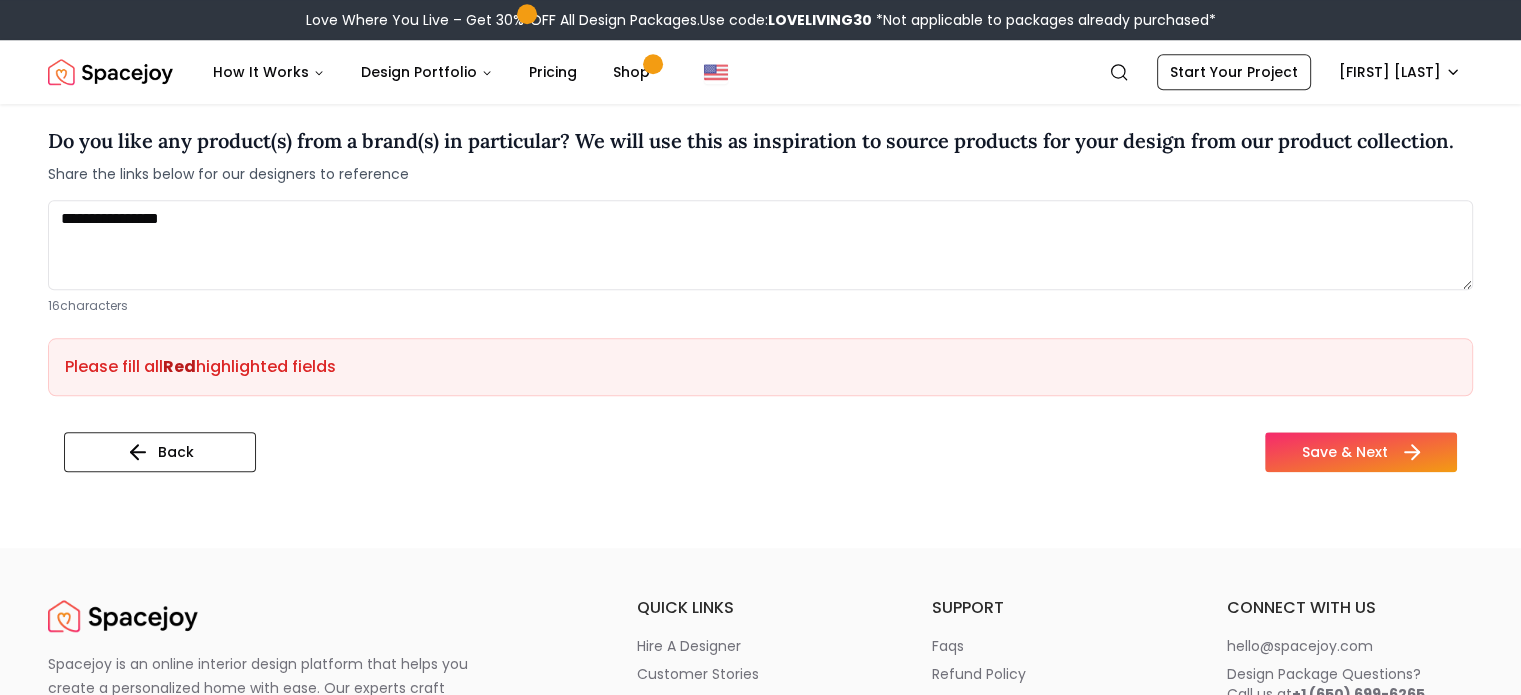 click on "Save & Next" at bounding box center (1361, 452) 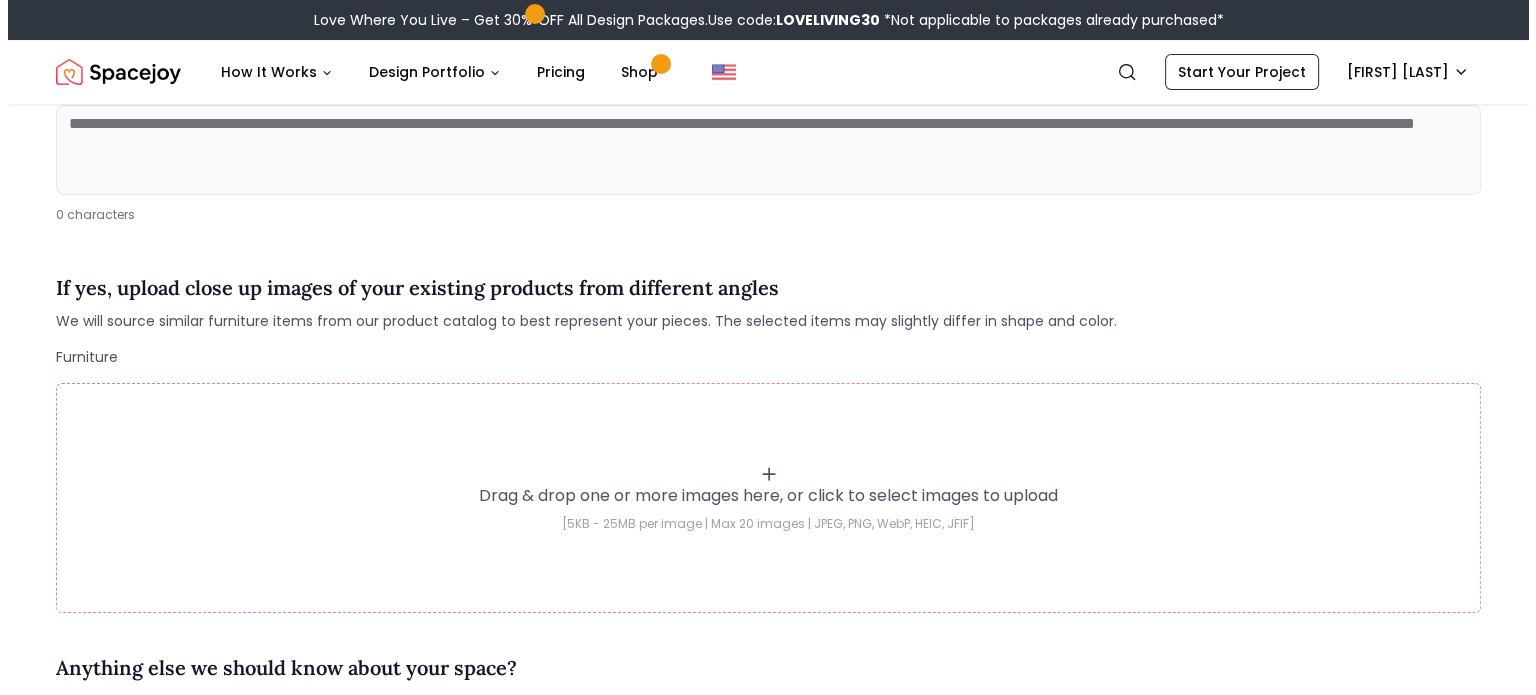 scroll, scrollTop: 294, scrollLeft: 0, axis: vertical 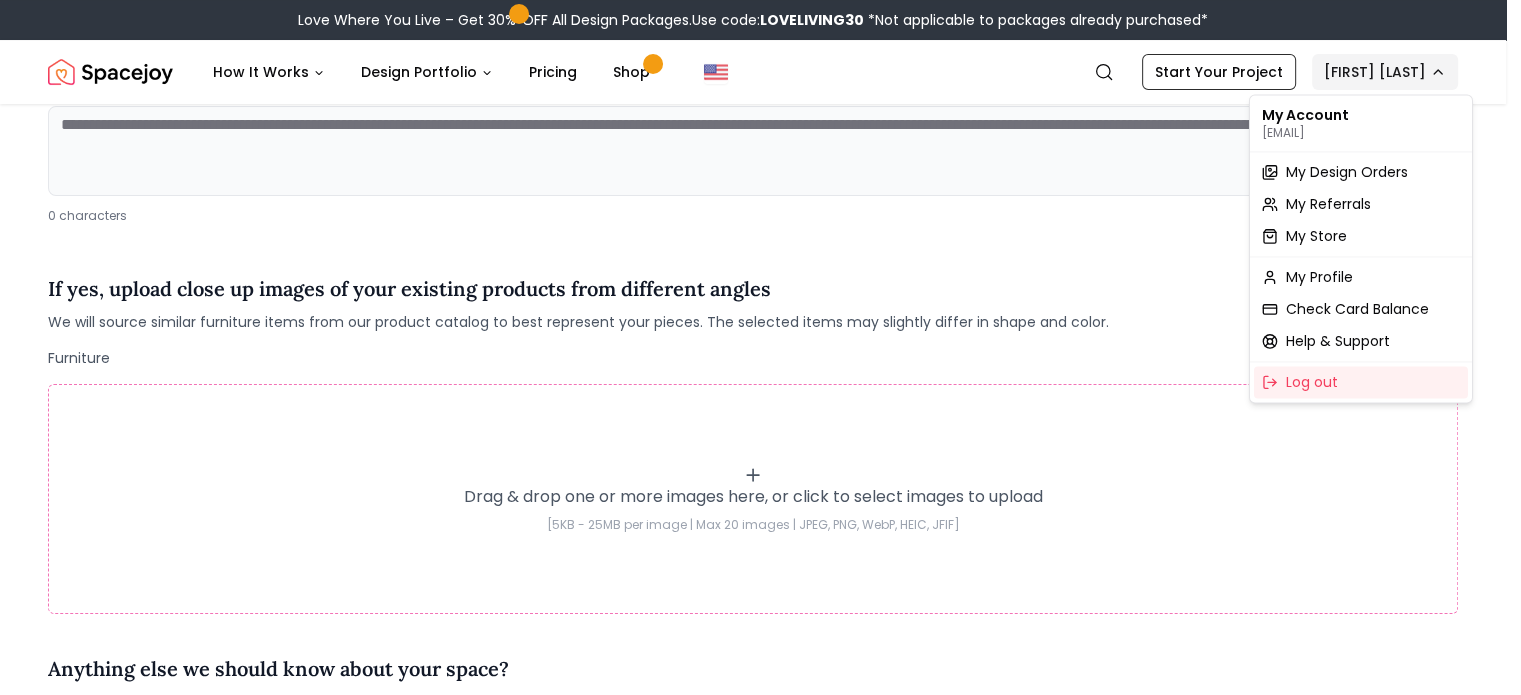 click on "Love Where You Live – Get 30% OFF All Design Packages. Use code: LOVELIVING30 *Not applicable to packages already purchased* Spacejoy How It Works Design Portfolio Pricing Shop Search Start Your Project [FIRST] [LAST] usage style-and-color 3 existing-products 4 room-images 5 personalize Would you like to keep any of your existing furniture? 0 characters If yes, upload close up images of your existing products from different angles We will source similar furniture items from our product catalog to best represent your pieces. The selected items may slightly differ in shape and color. Furniture Drag & drop one or more images here, or click to select images to upload [5KB - 25MB per image | Max 20 images | JPEG, PNG, WebP, HEIC, JFIF] Anything else we should know about your space? No detail is too small to mention 0 characters Back Save & Next quick links hire a designer customer stories interior design ideas style quiz gift cards check card balance support faqs refund policy return policies ©" at bounding box center (760, 1069) 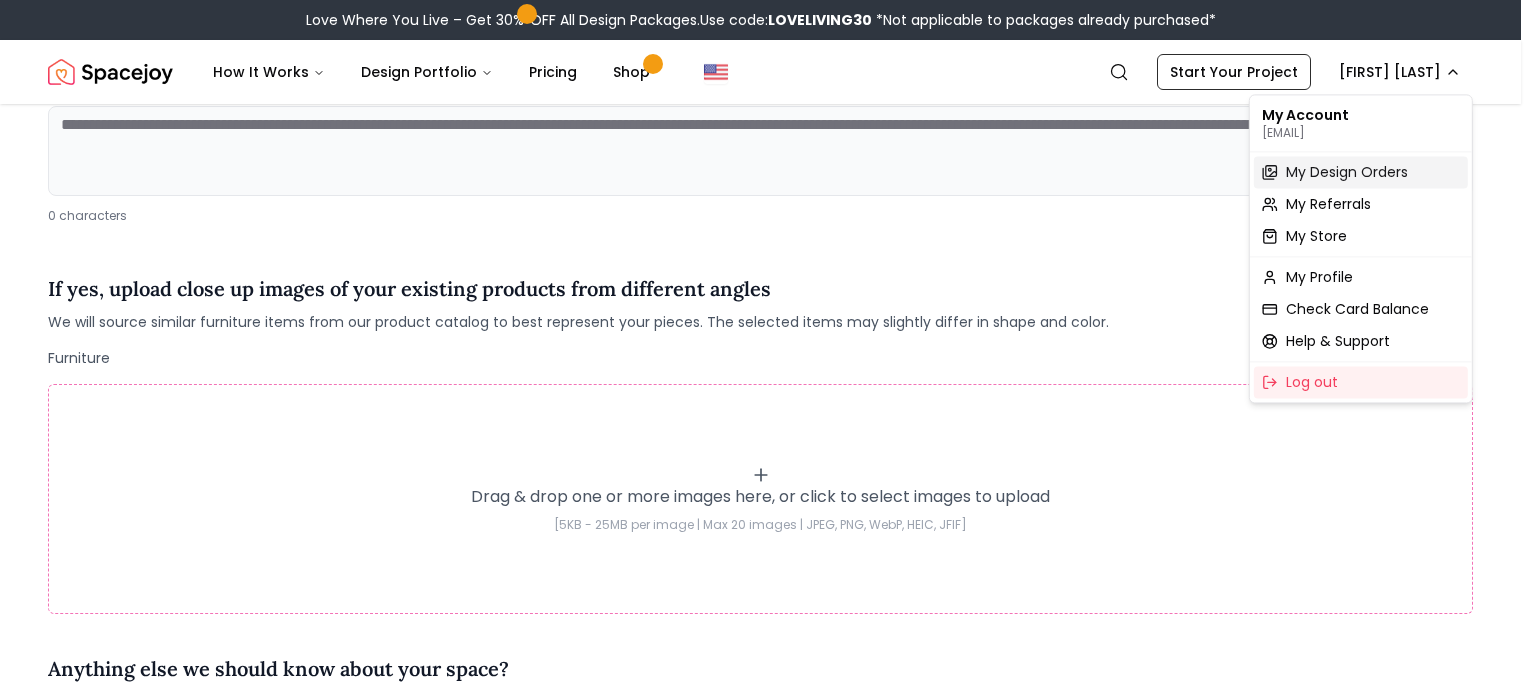 click on "My Design Orders" at bounding box center [1347, 172] 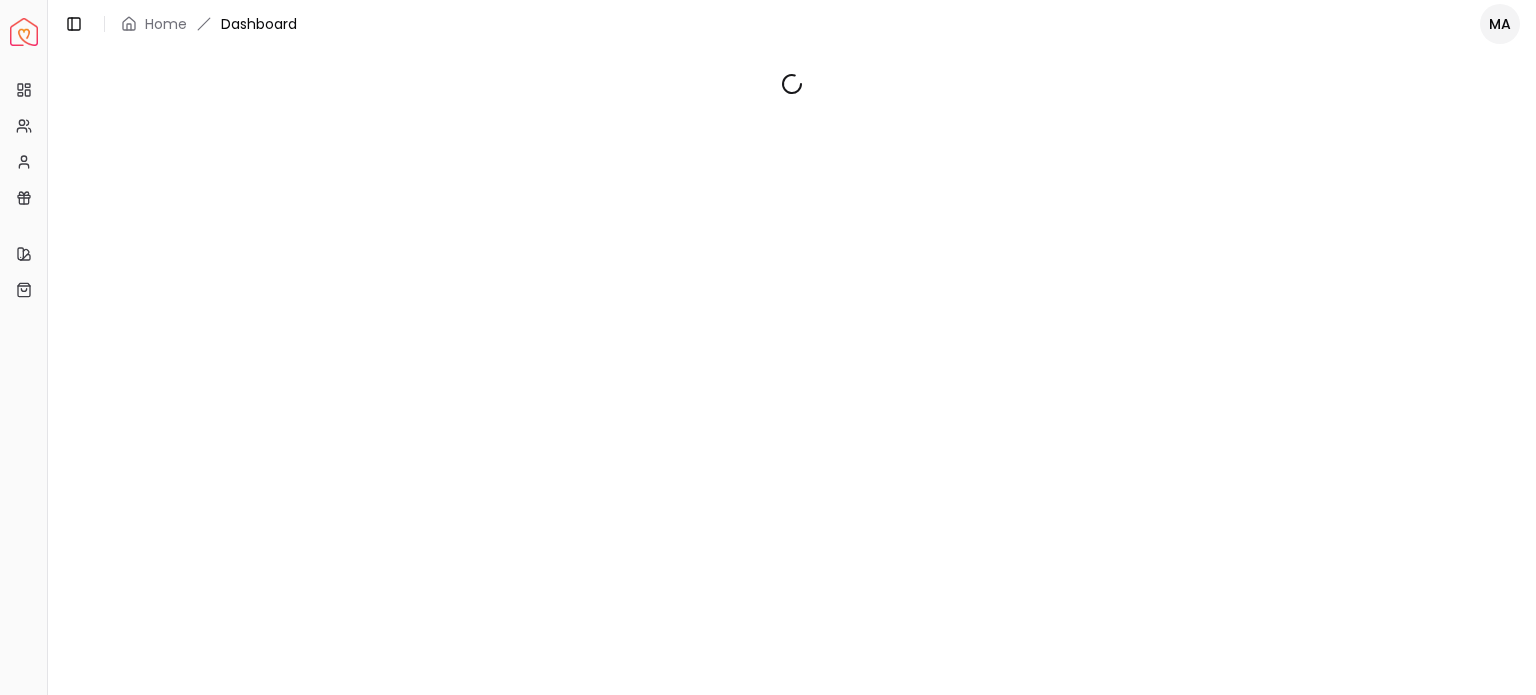 scroll, scrollTop: 0, scrollLeft: 0, axis: both 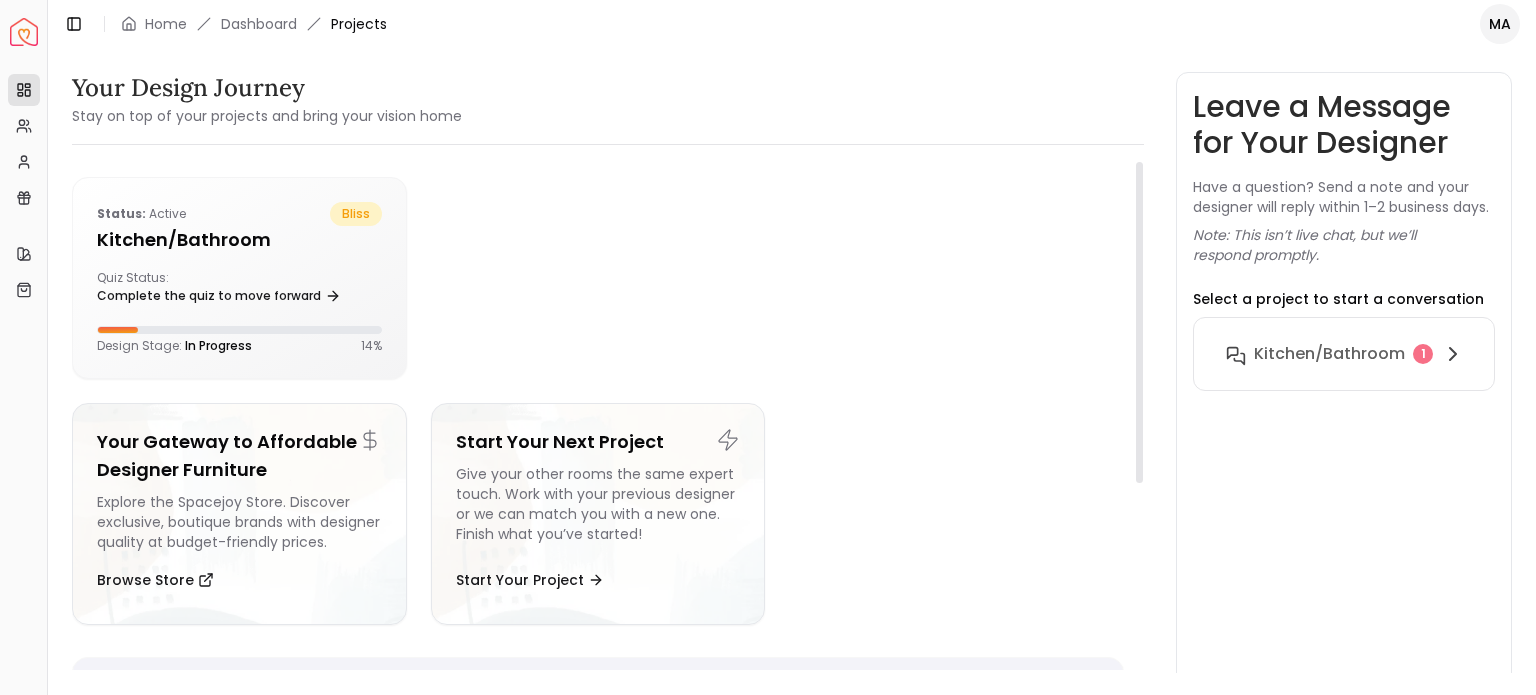 click on "Status: active bliss Kitchen/Bathroom Quiz Status: Complete the quiz to move forward Design Stage: In Progress 14 % Your Gateway to Affordable Designer Furniture Explore the Spacejoy Store. Discover exclusive, boutique brands with designer quality at budget-friendly prices. Browse Store Start Your Next Project Give your other rooms the same expert touch. Work with your previous designer or we can match you with a new one. Finish what you’ve started! Start Your Project" at bounding box center [598, 409] 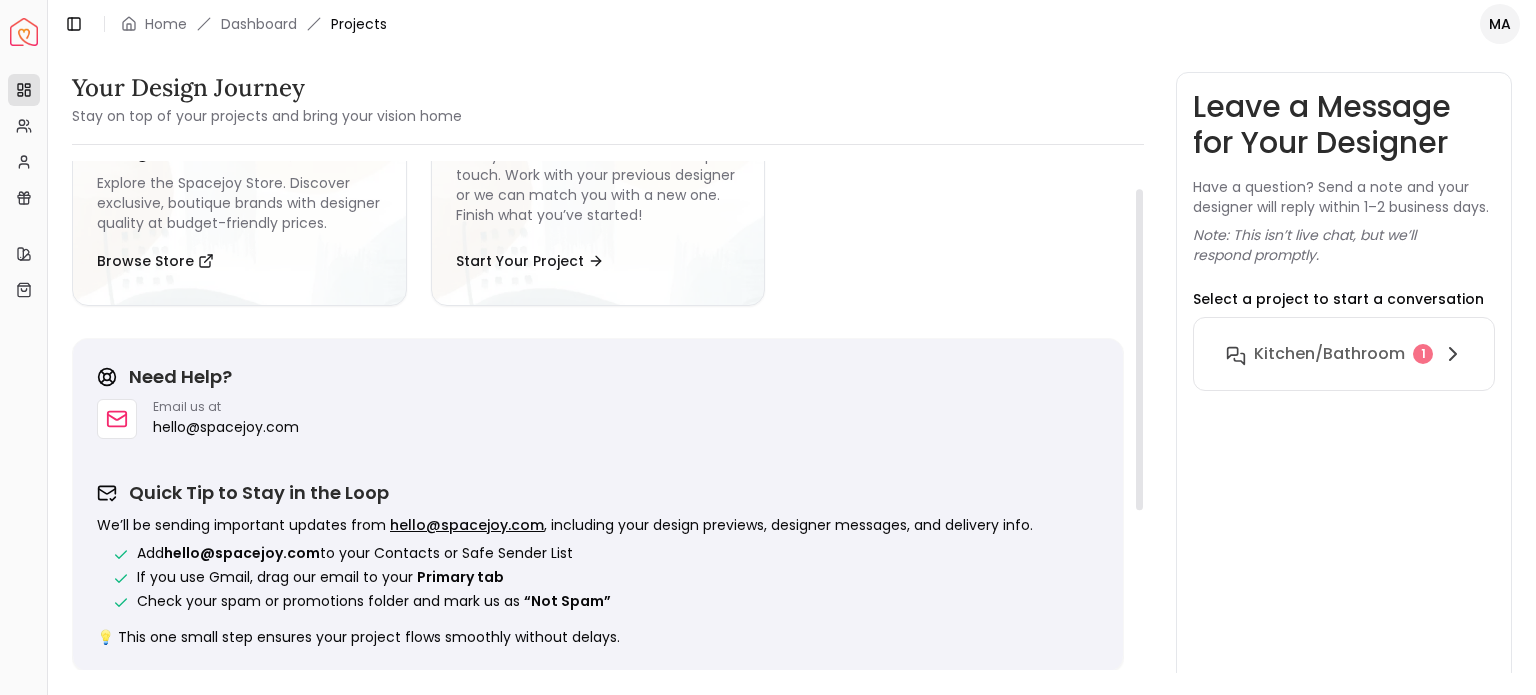scroll, scrollTop: 0, scrollLeft: 0, axis: both 